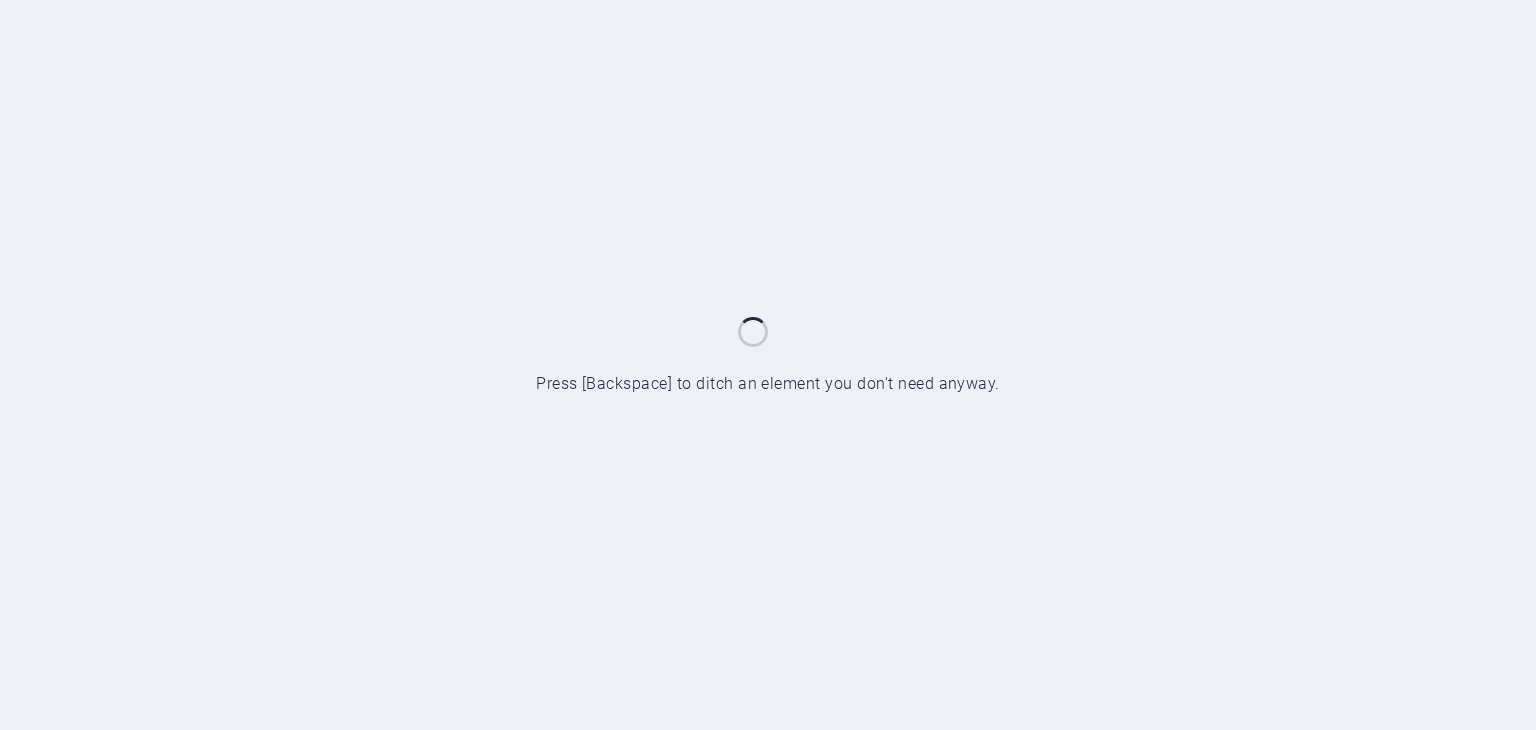 scroll, scrollTop: 0, scrollLeft: 0, axis: both 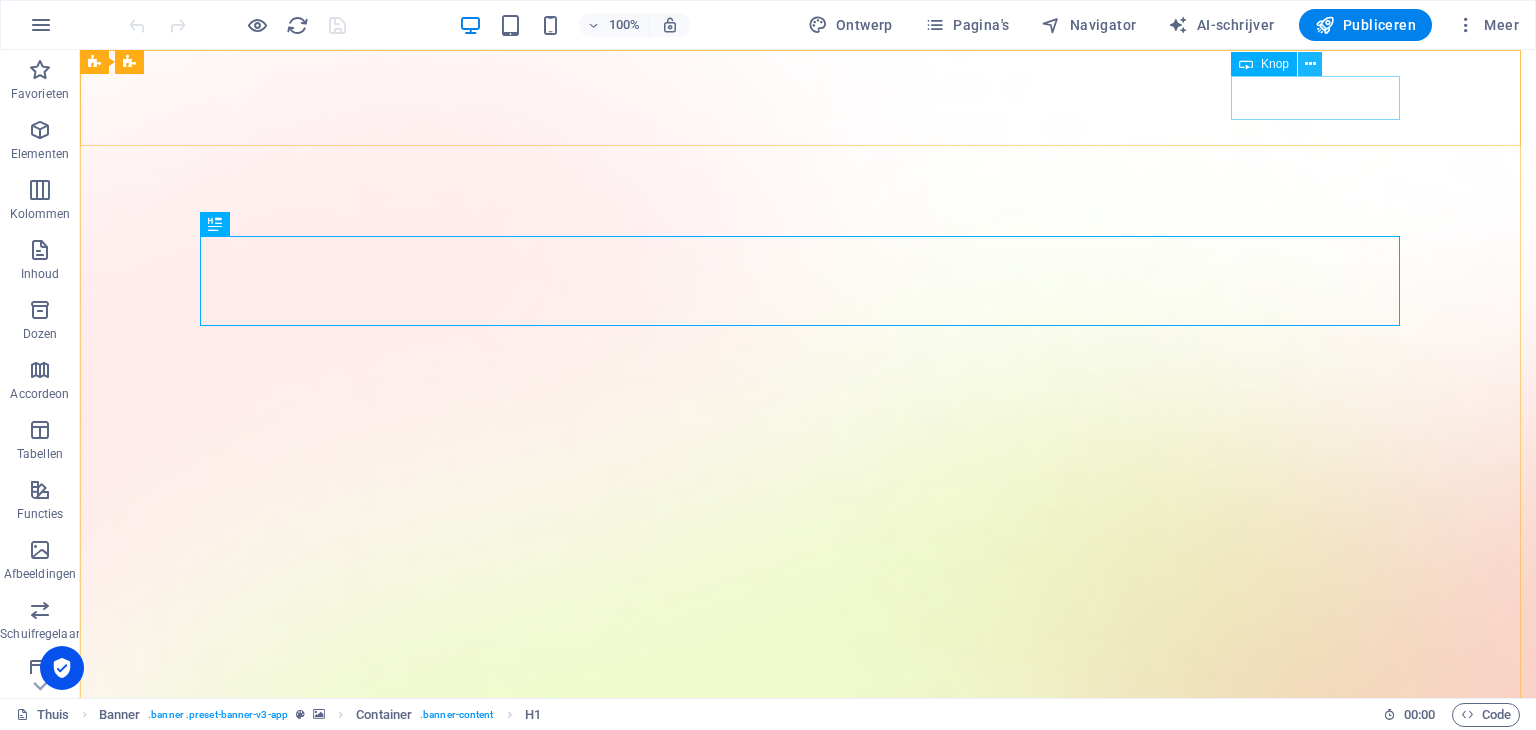 click at bounding box center (1310, 64) 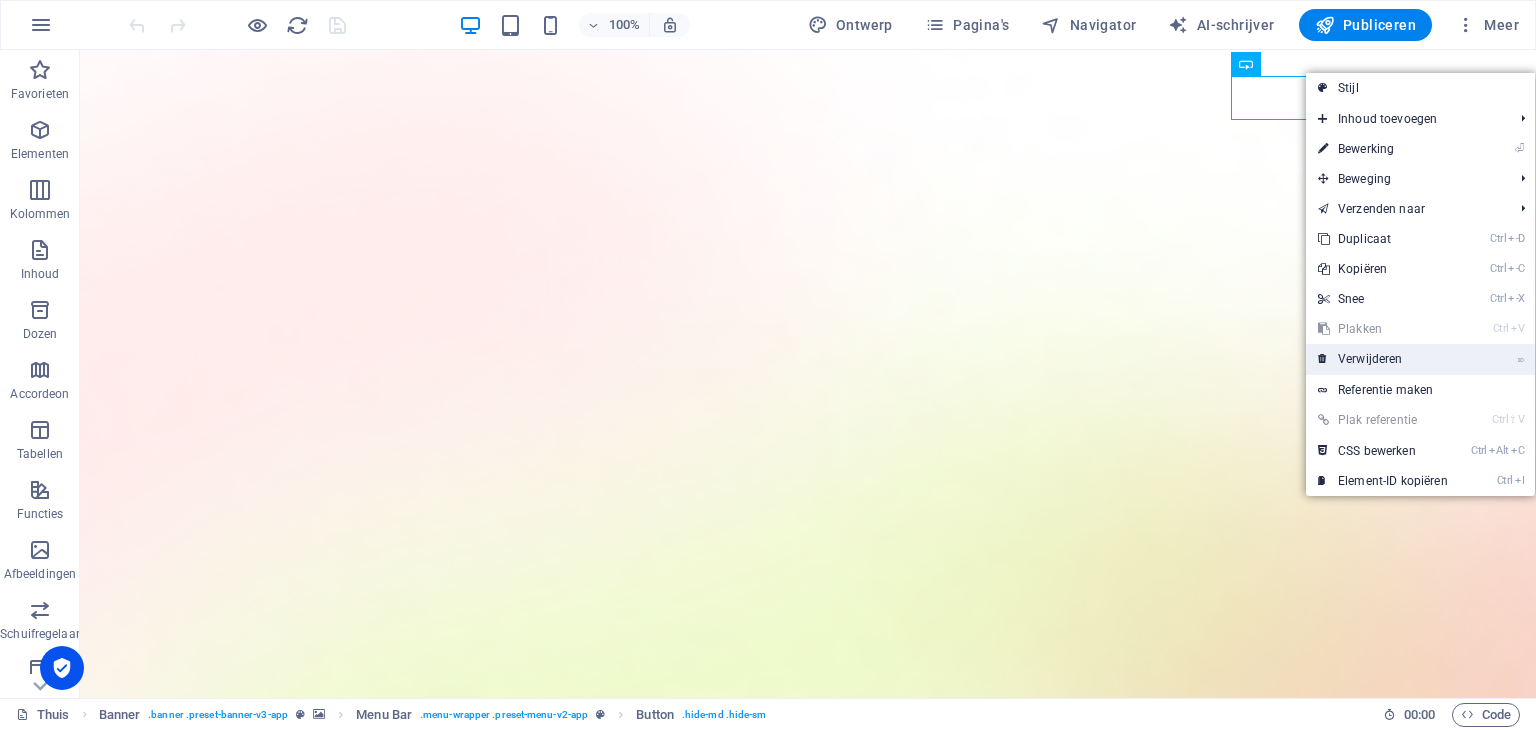 click on "Verwijderen" at bounding box center [1370, 359] 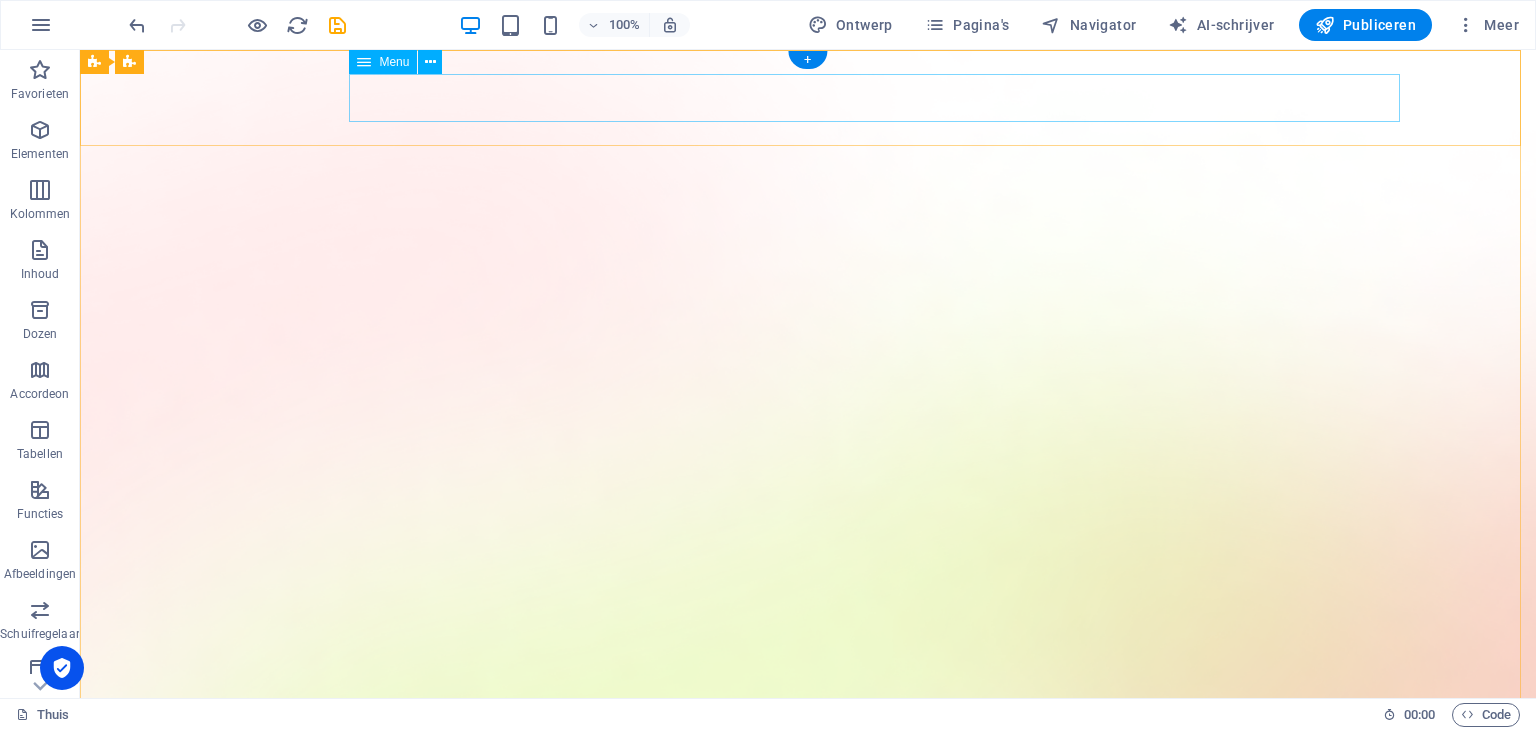 click on "Functies Prijzen Blog Contact" at bounding box center (808, 1553) 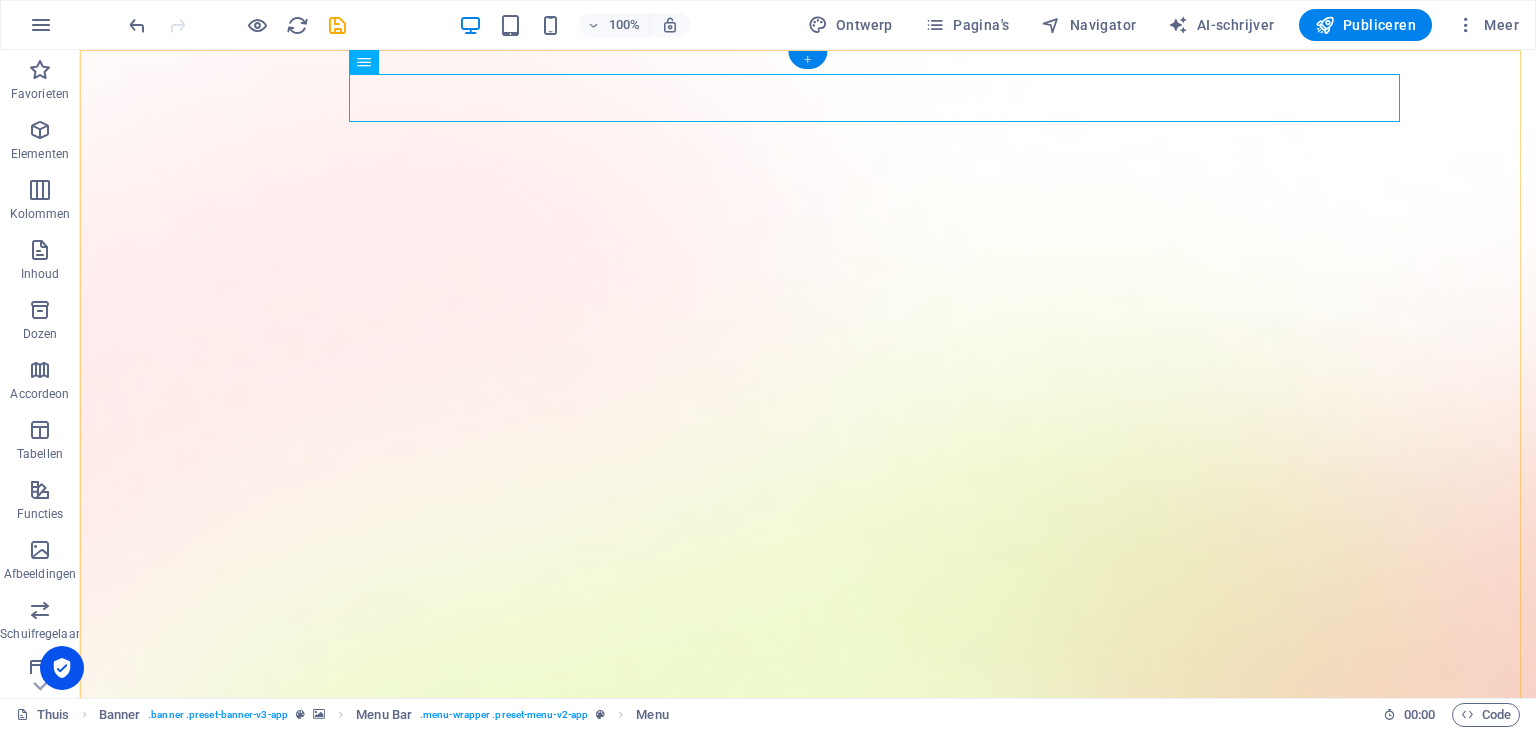 click on "+" at bounding box center (807, 60) 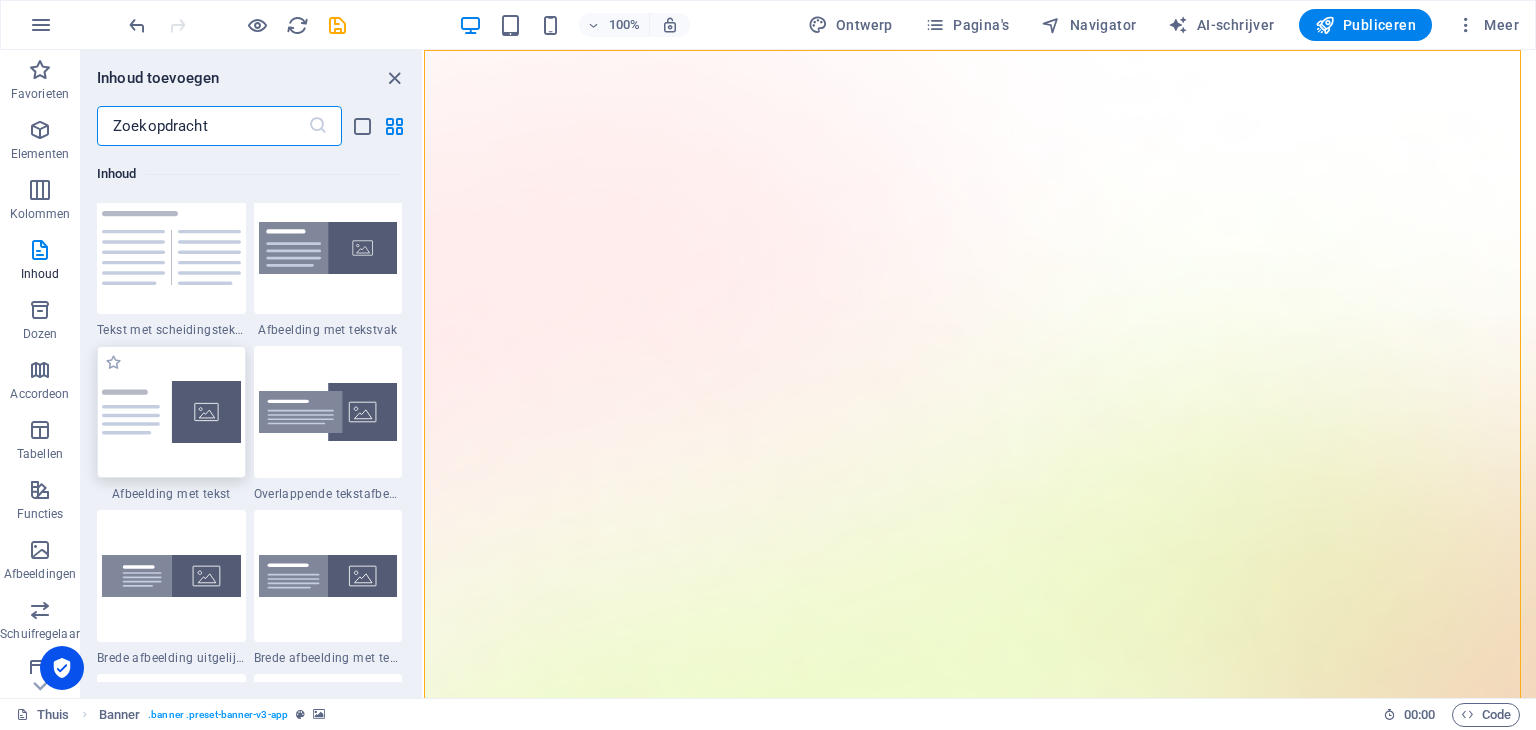scroll, scrollTop: 3799, scrollLeft: 0, axis: vertical 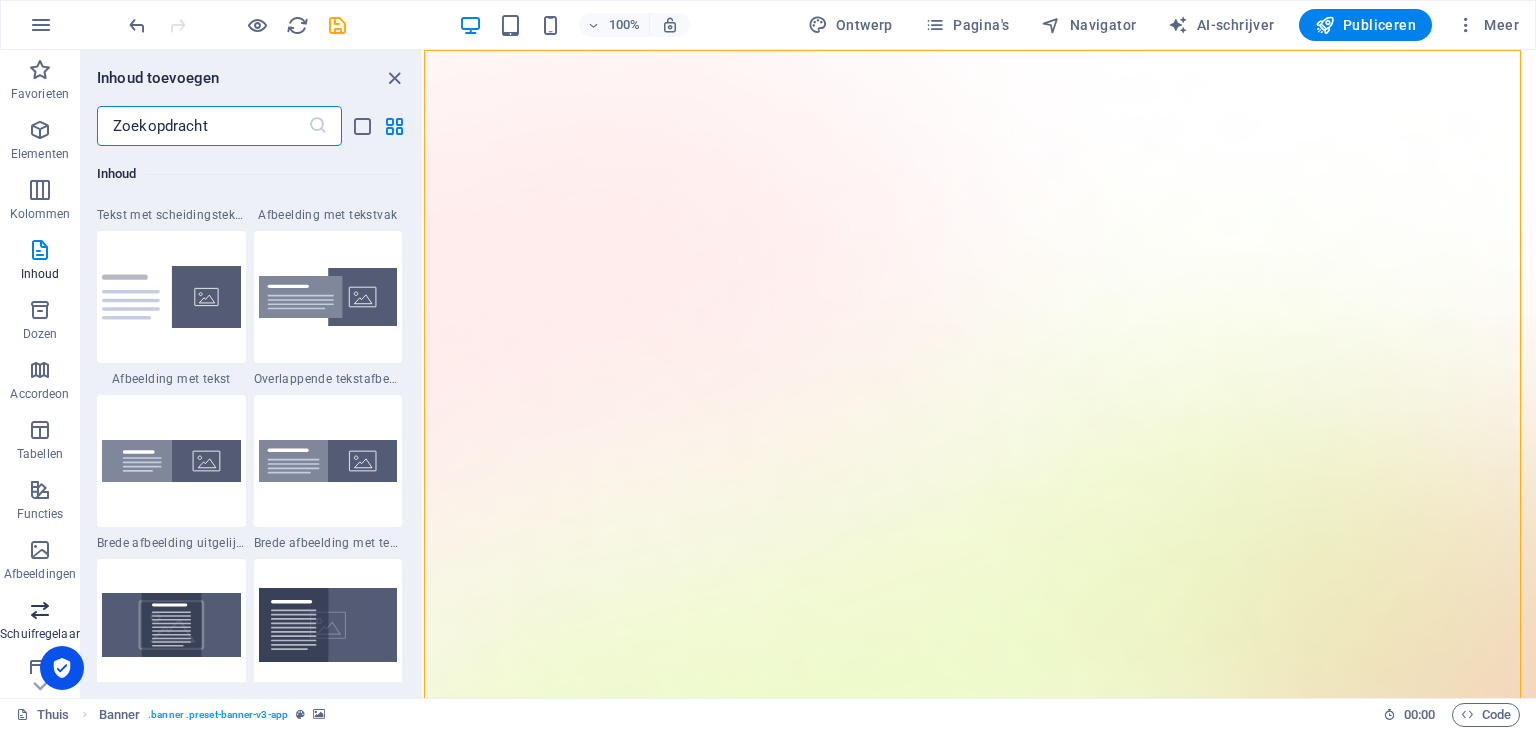 click at bounding box center [40, 610] 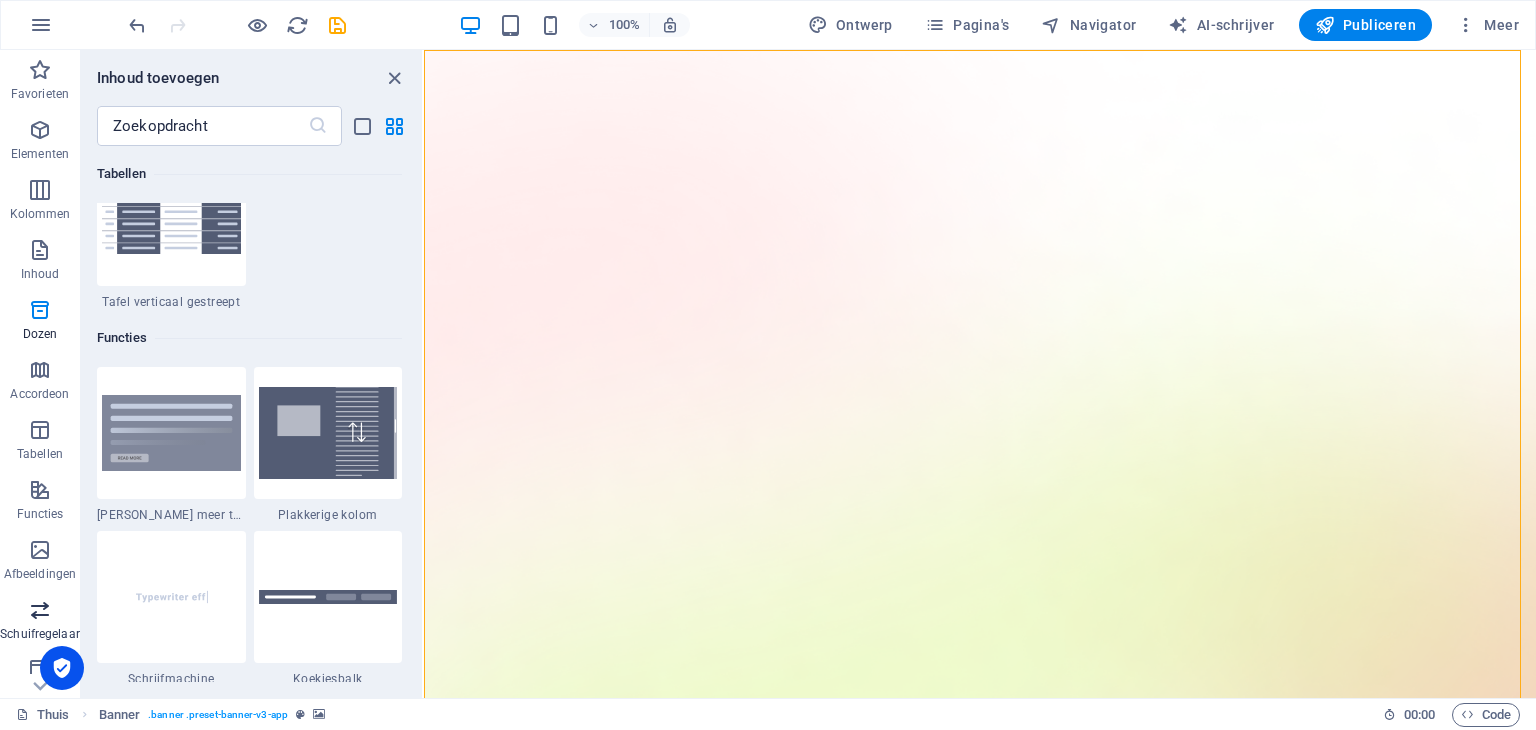 scroll, scrollTop: 11173, scrollLeft: 0, axis: vertical 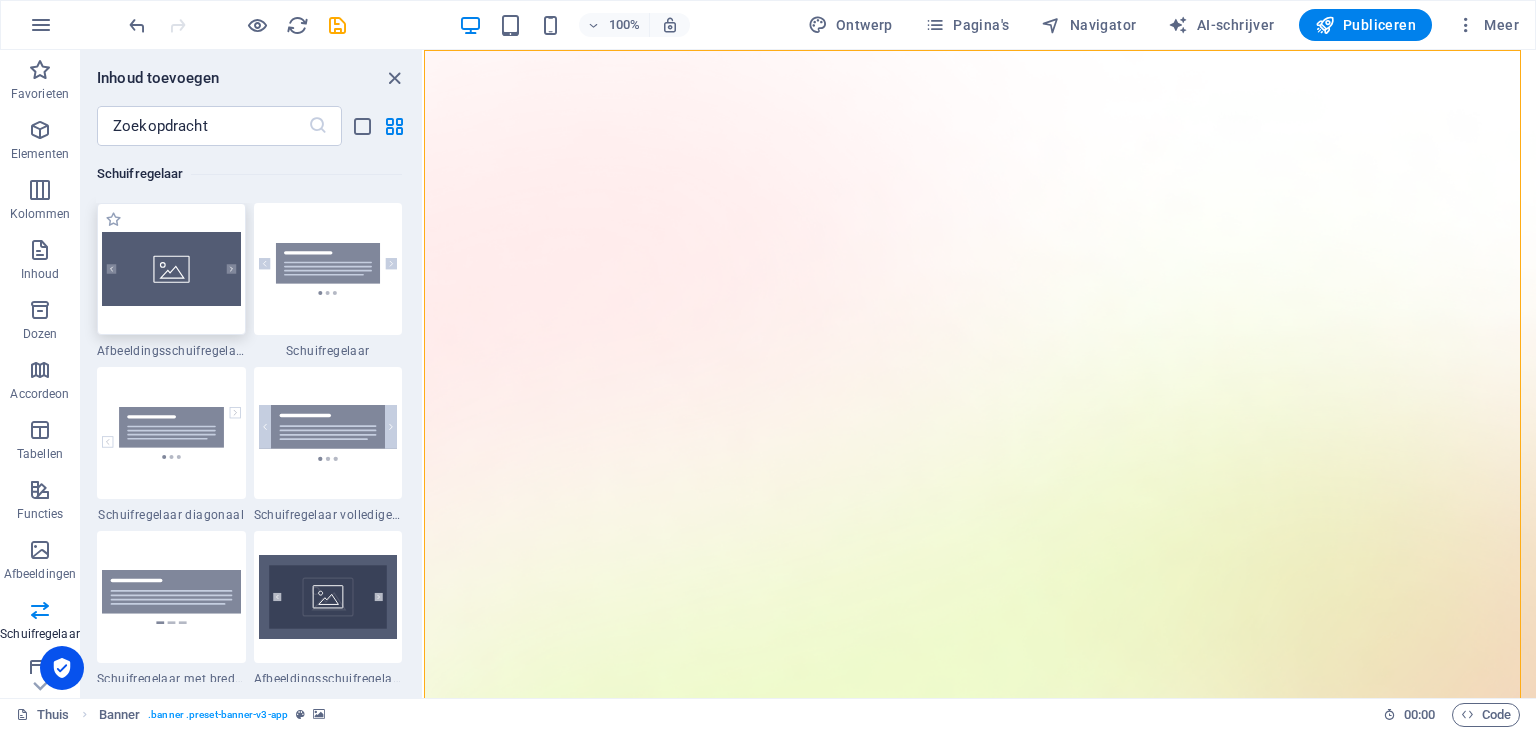 click at bounding box center (171, 269) 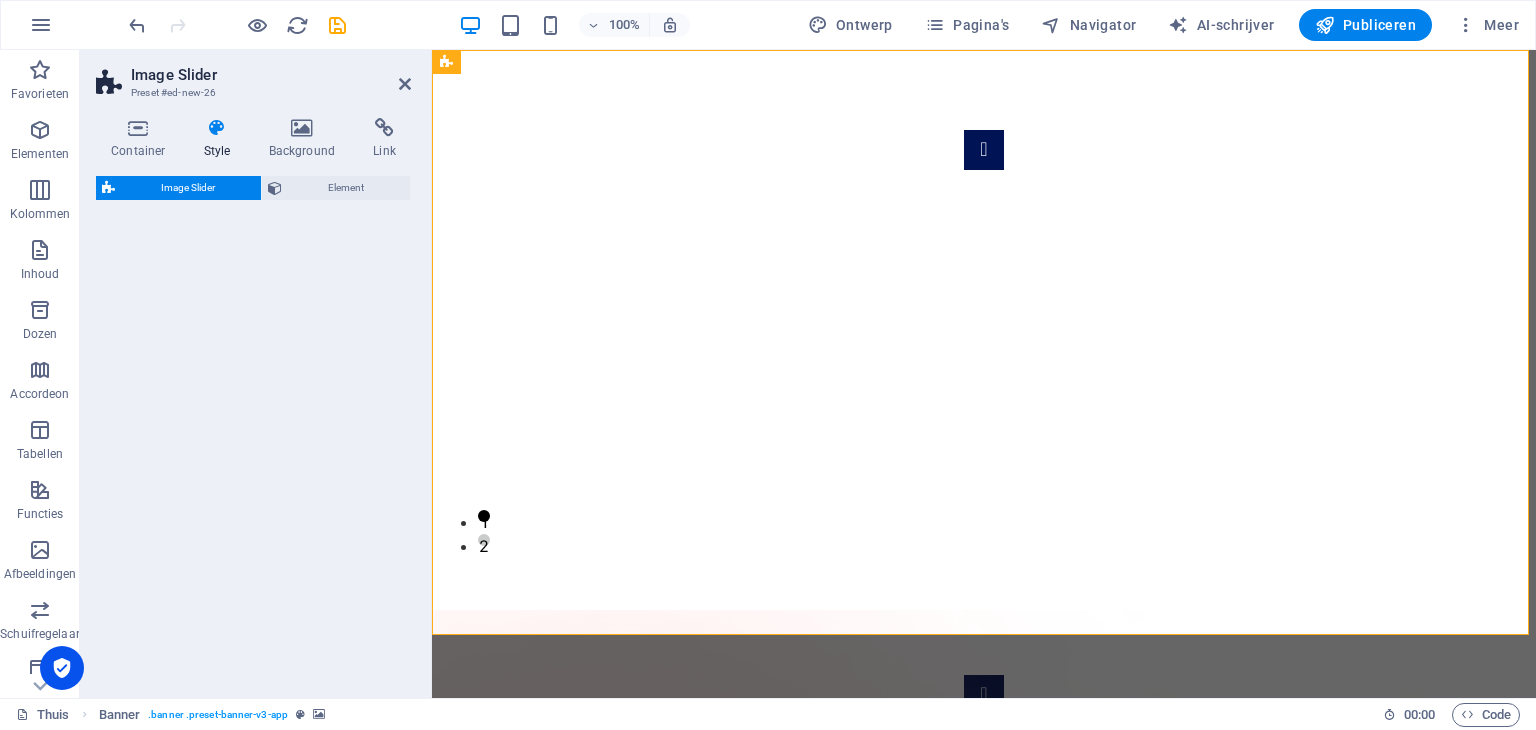 select on "rem" 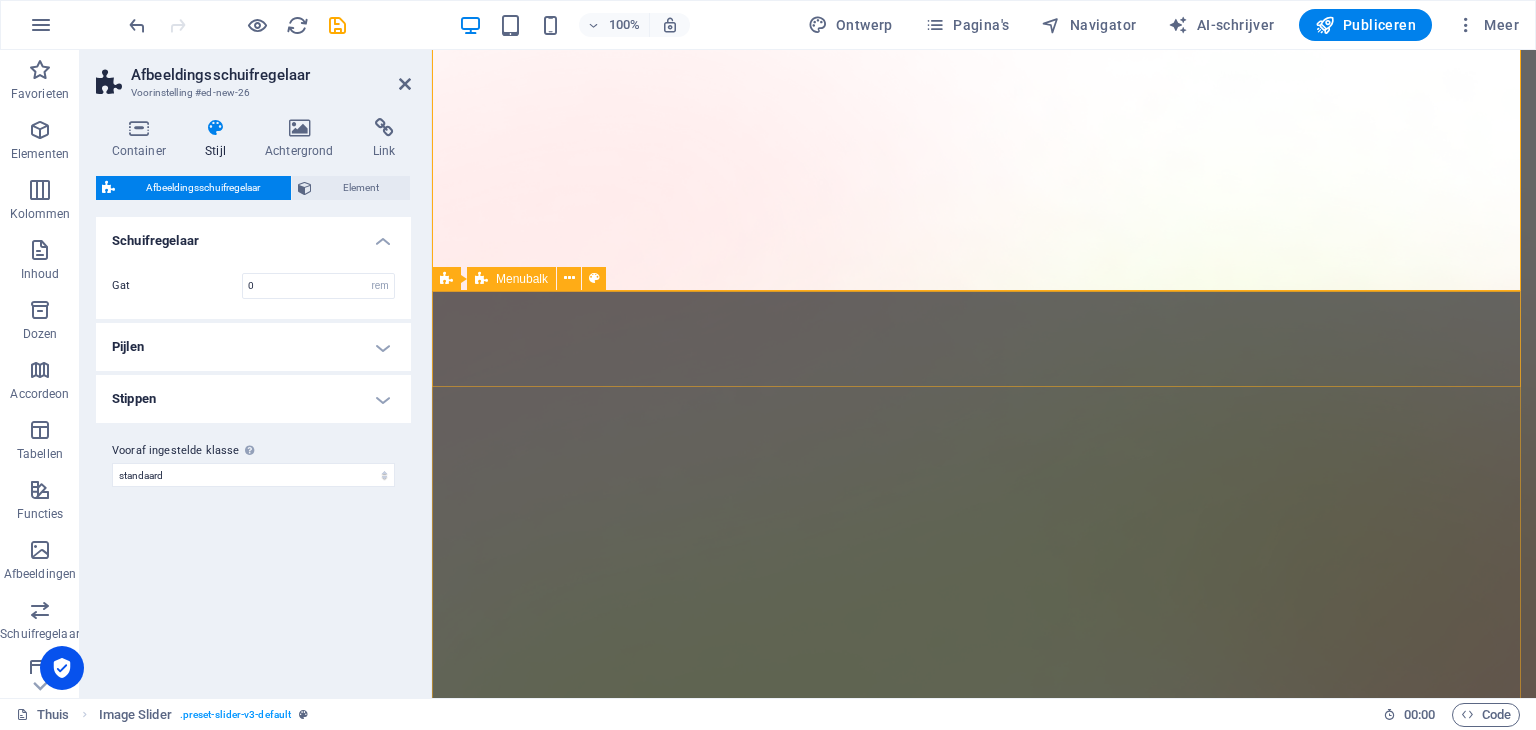 scroll, scrollTop: 100, scrollLeft: 0, axis: vertical 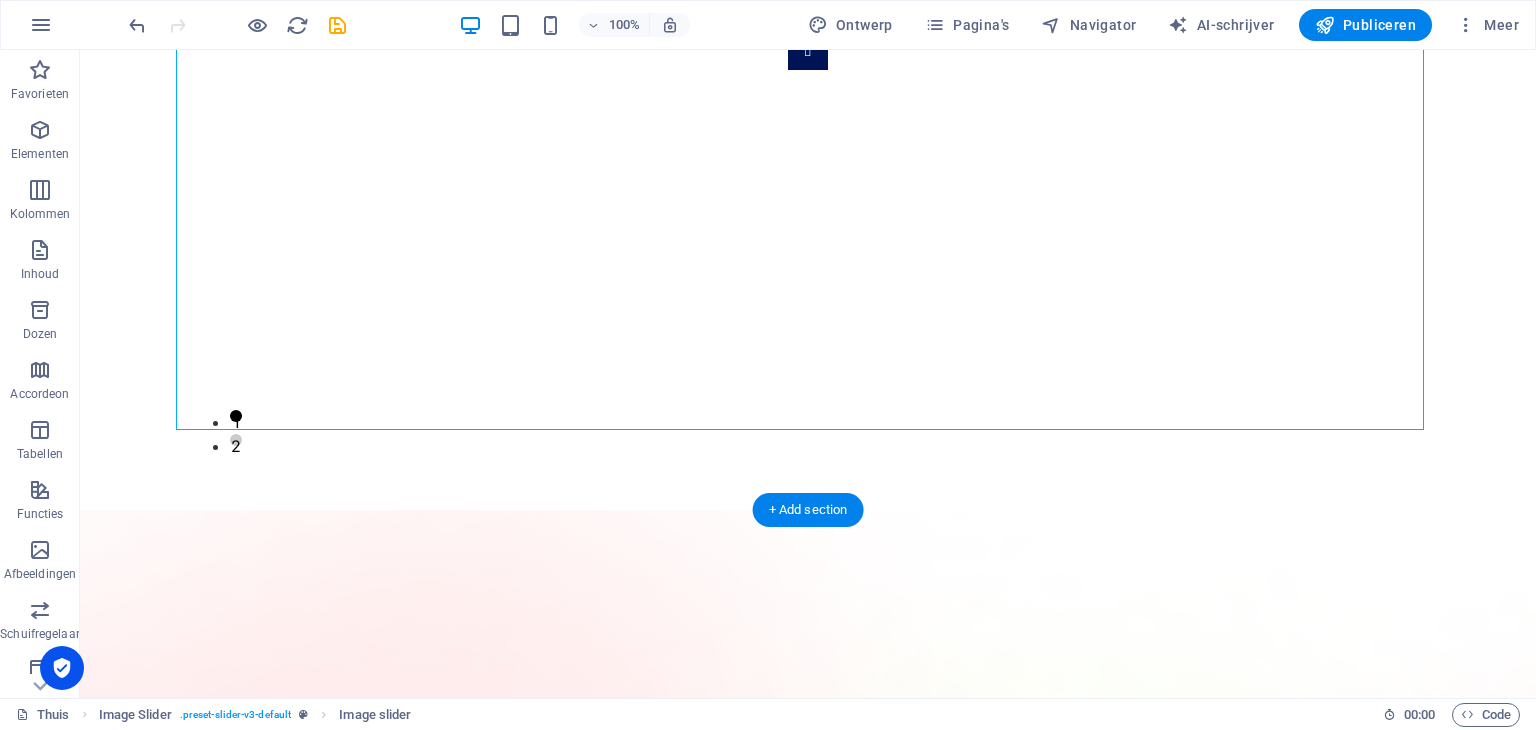 drag, startPoint x: 744, startPoint y: 133, endPoint x: 1068, endPoint y: 554, distance: 531.241 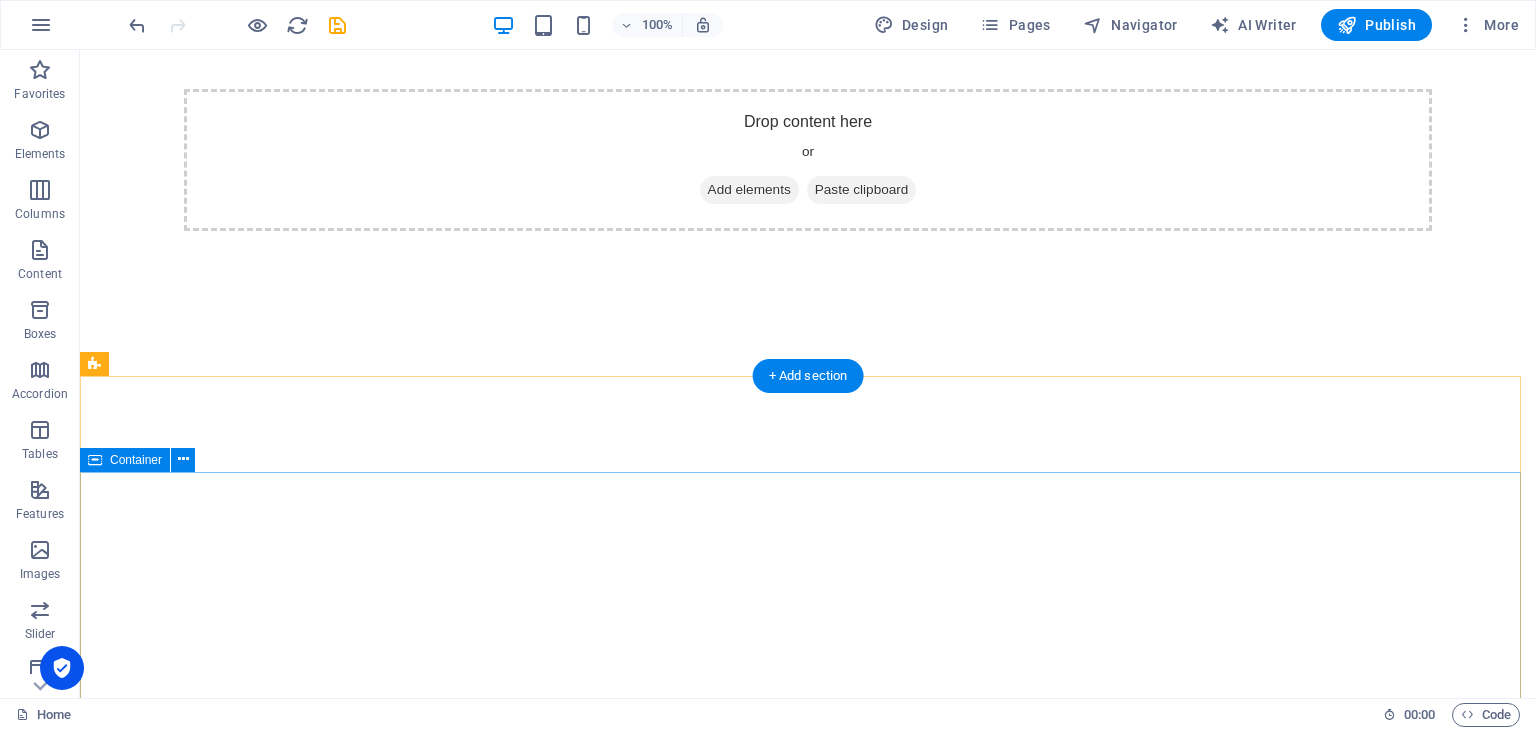scroll, scrollTop: 0, scrollLeft: 0, axis: both 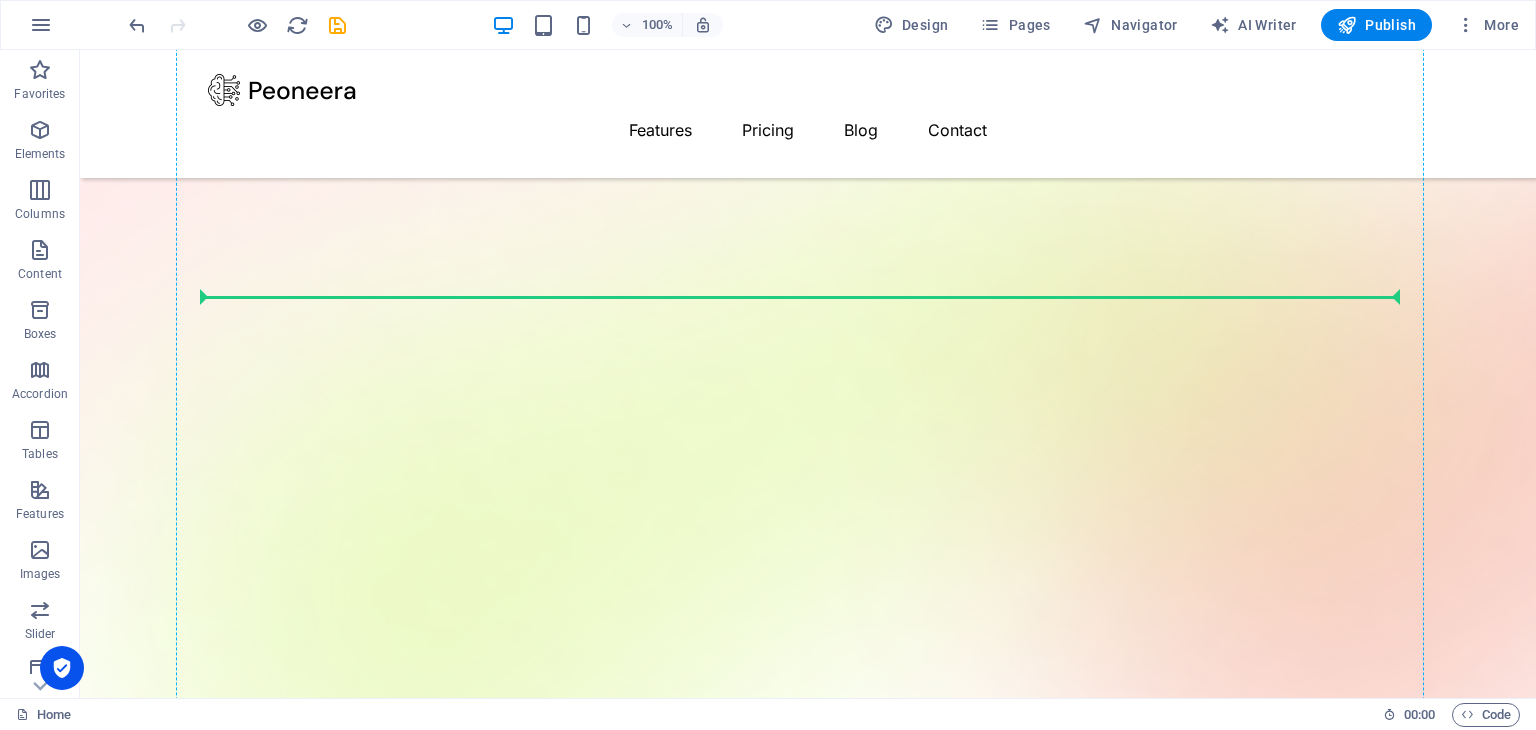 drag, startPoint x: 536, startPoint y: 372, endPoint x: 610, endPoint y: 381, distance: 74.54529 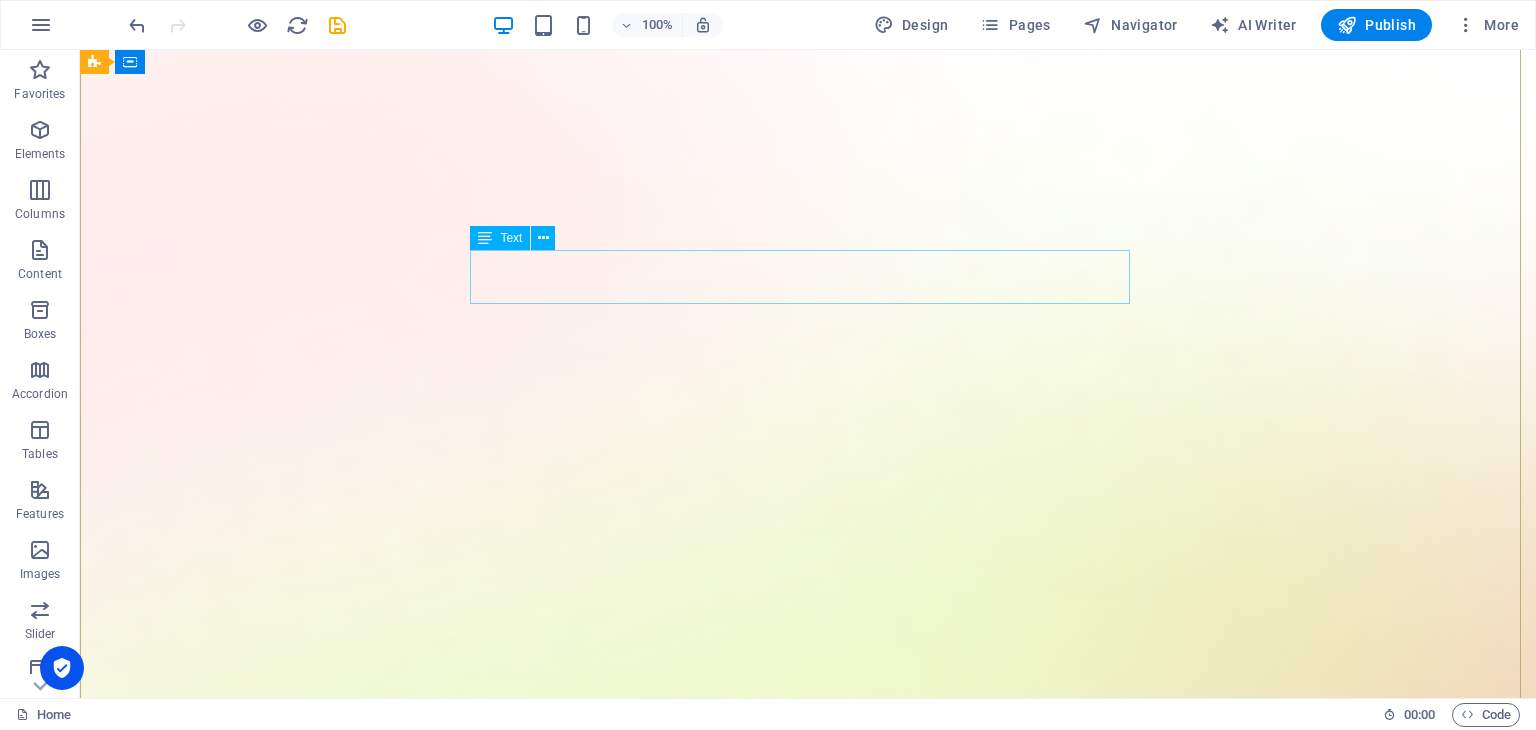 scroll, scrollTop: 600, scrollLeft: 0, axis: vertical 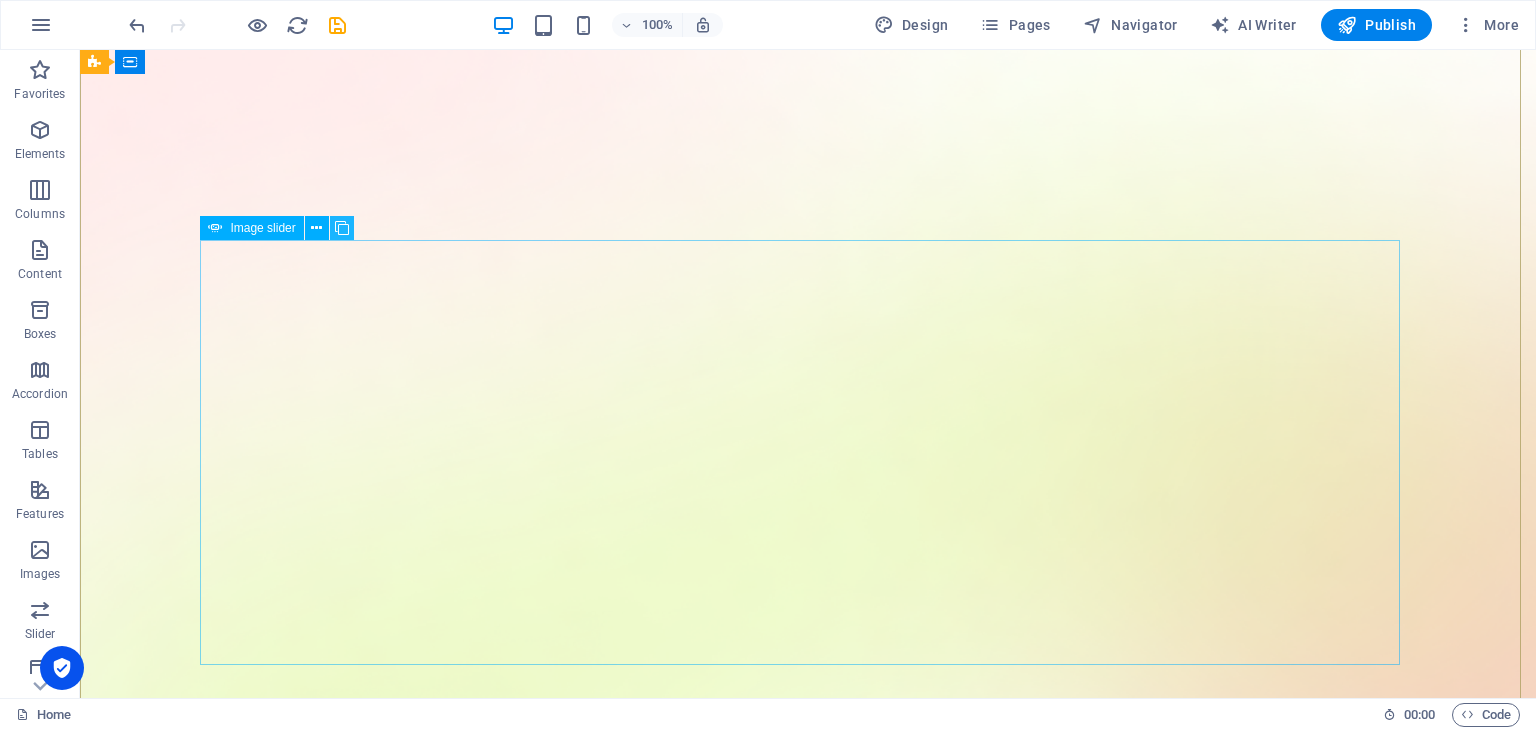 click at bounding box center [342, 228] 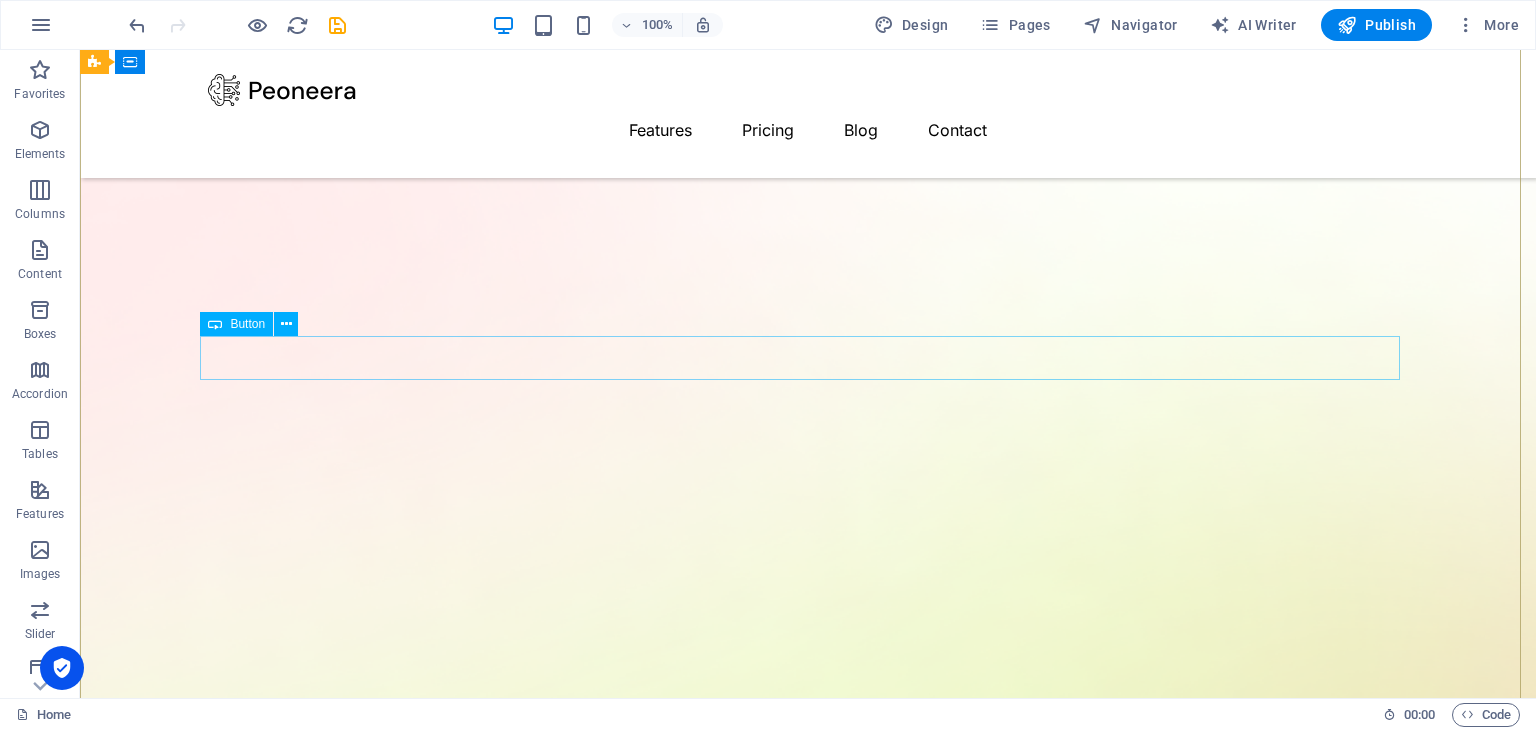 scroll, scrollTop: 400, scrollLeft: 0, axis: vertical 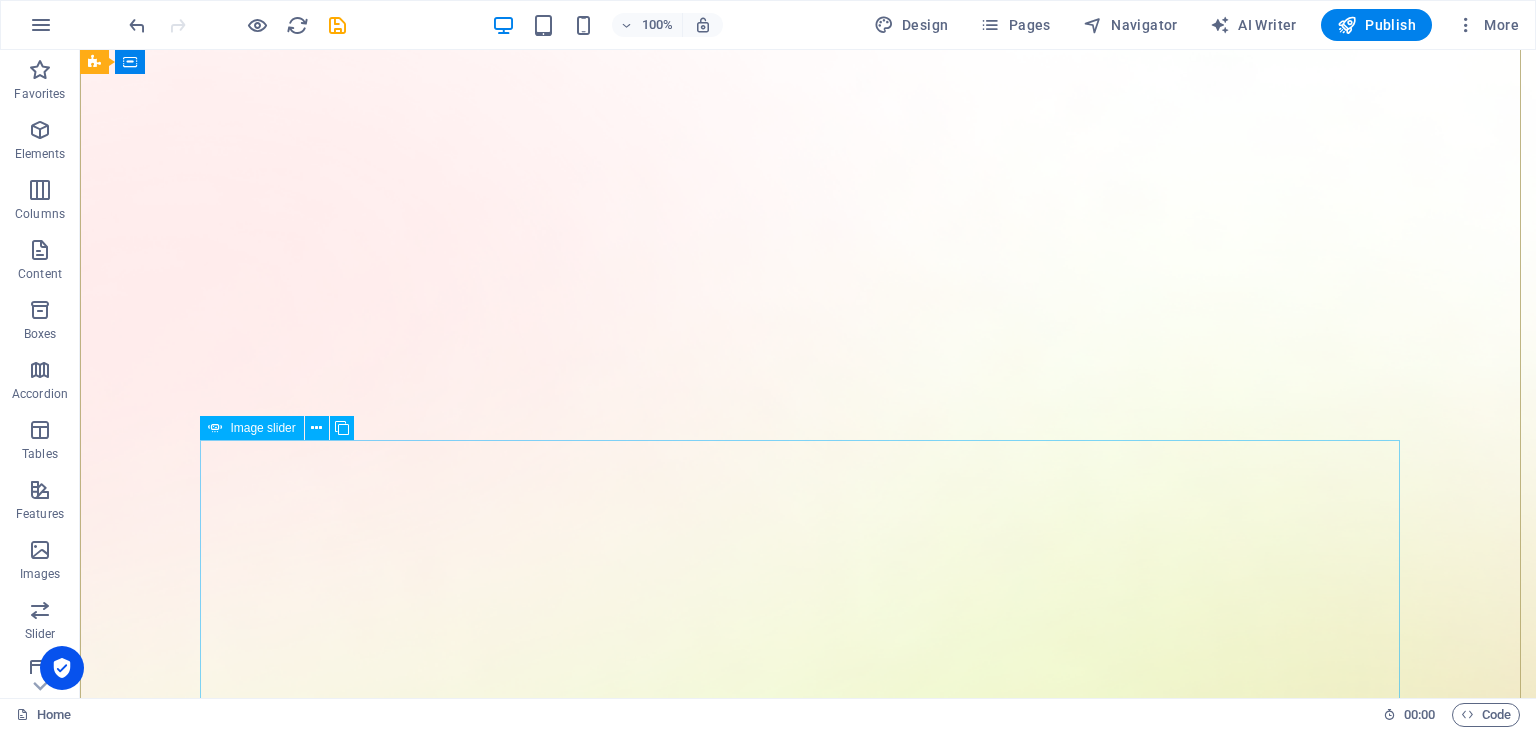 click at bounding box center [-1680, 3826] 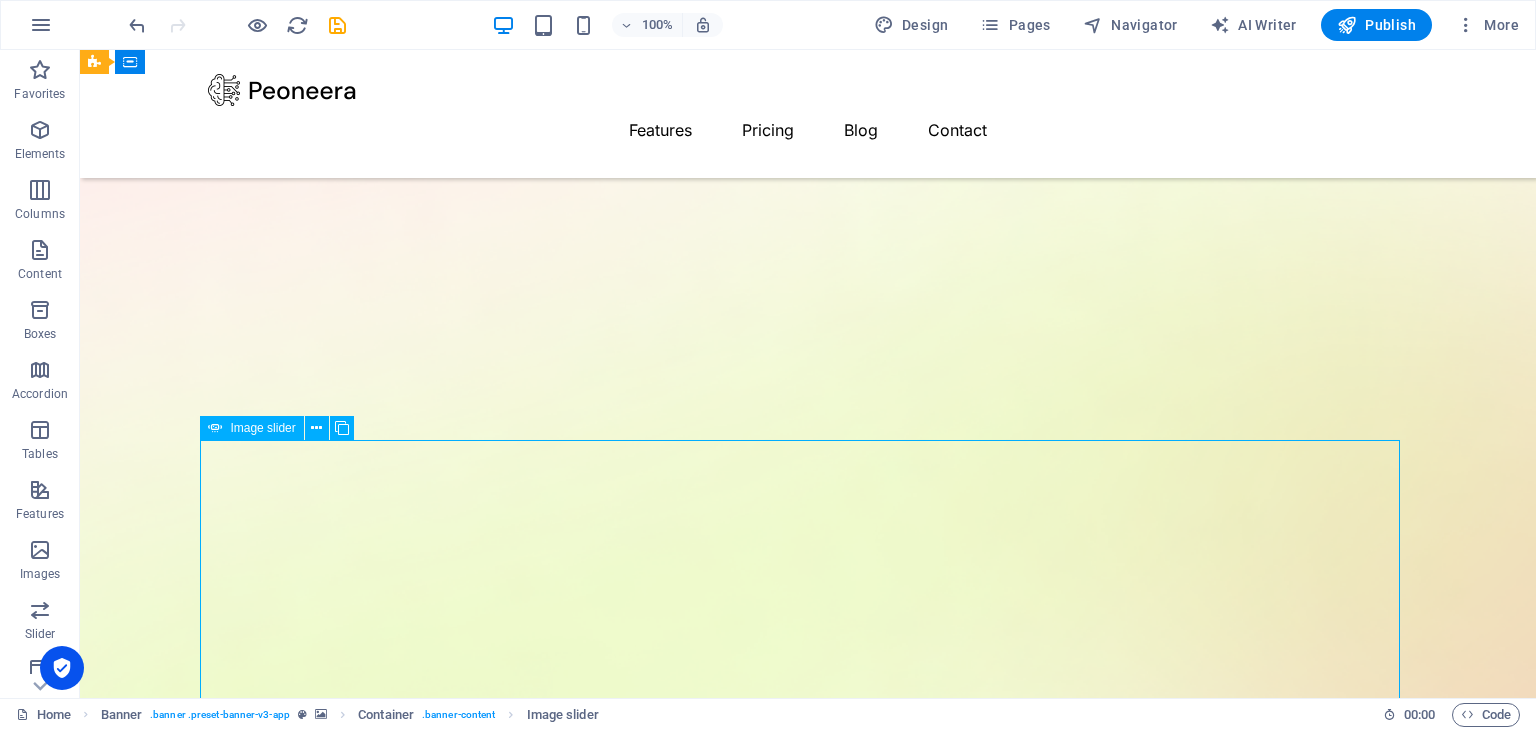 scroll, scrollTop: 900, scrollLeft: 0, axis: vertical 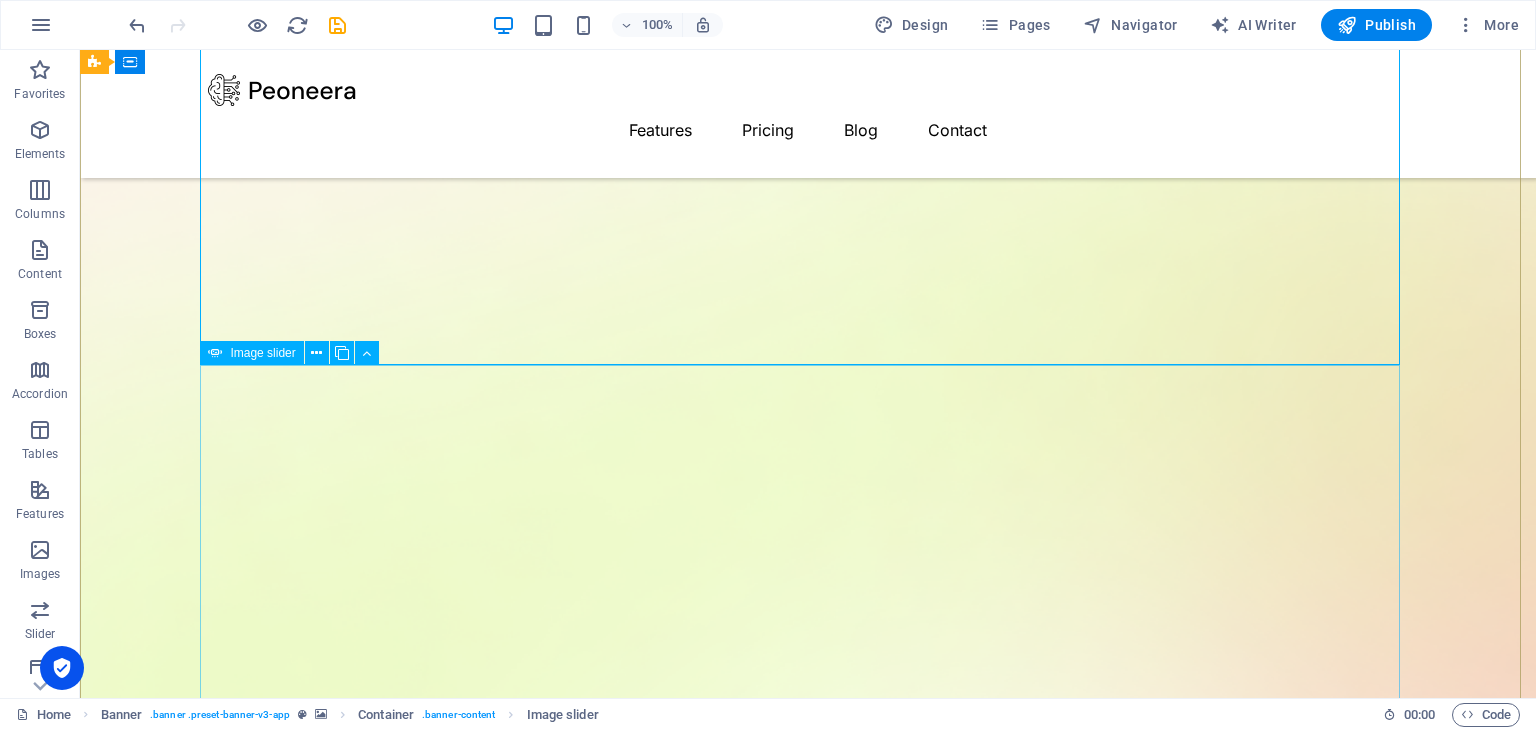 click at bounding box center [-1680, 3694] 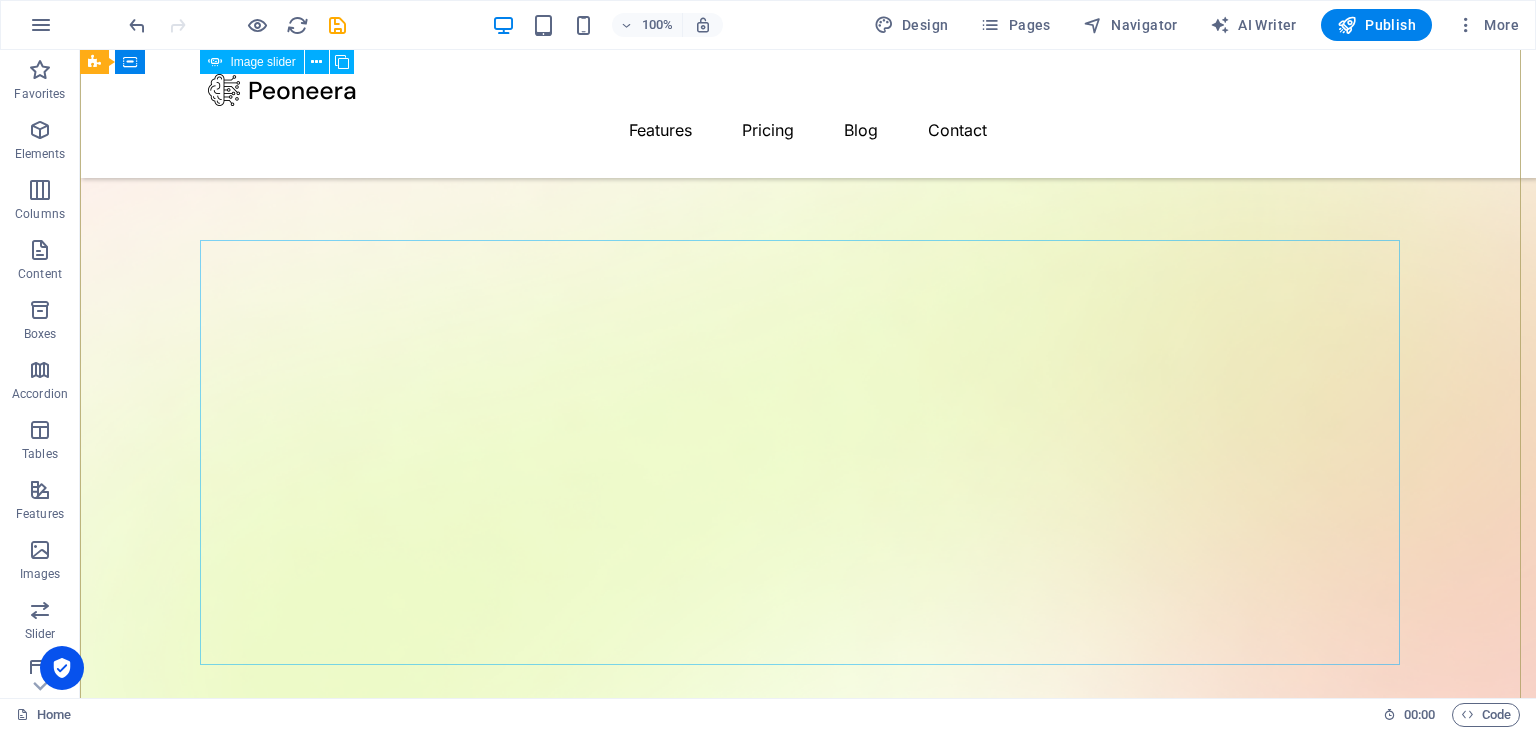 scroll, scrollTop: 600, scrollLeft: 0, axis: vertical 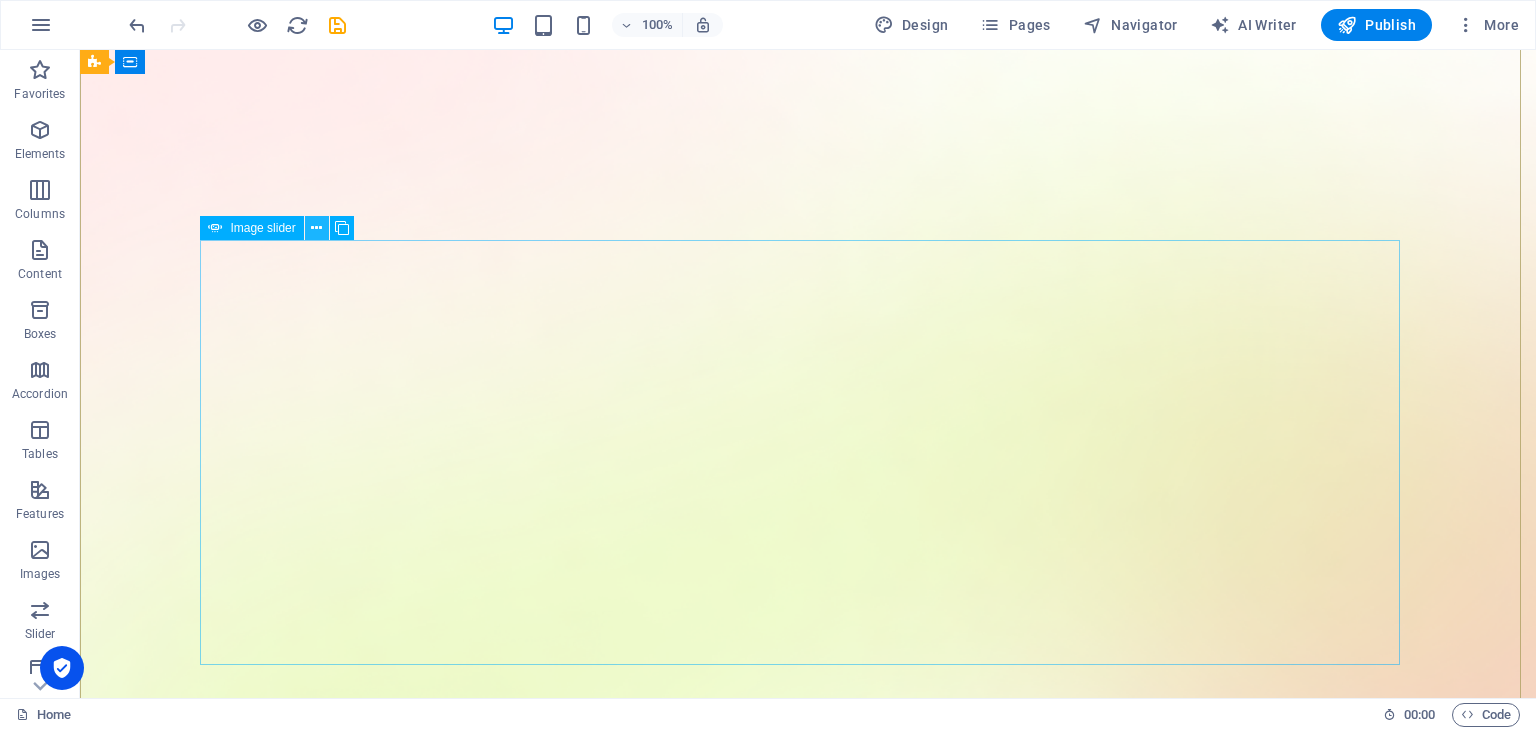 click at bounding box center [316, 228] 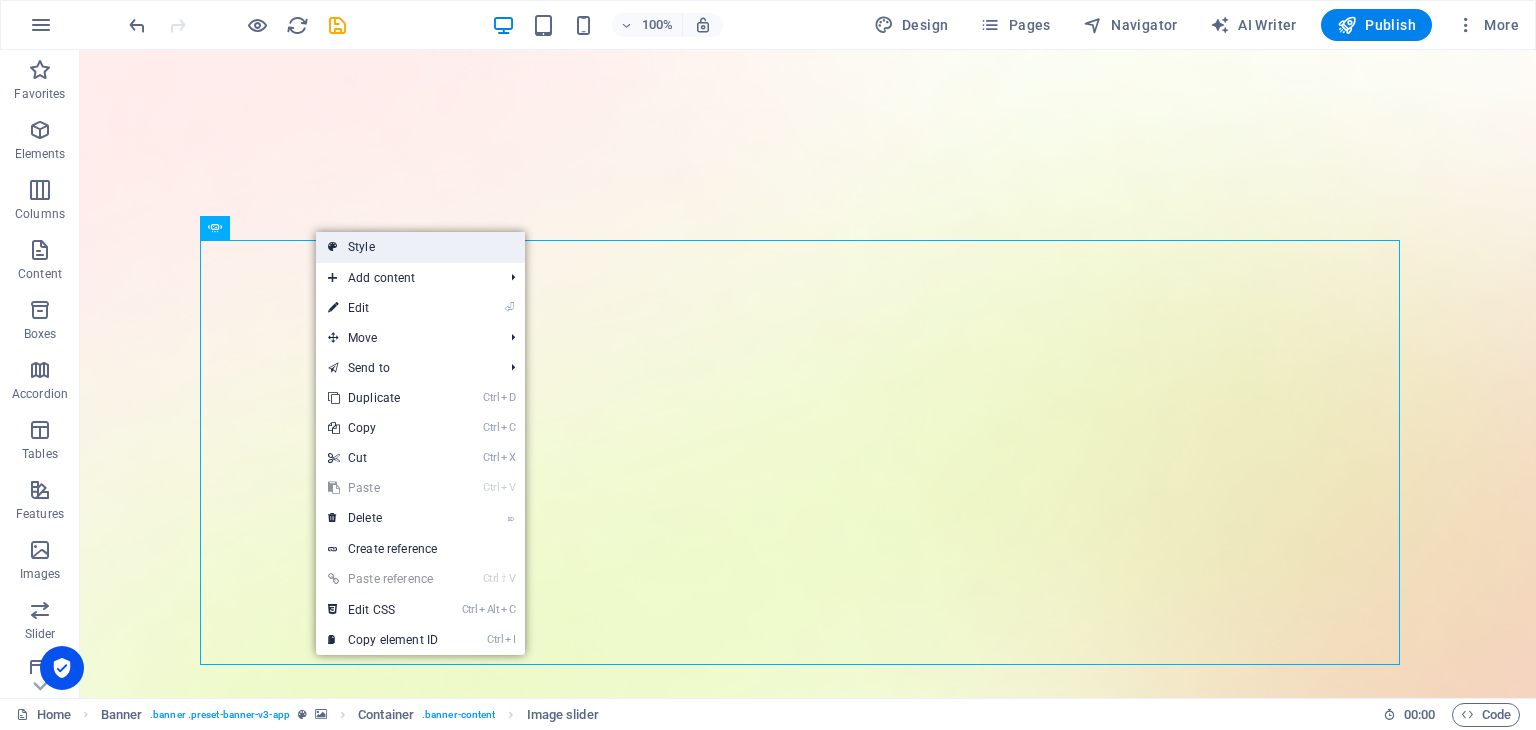 click on "Style" at bounding box center (420, 247) 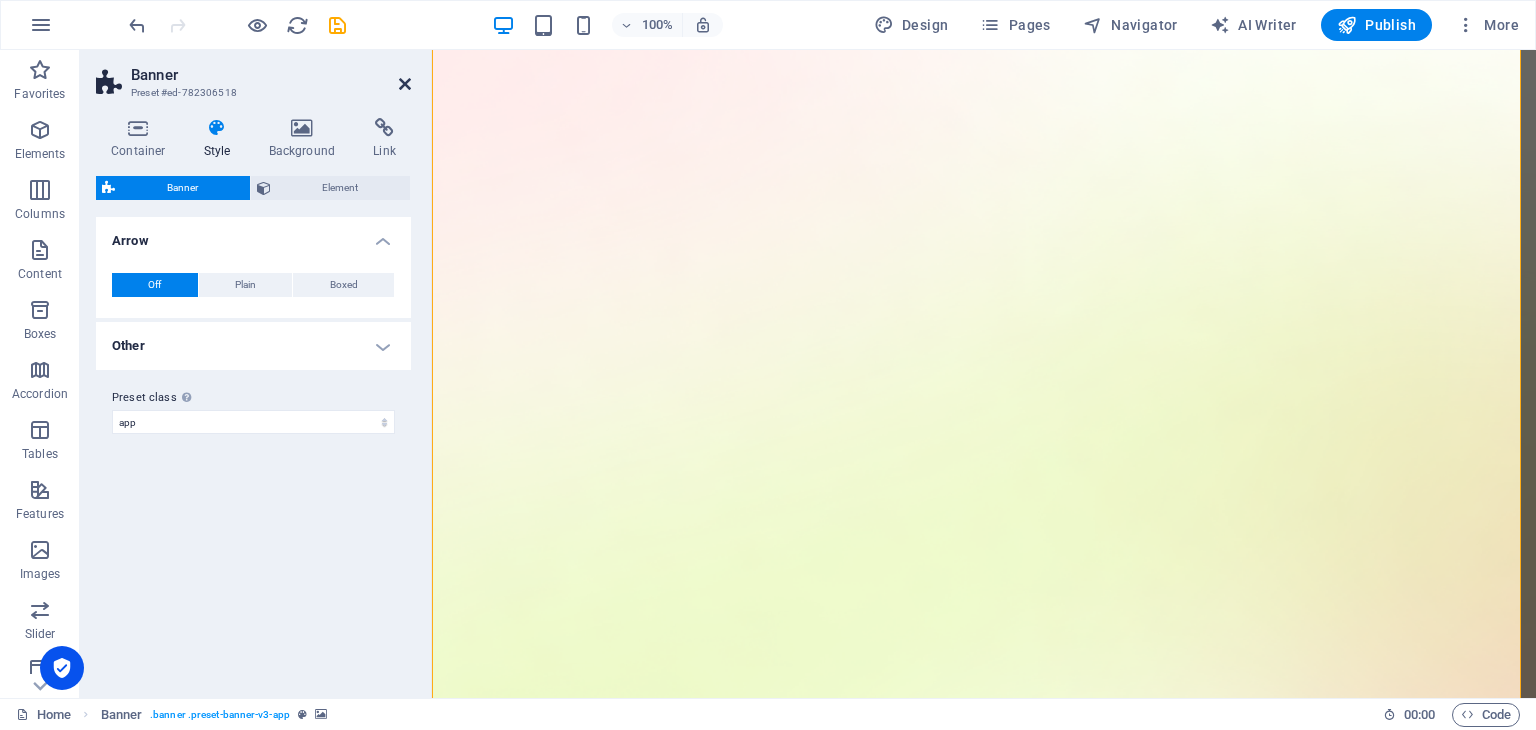click at bounding box center (405, 84) 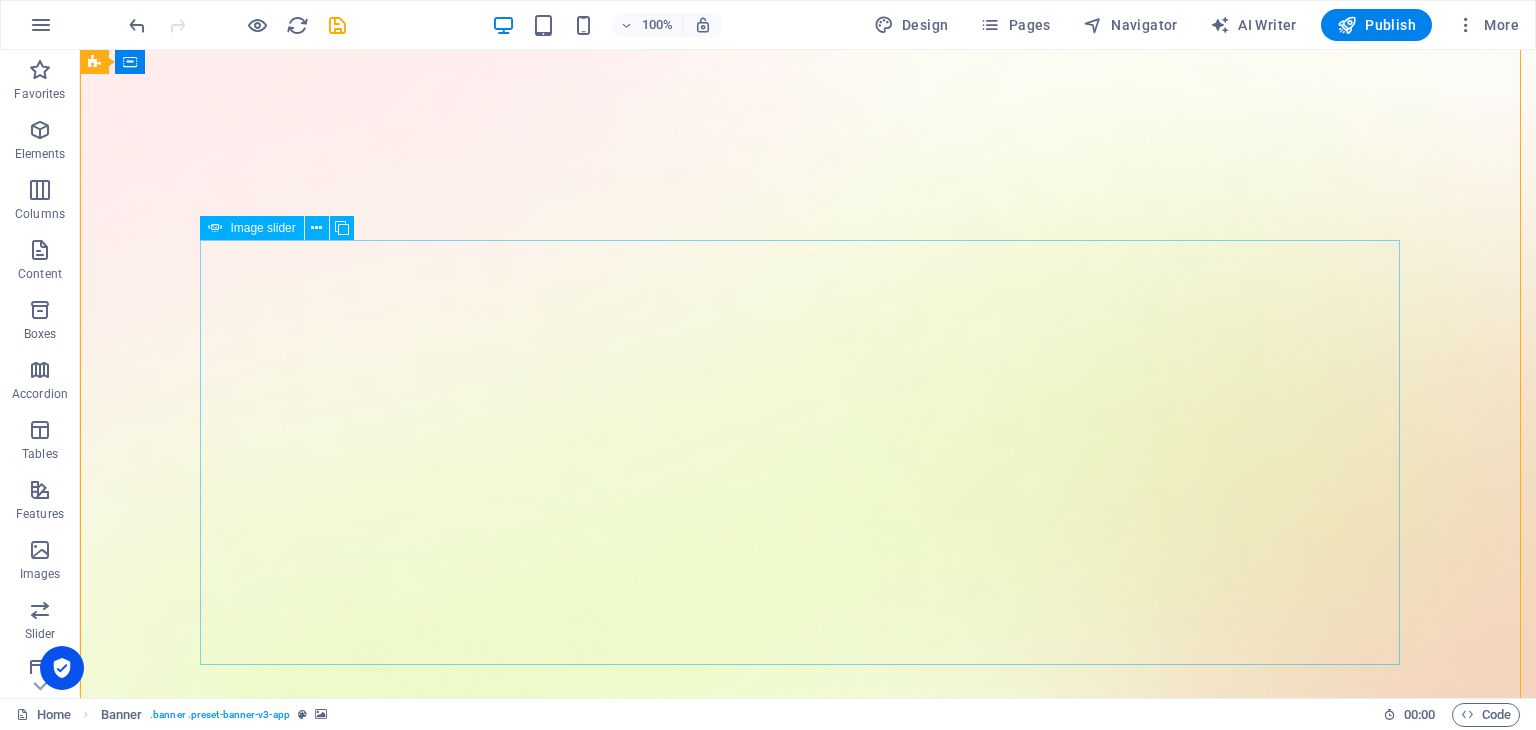 click on "Image slider" at bounding box center (251, 228) 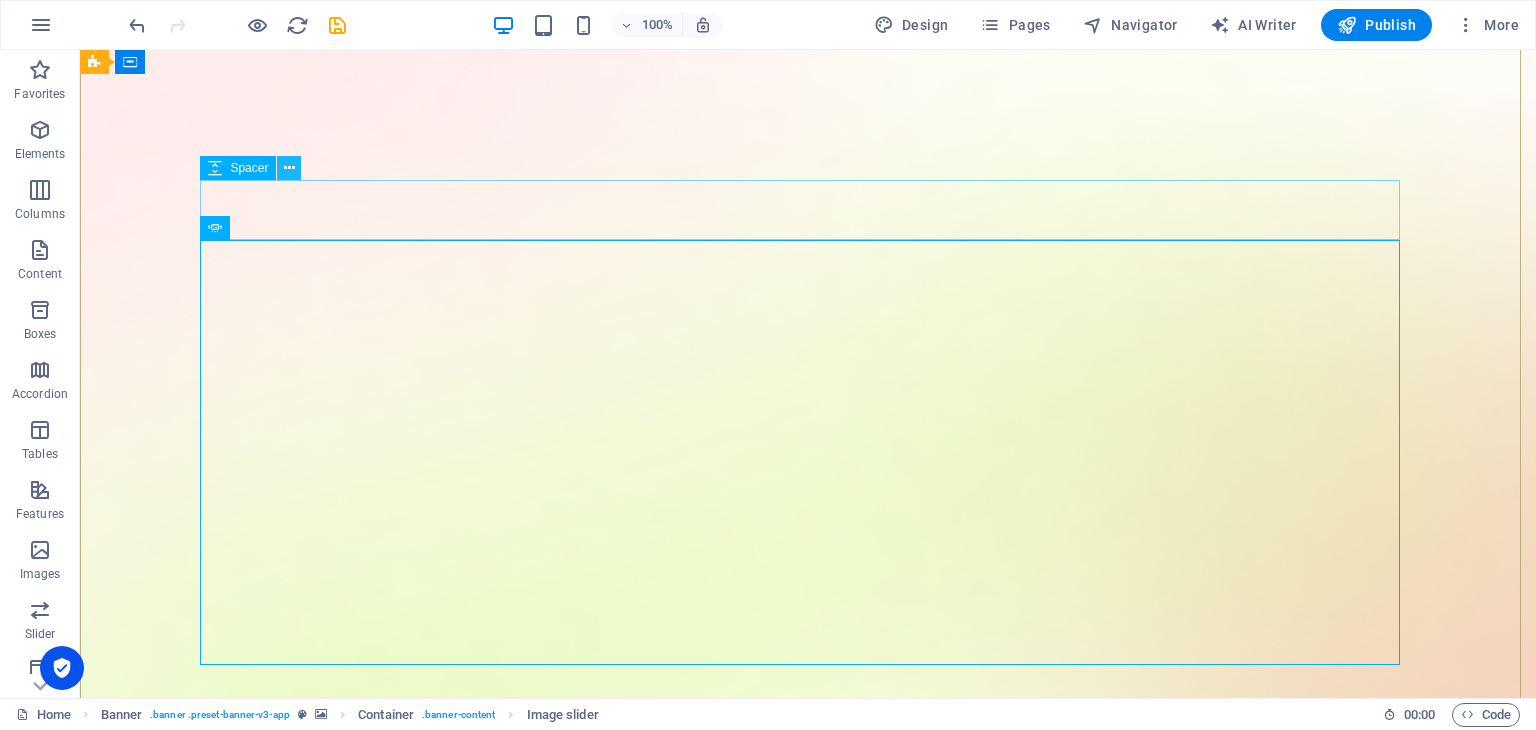 click at bounding box center (289, 168) 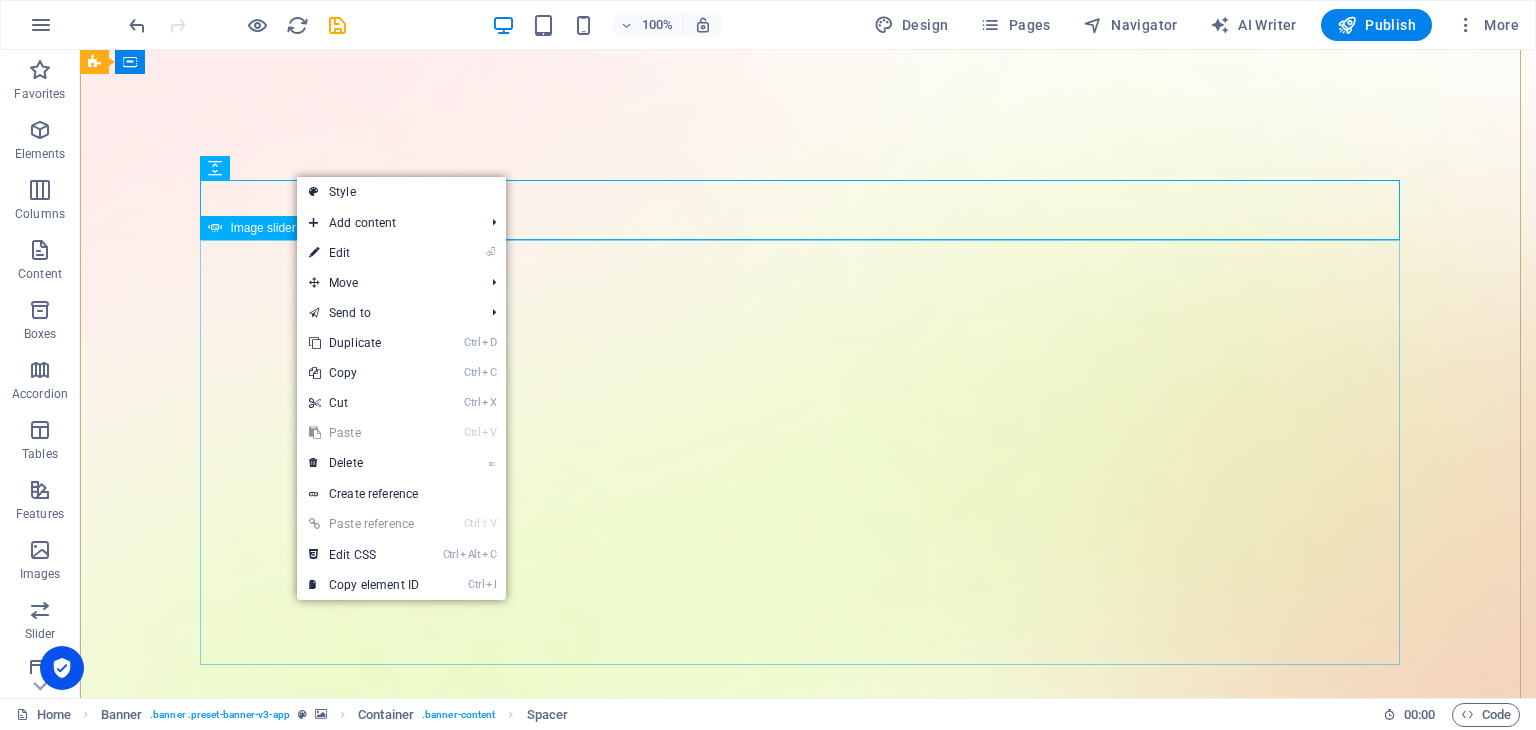 click at bounding box center [-480, 2768] 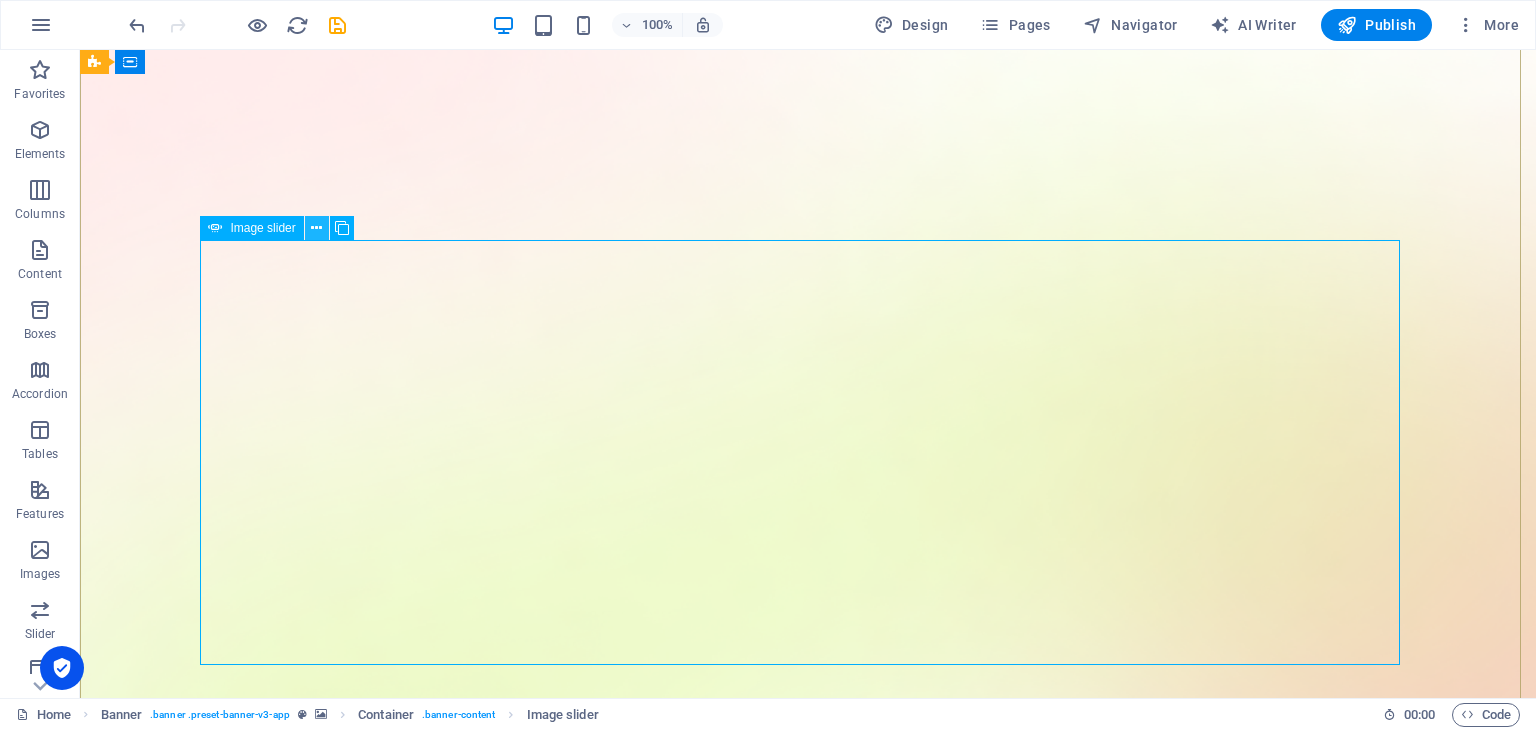click at bounding box center [316, 228] 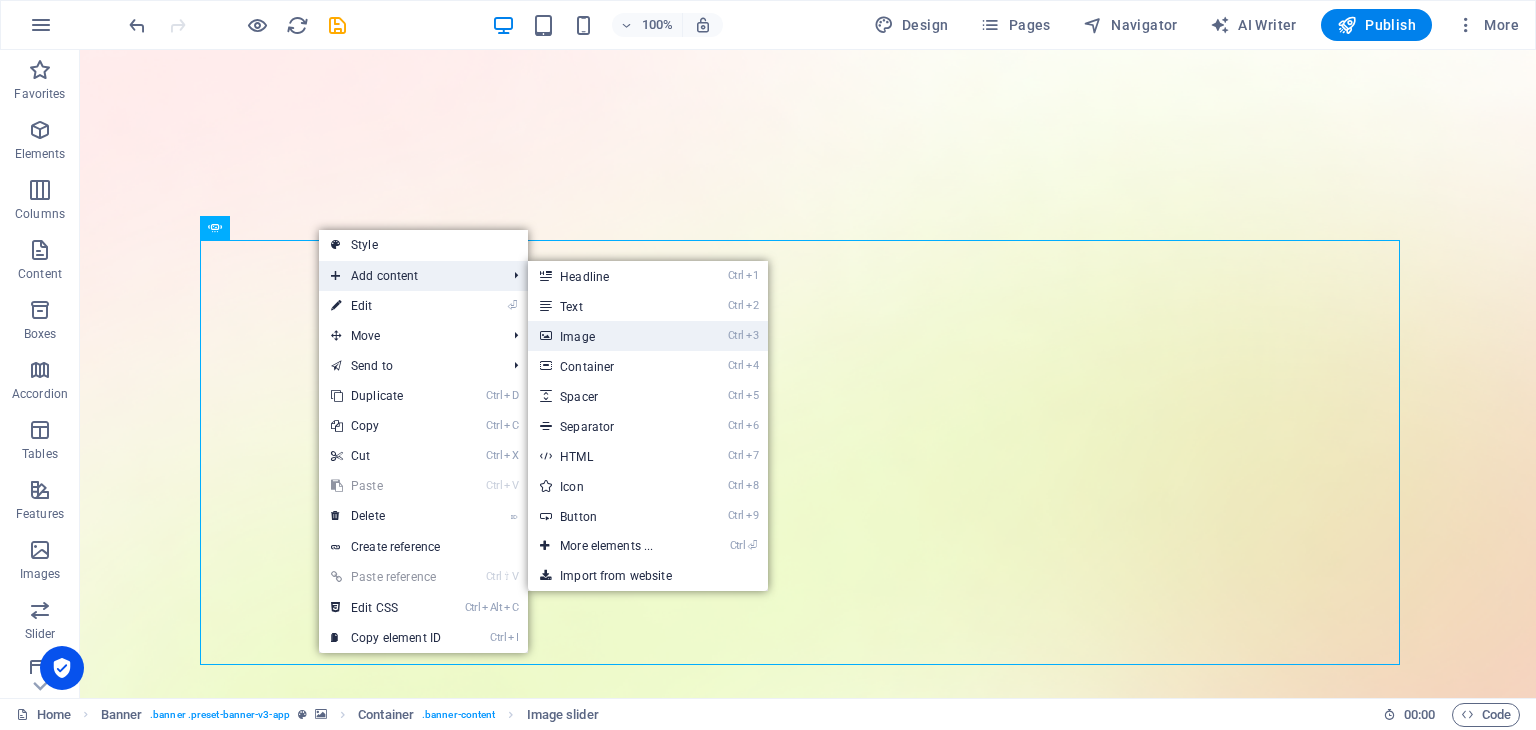 click on "Ctrl 3  Image" at bounding box center (610, 336) 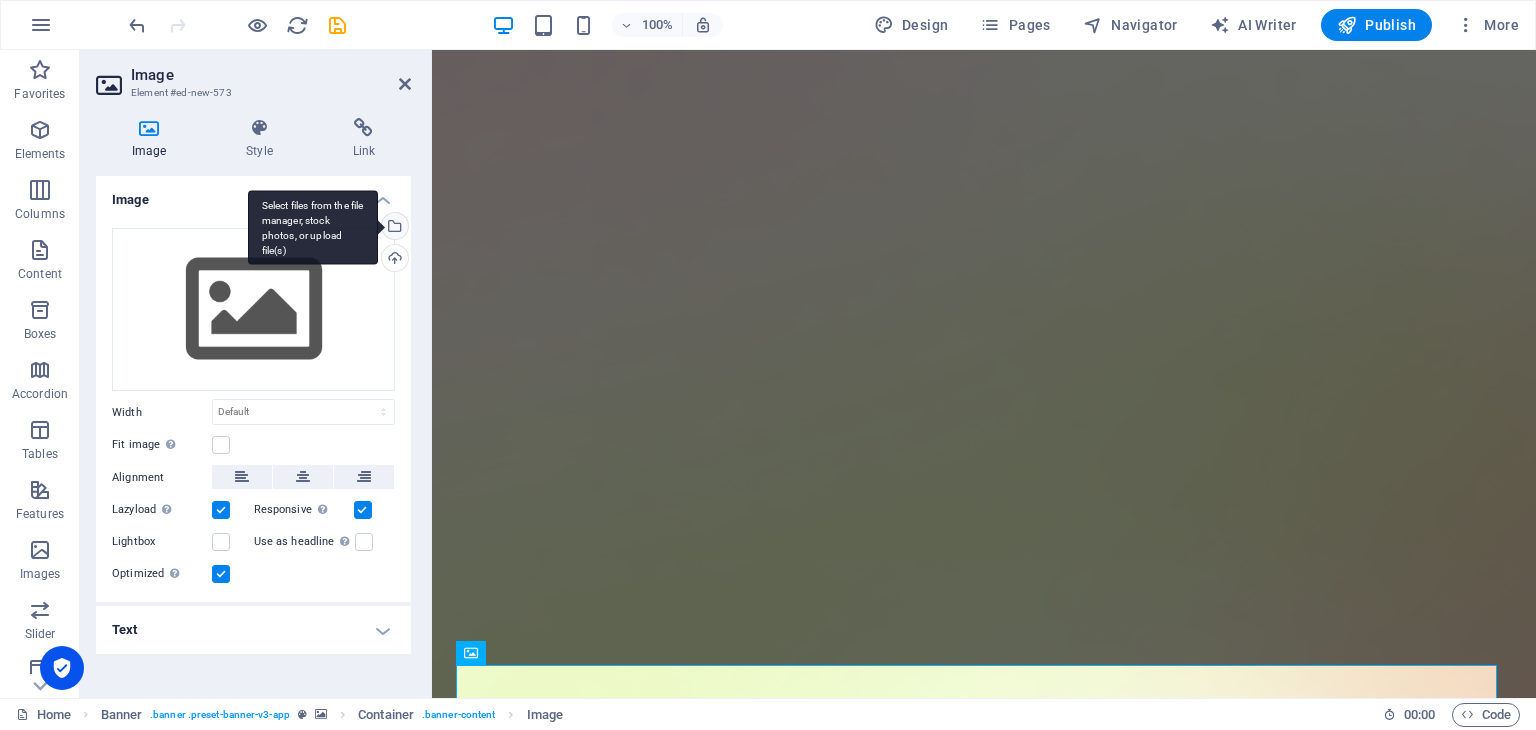 click on "Select files from the file manager, stock photos, or upload file(s)" at bounding box center (313, 227) 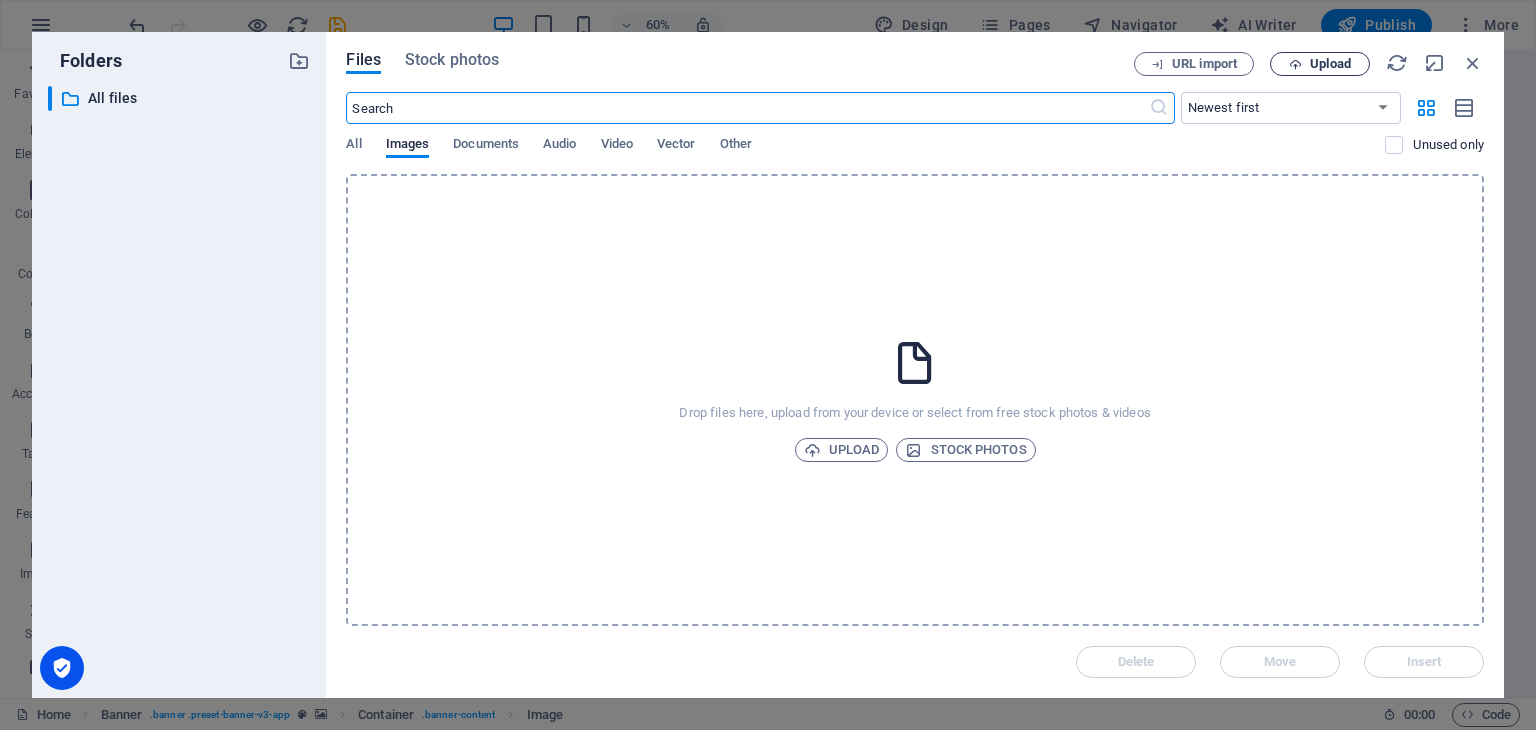 click at bounding box center [1295, 64] 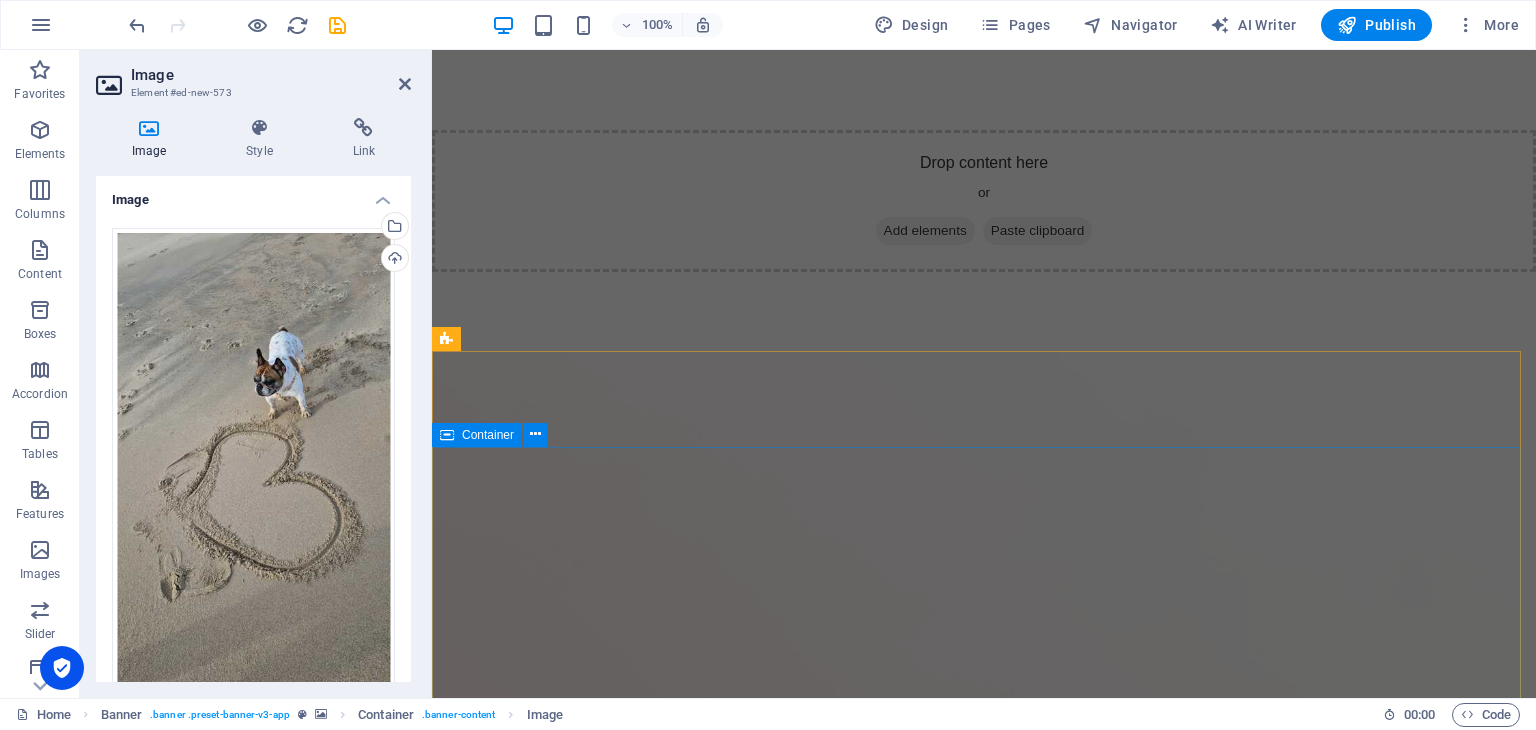 scroll, scrollTop: 400, scrollLeft: 0, axis: vertical 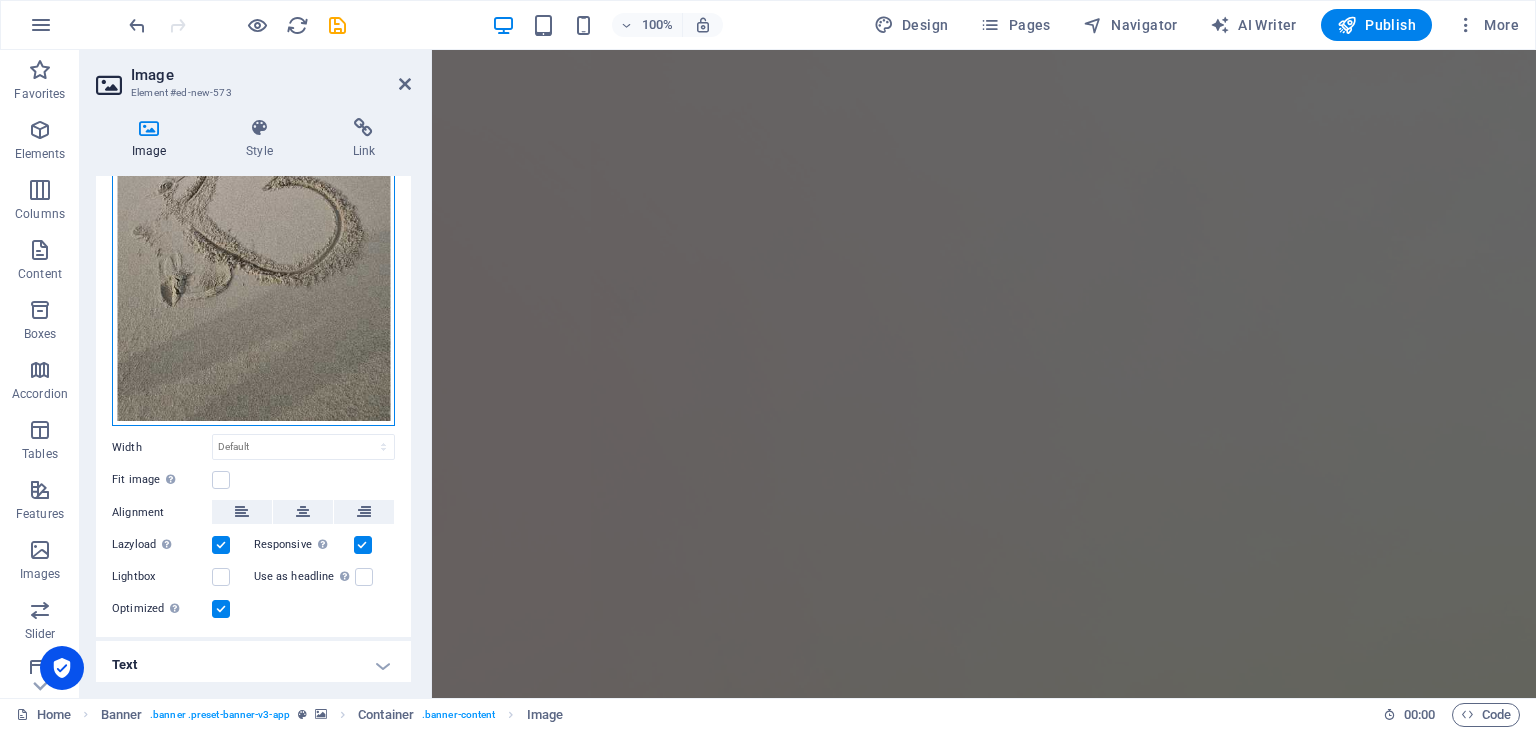click on "Drag files here, click to choose files or select files from Files or our free stock photos & videos" at bounding box center (253, 179) 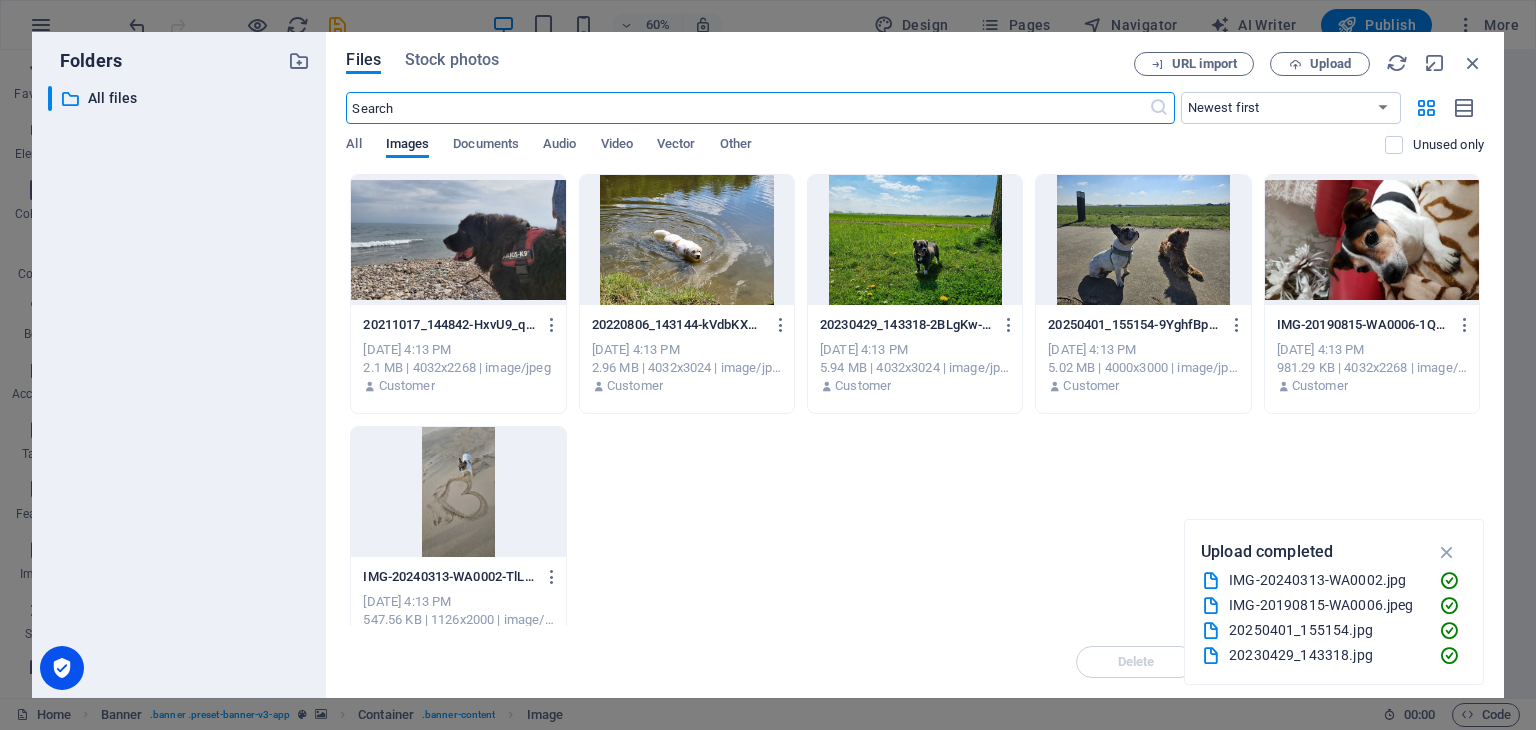click at bounding box center (458, 240) 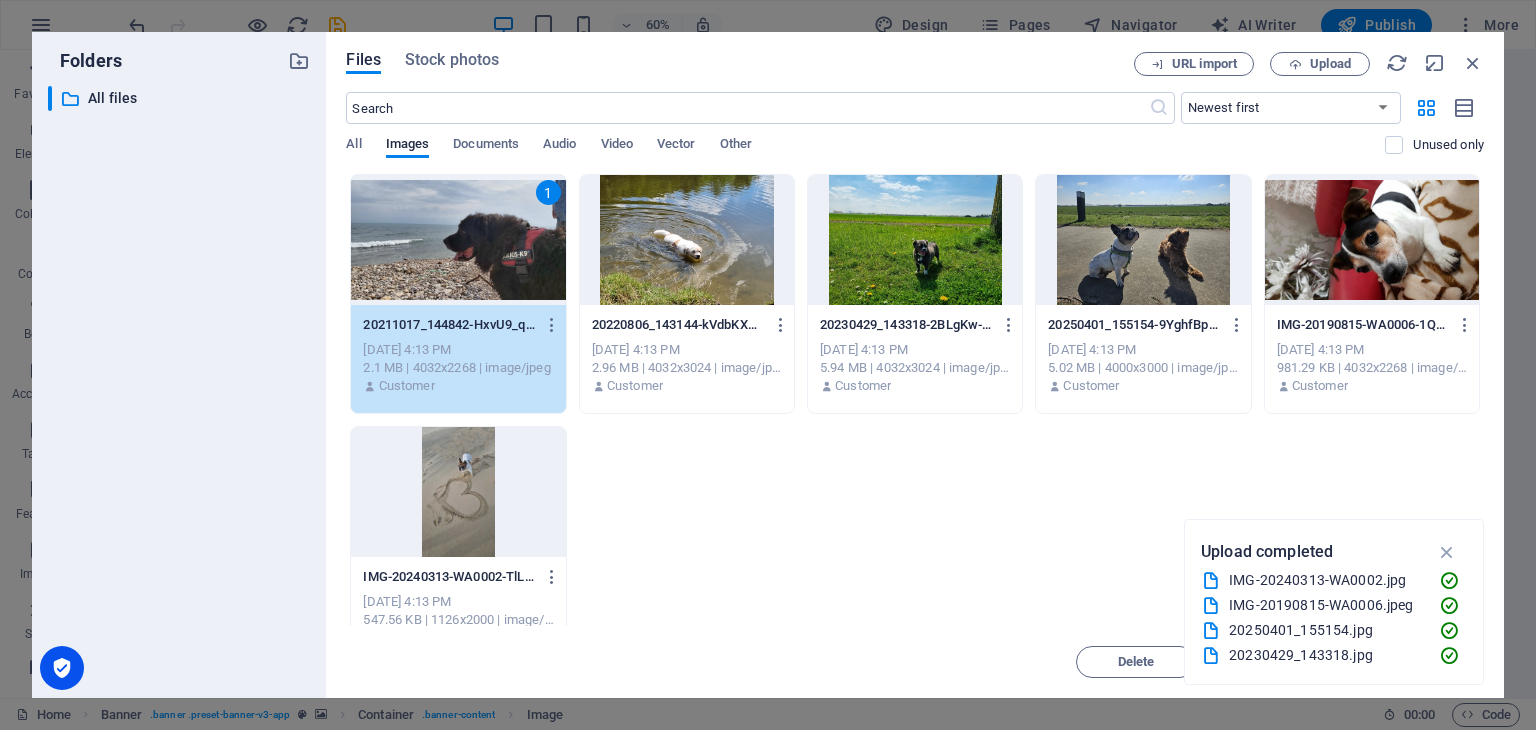 click on "20220806_143144-kVdbKXuExurgZf4Z7YzGHA.jpg 20220806_143144-kVdbKXuExurgZf4Z7YzGHA.jpg" at bounding box center [687, 325] 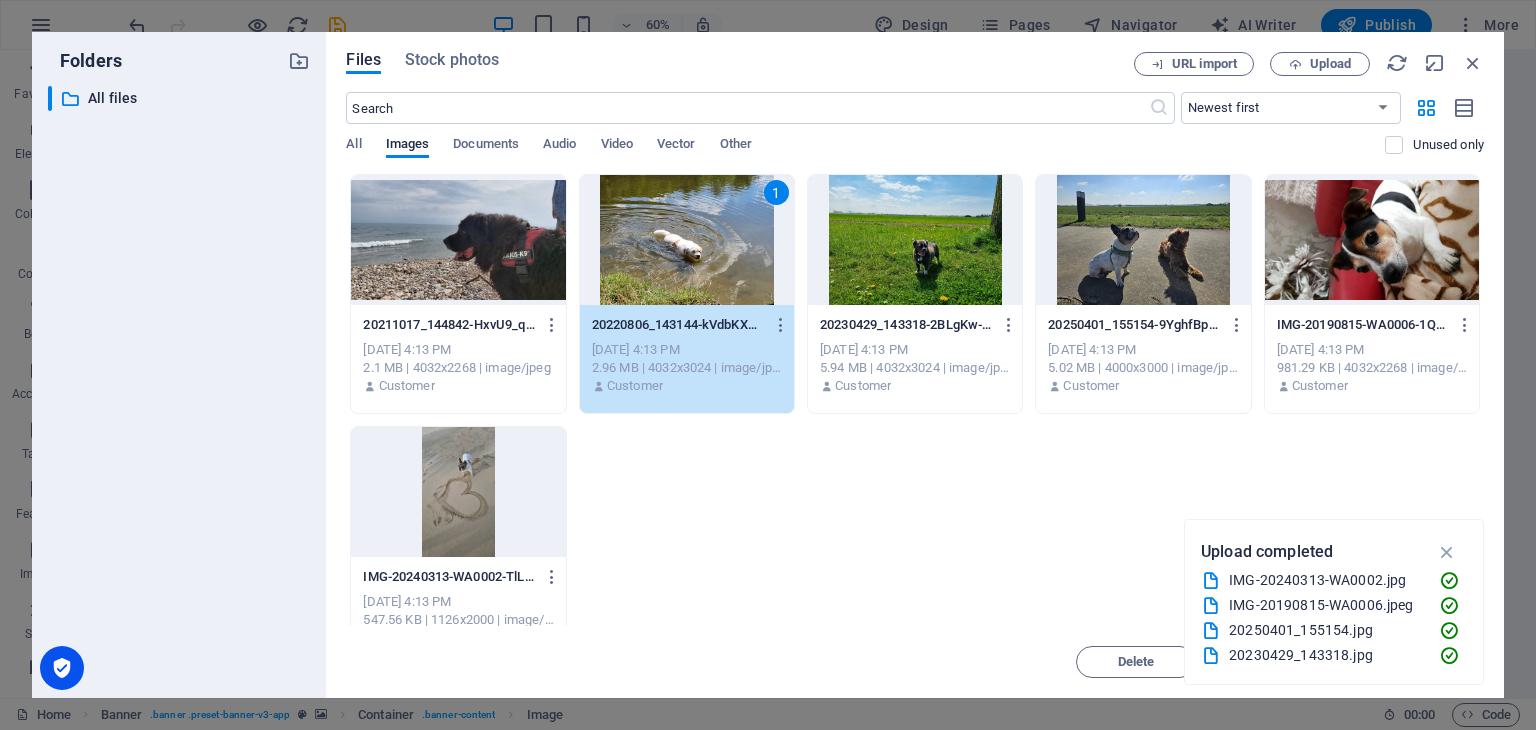 click at bounding box center [458, 240] 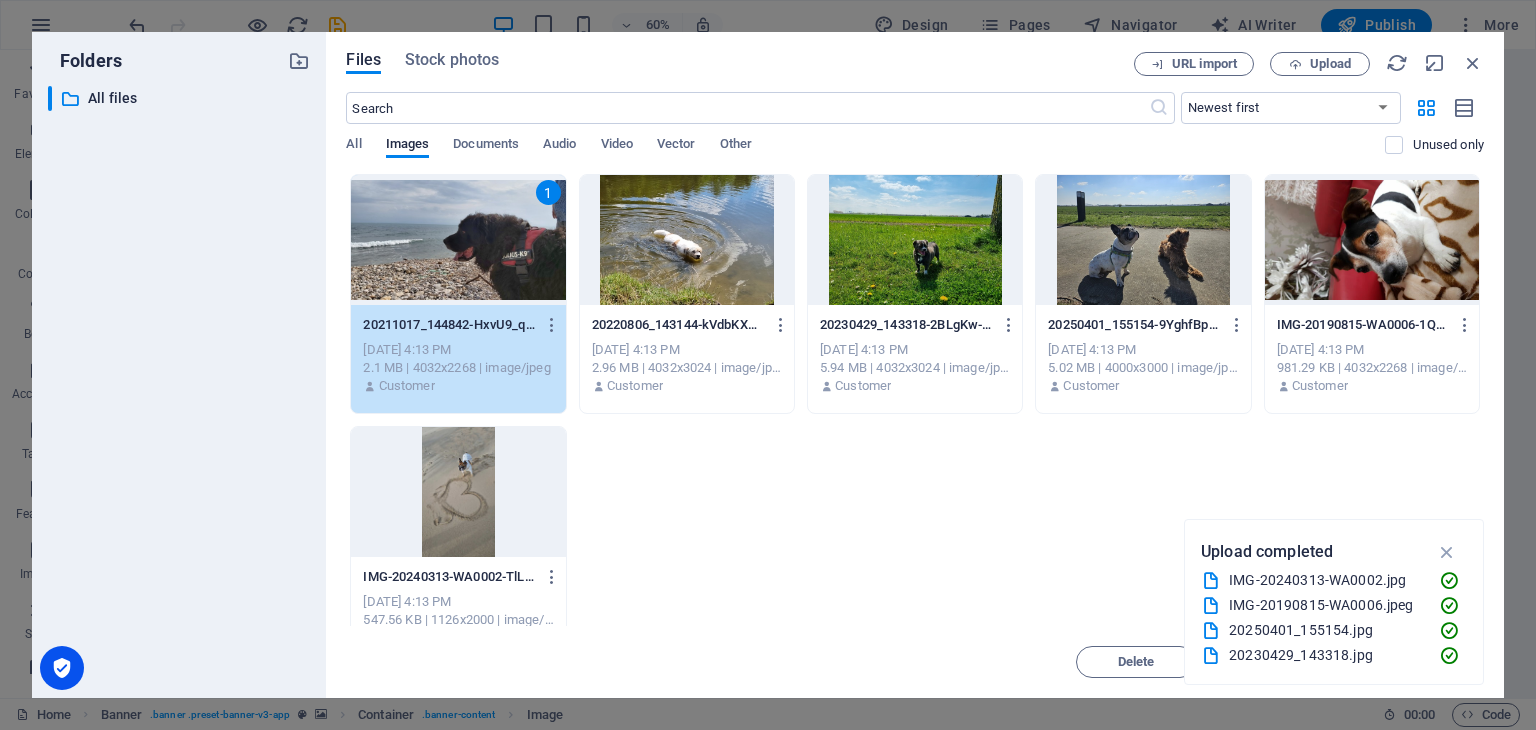 click at bounding box center (687, 240) 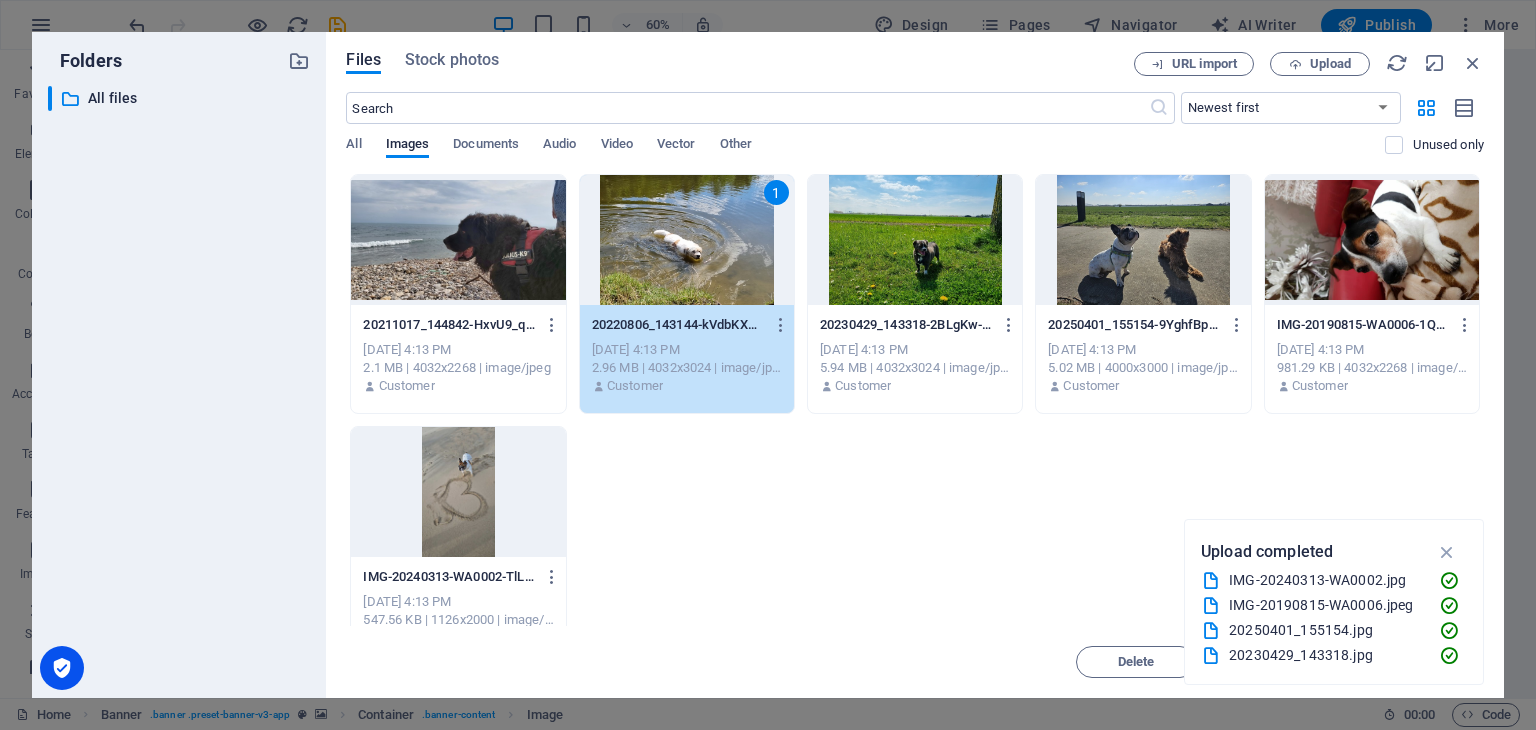 click at bounding box center [458, 240] 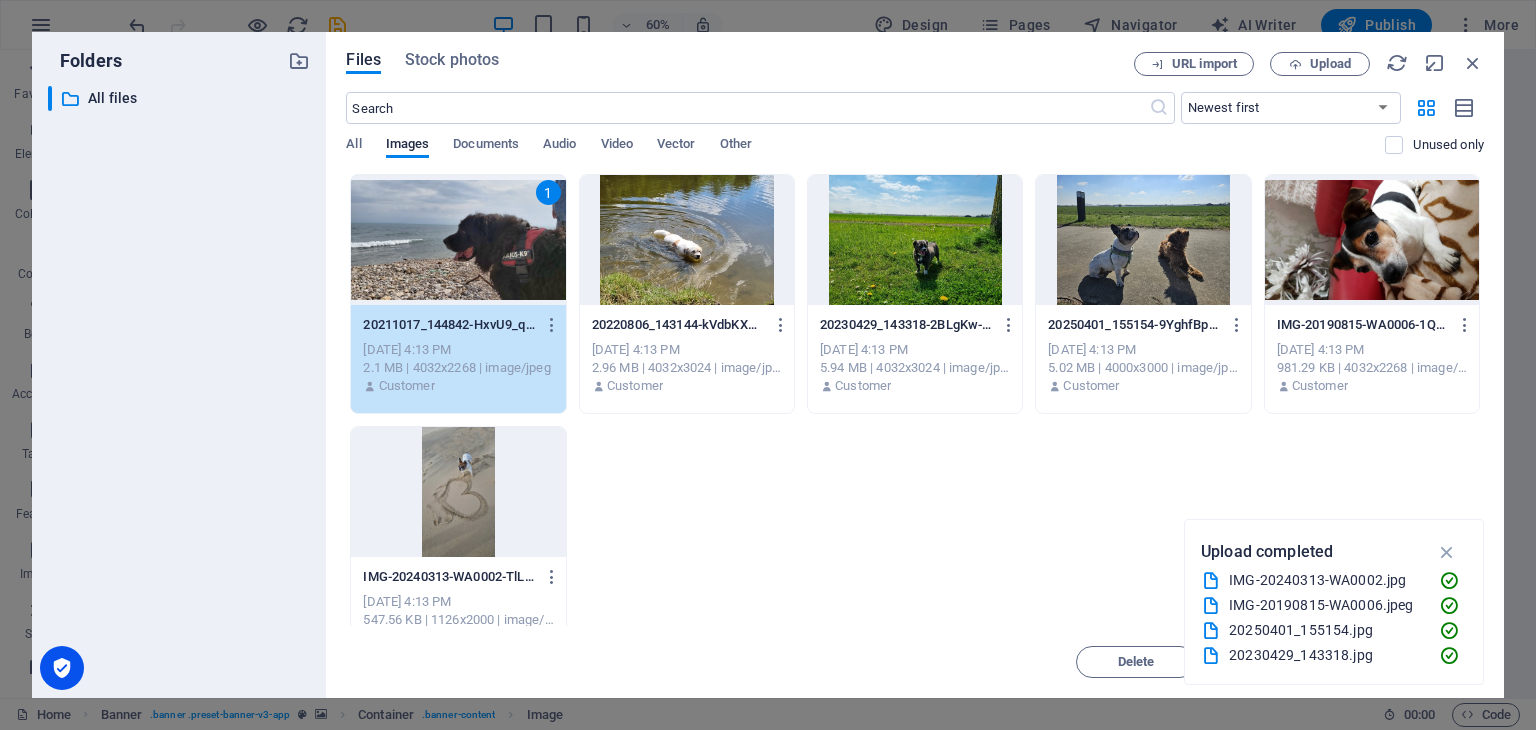 click on "1" at bounding box center [458, 240] 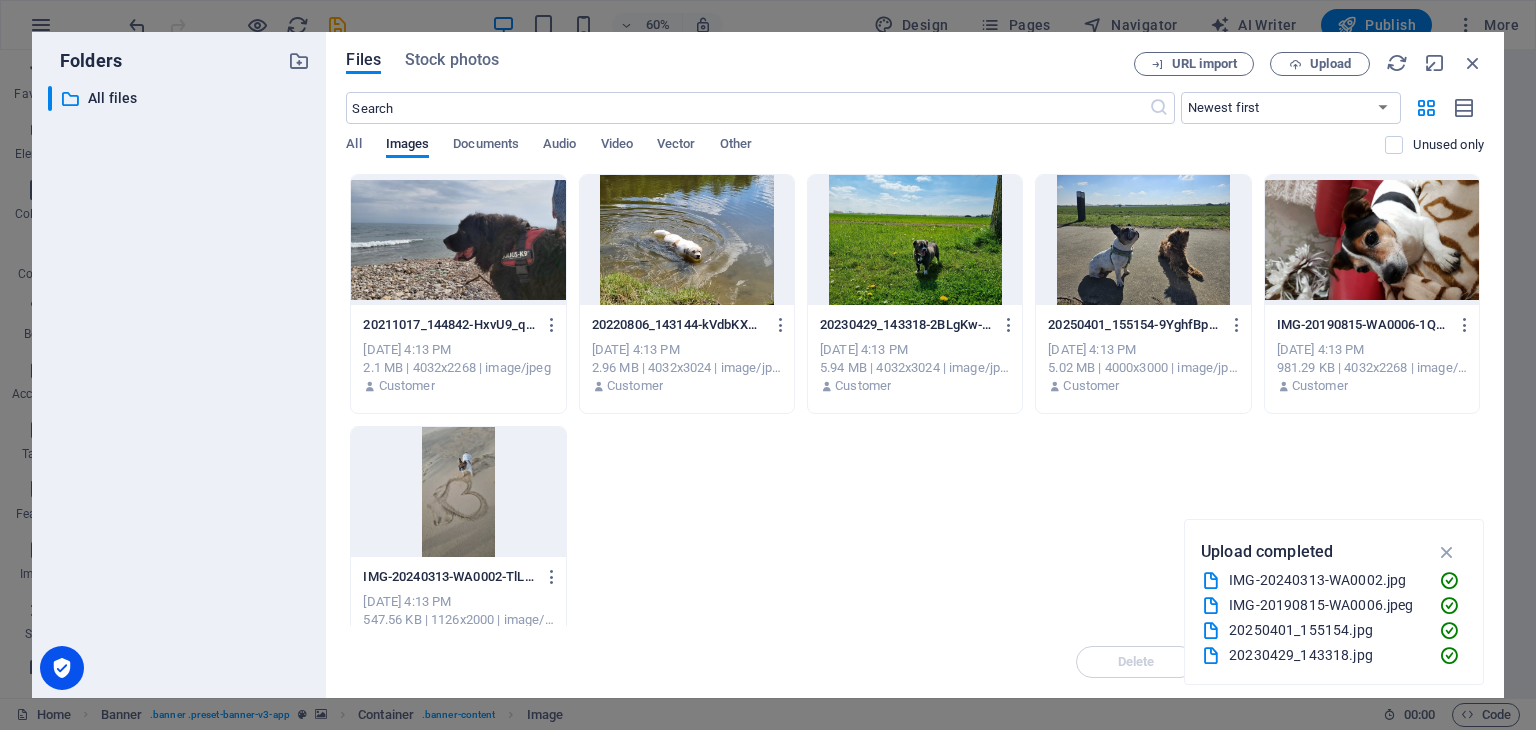 click at bounding box center (458, 240) 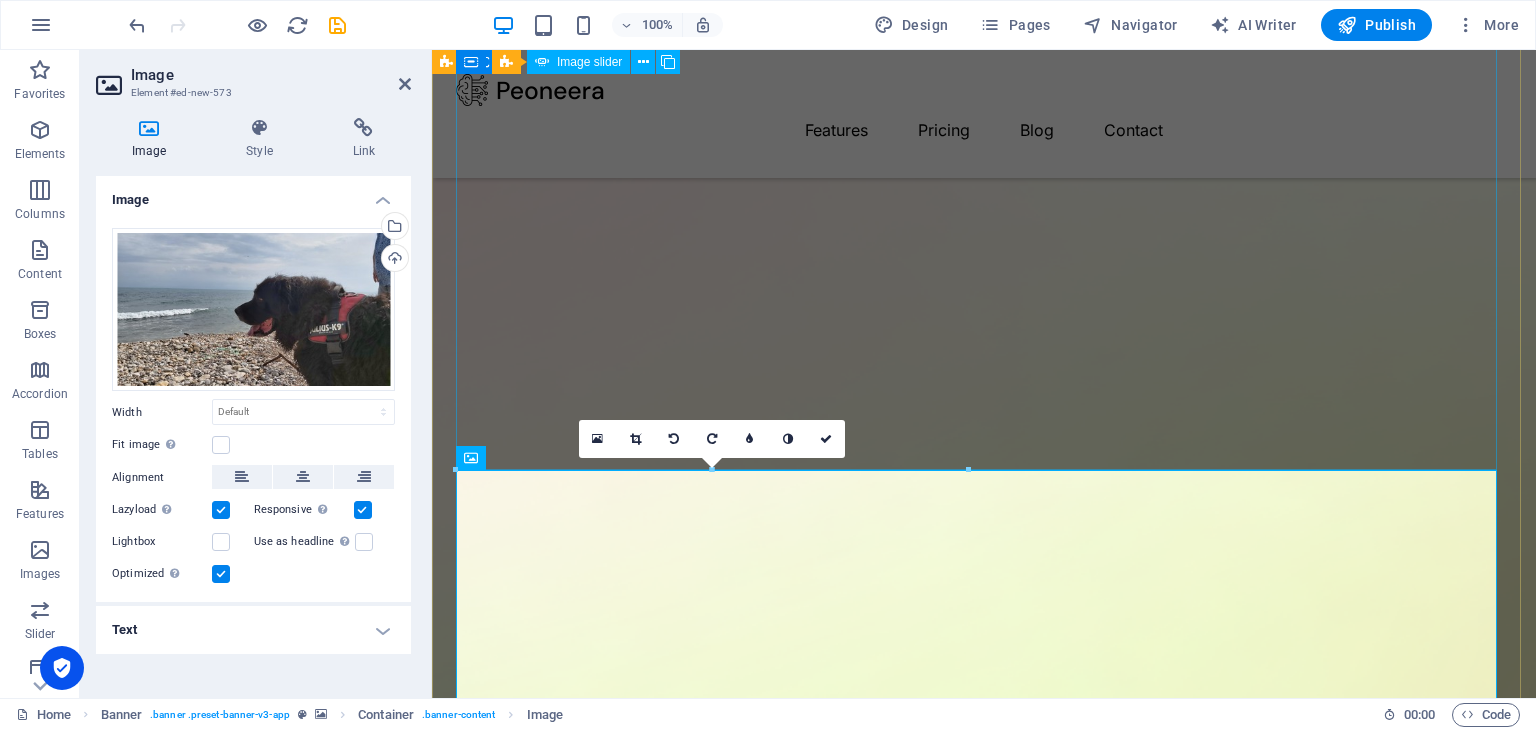 scroll, scrollTop: 600, scrollLeft: 0, axis: vertical 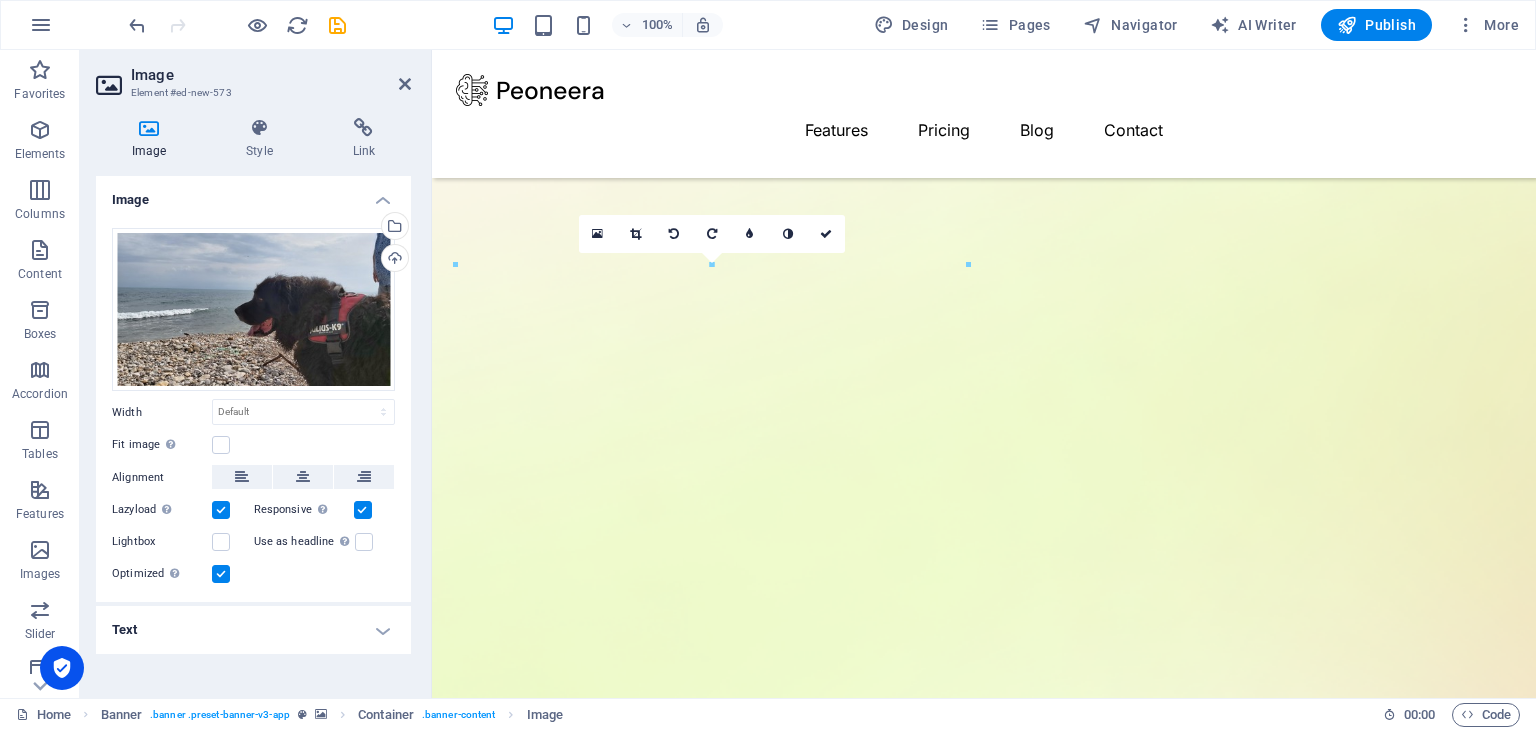 drag, startPoint x: 1114, startPoint y: 421, endPoint x: 1129, endPoint y: 209, distance: 212.53 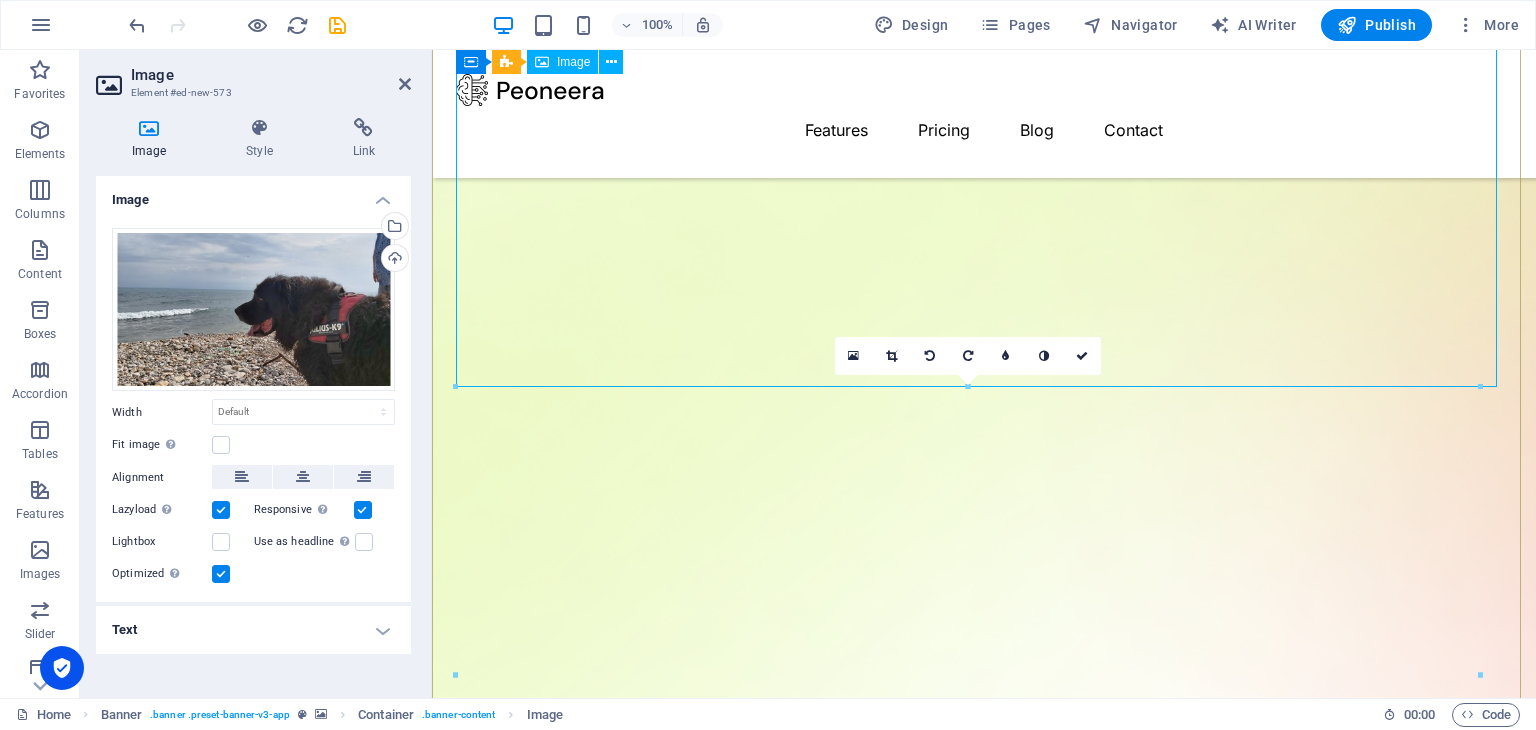 scroll, scrollTop: 1200, scrollLeft: 0, axis: vertical 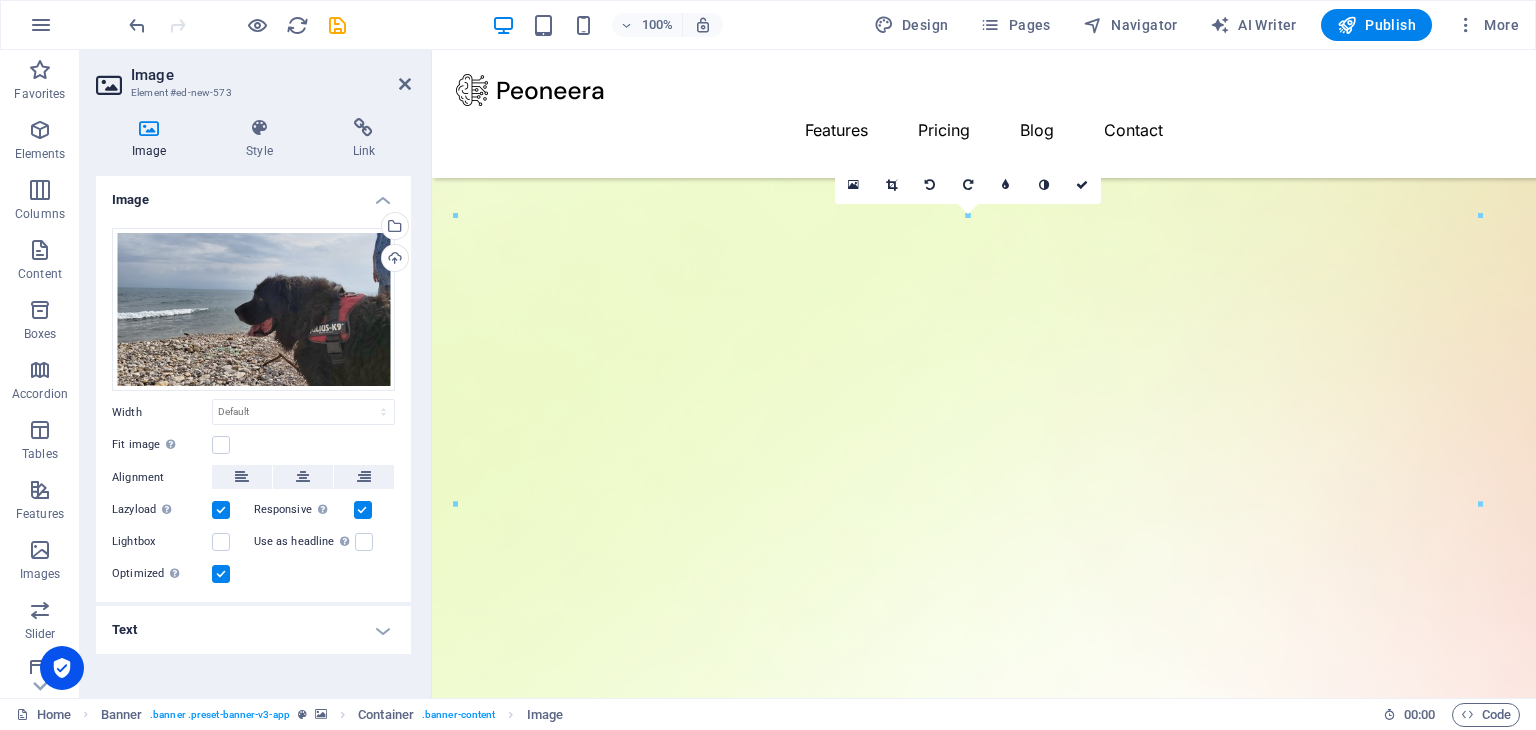 drag, startPoint x: 1167, startPoint y: 179, endPoint x: 1191, endPoint y: 299, distance: 122.376465 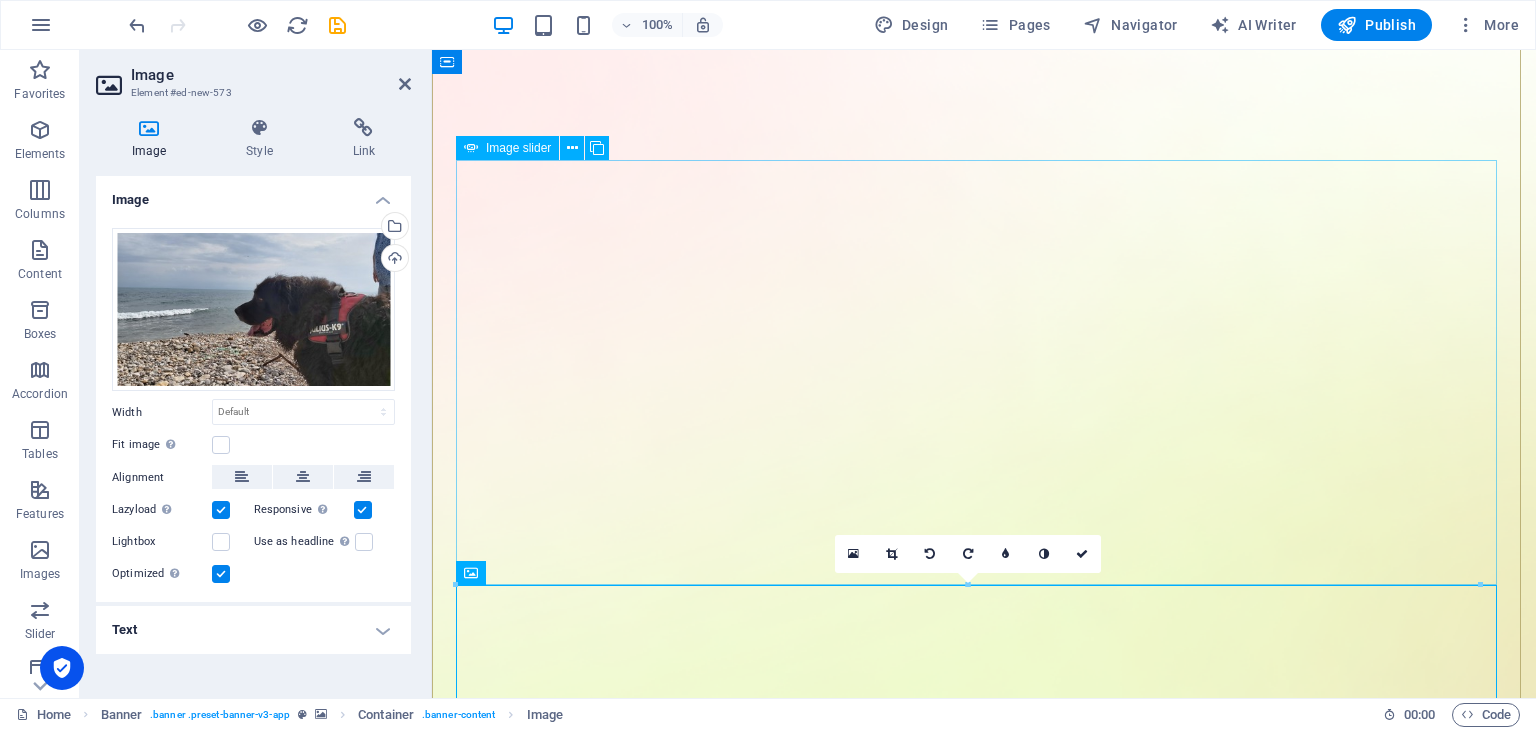 scroll, scrollTop: 700, scrollLeft: 0, axis: vertical 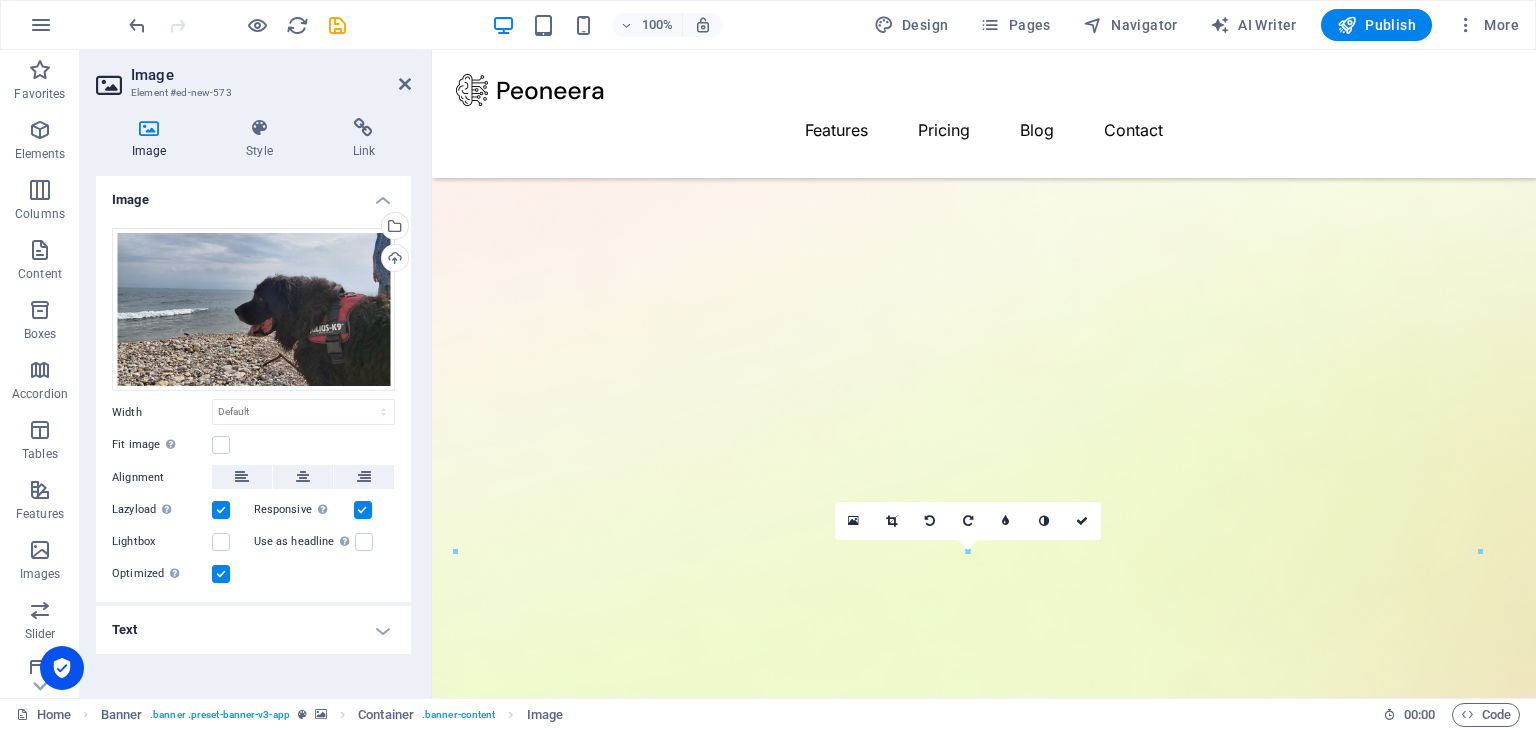 drag, startPoint x: 913, startPoint y: 619, endPoint x: 913, endPoint y: 475, distance: 144 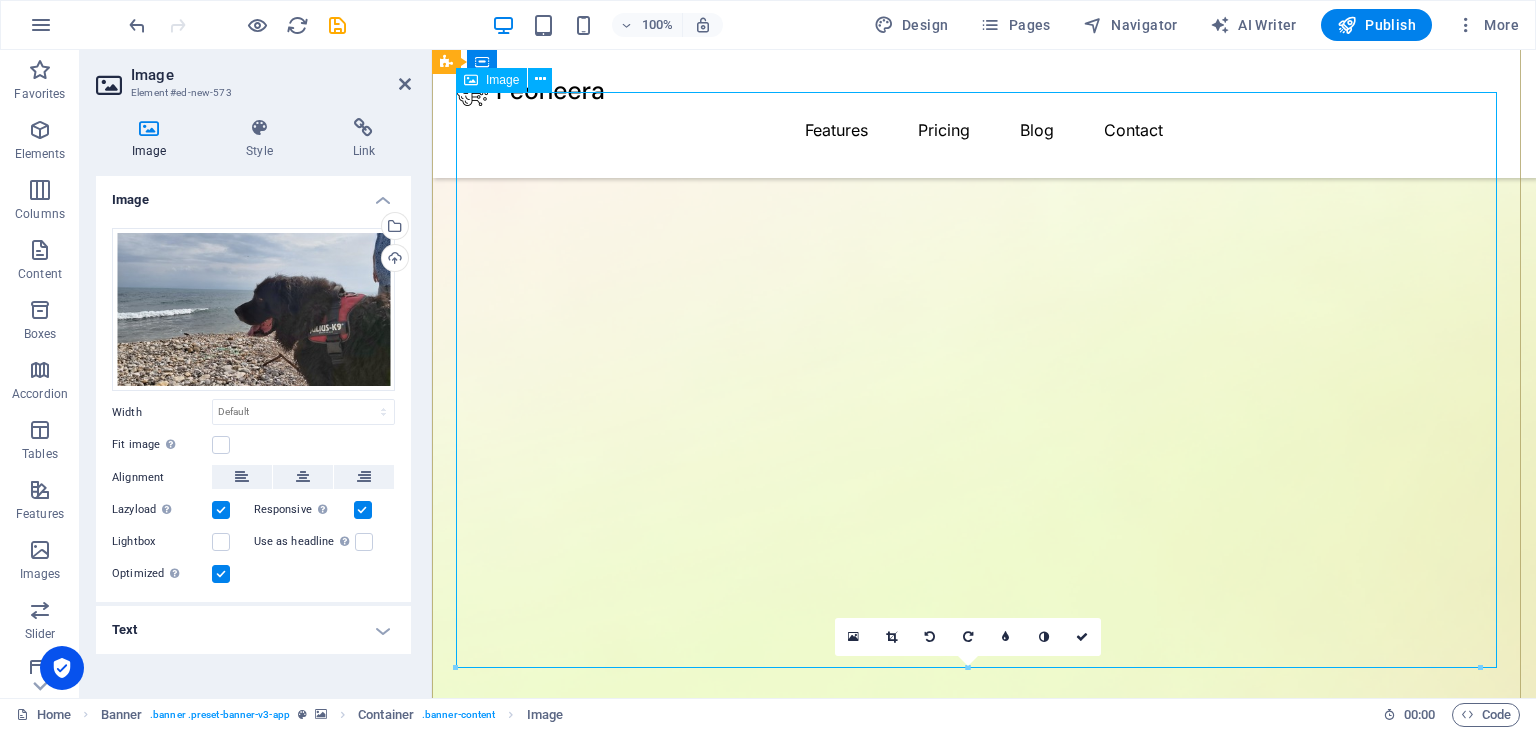 scroll, scrollTop: 754, scrollLeft: 0, axis: vertical 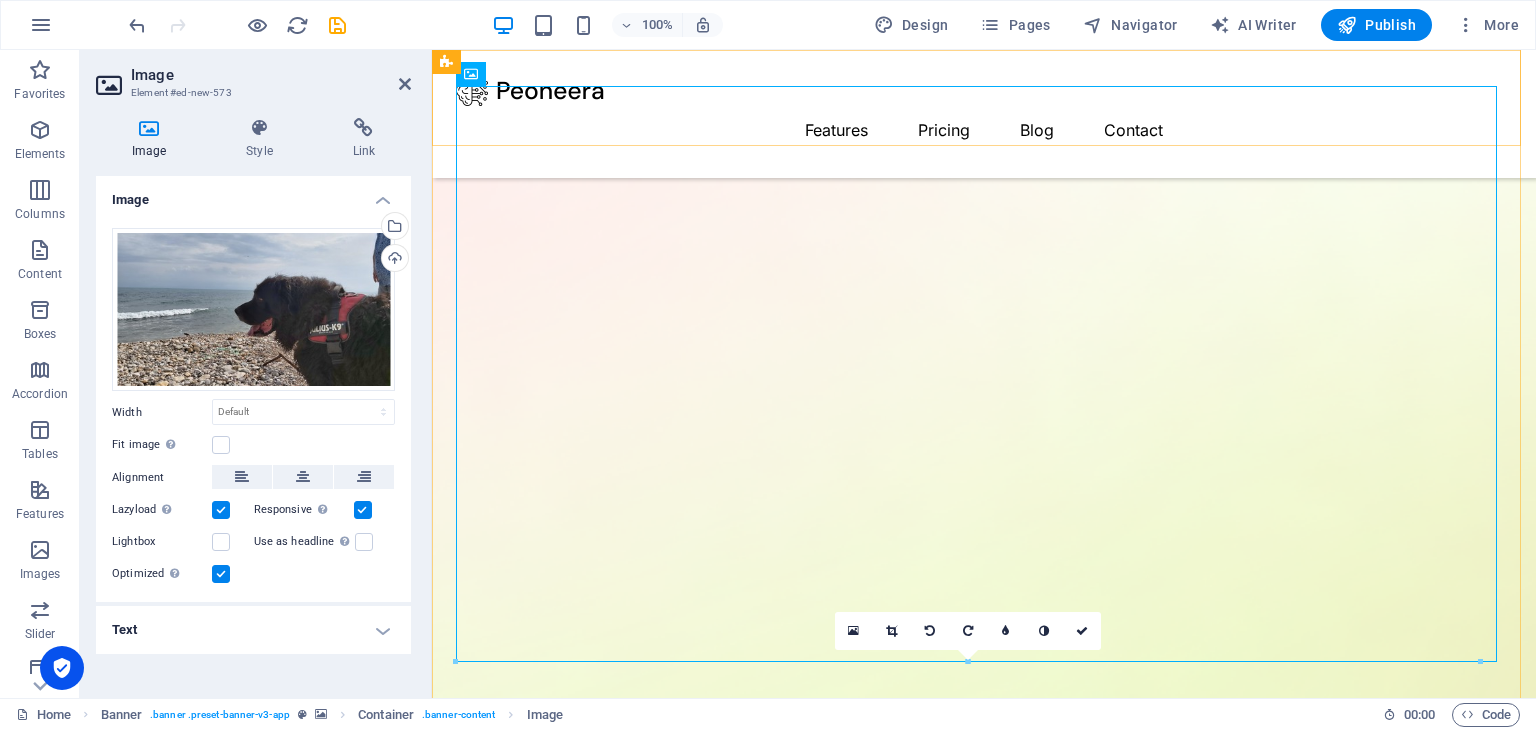 click on "Features Pricing Blog Contact" at bounding box center (984, 114) 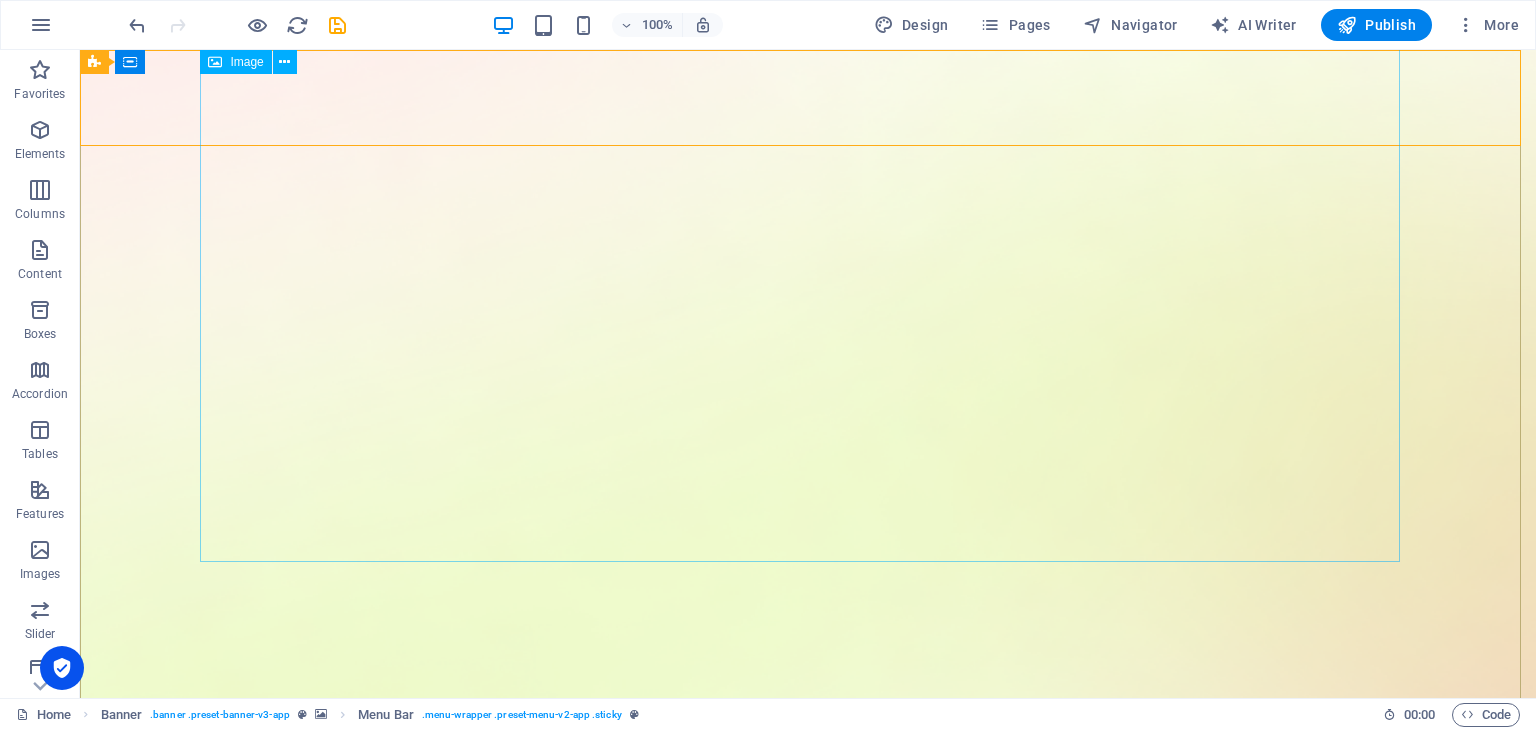 scroll, scrollTop: 554, scrollLeft: 0, axis: vertical 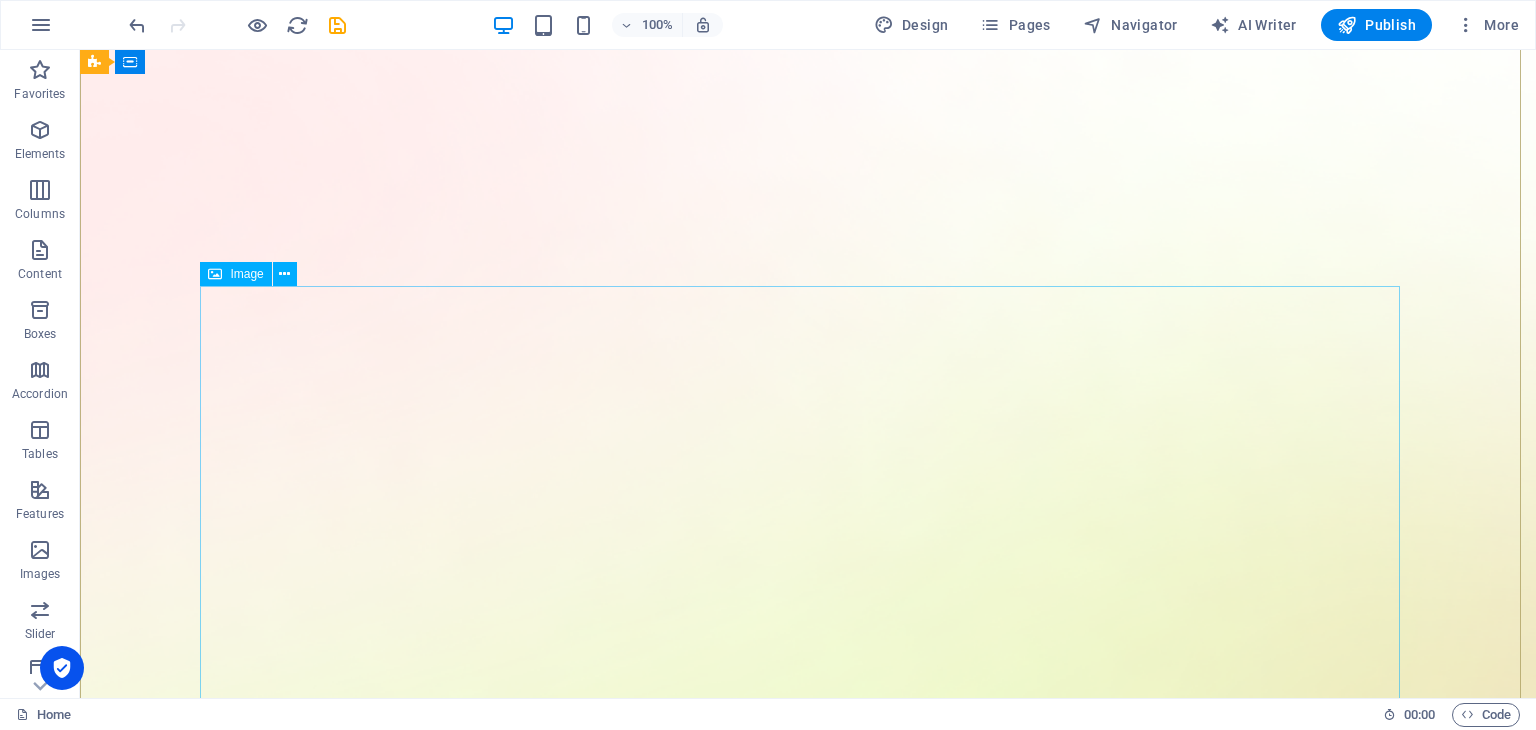 click at bounding box center [808, 3005] 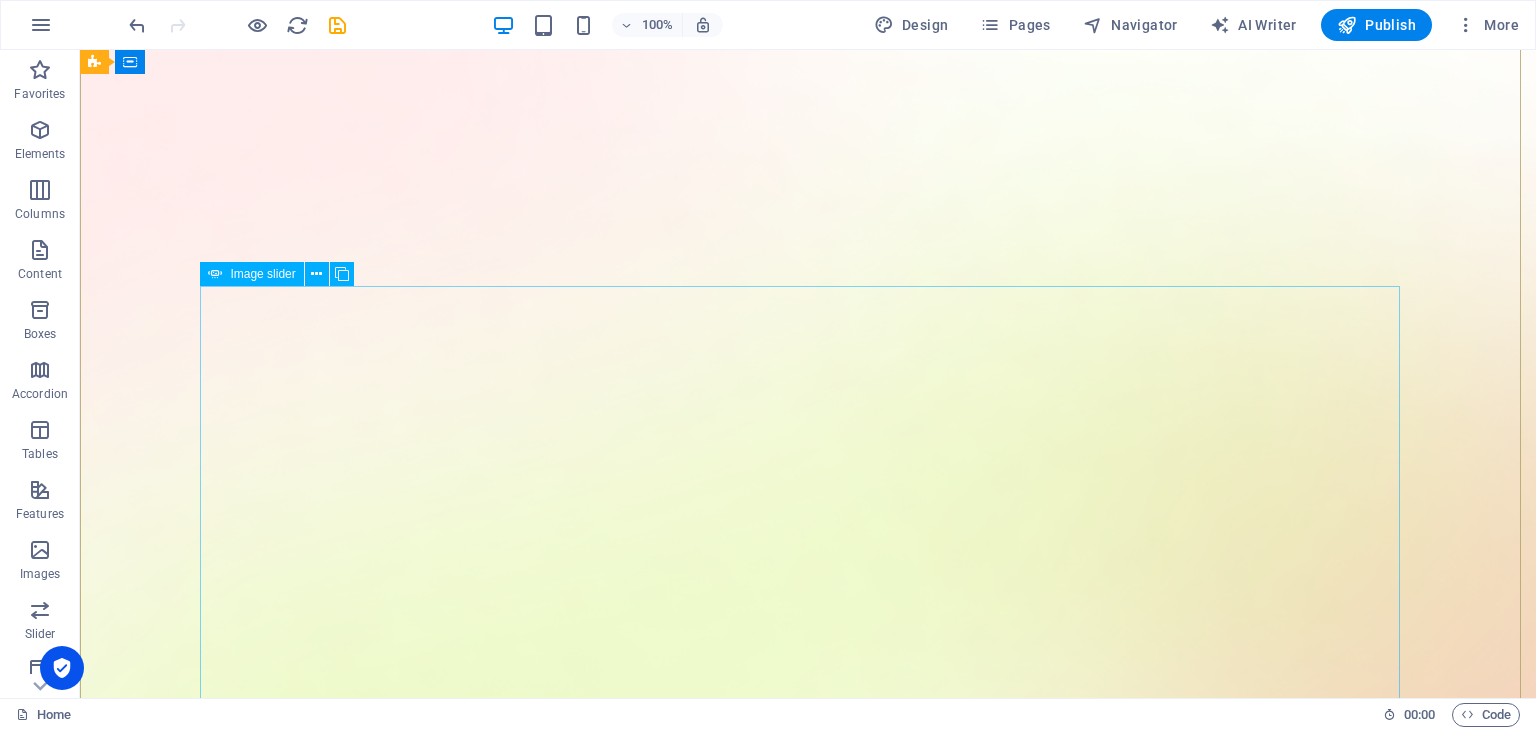 click at bounding box center (-480, 2814) 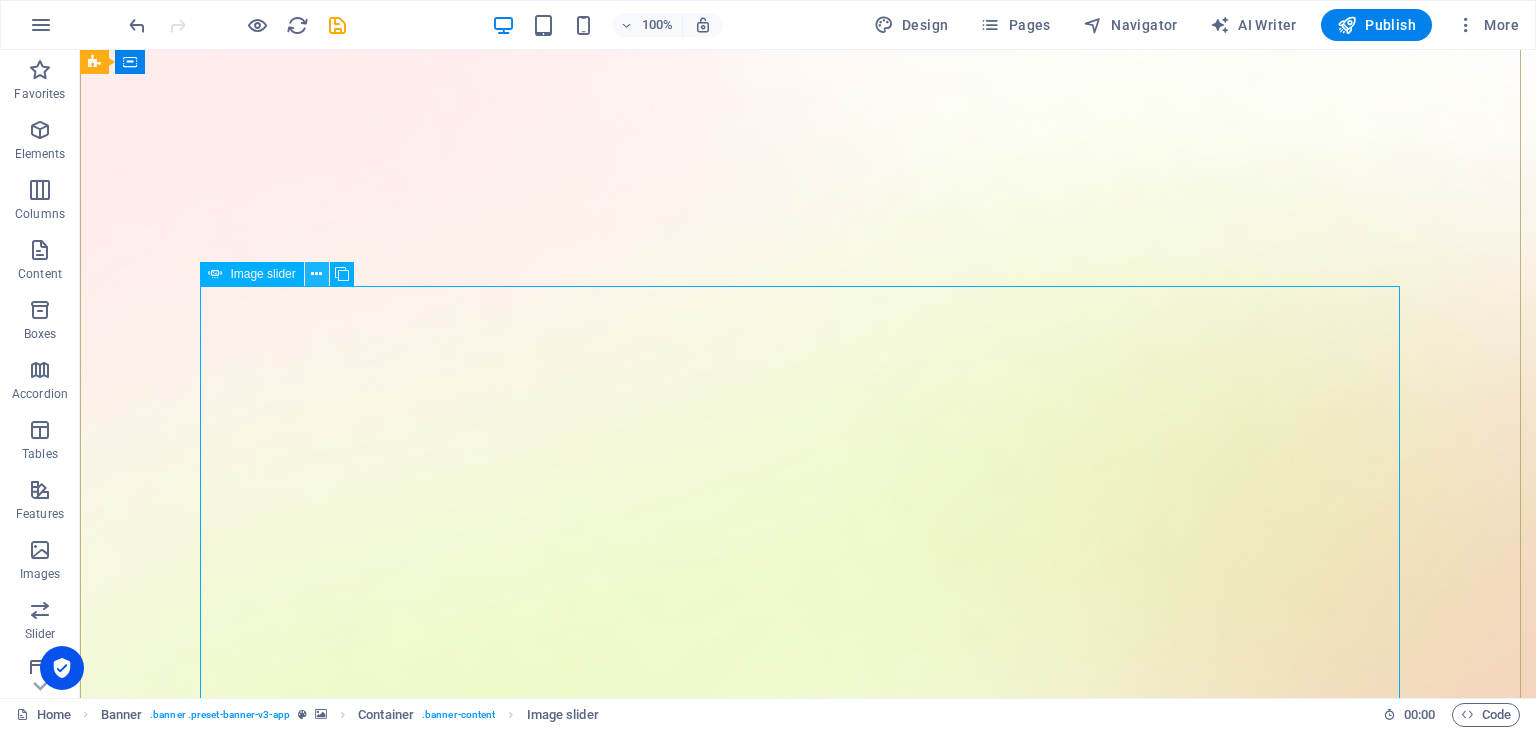 click at bounding box center (317, 274) 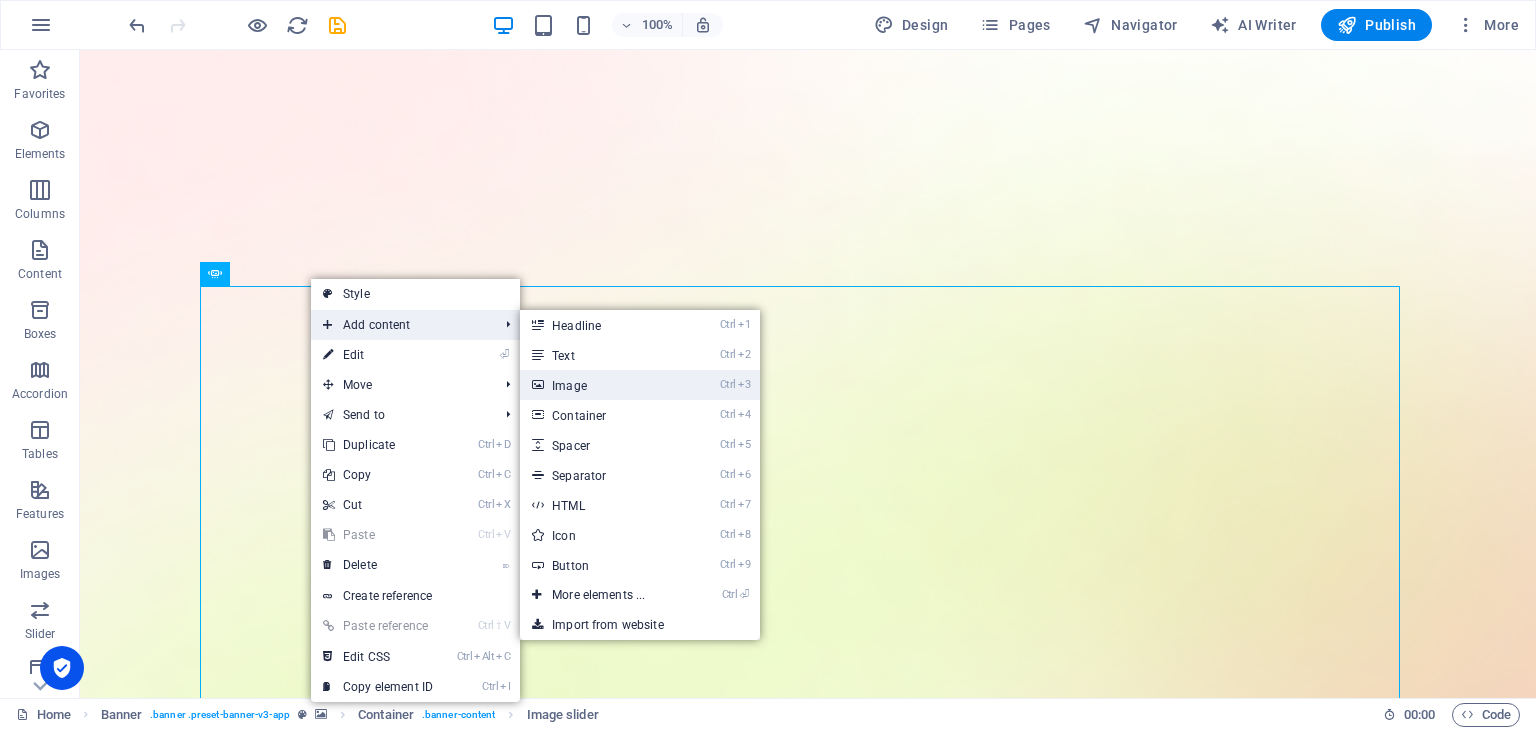 click on "Ctrl 3  Image" at bounding box center (602, 385) 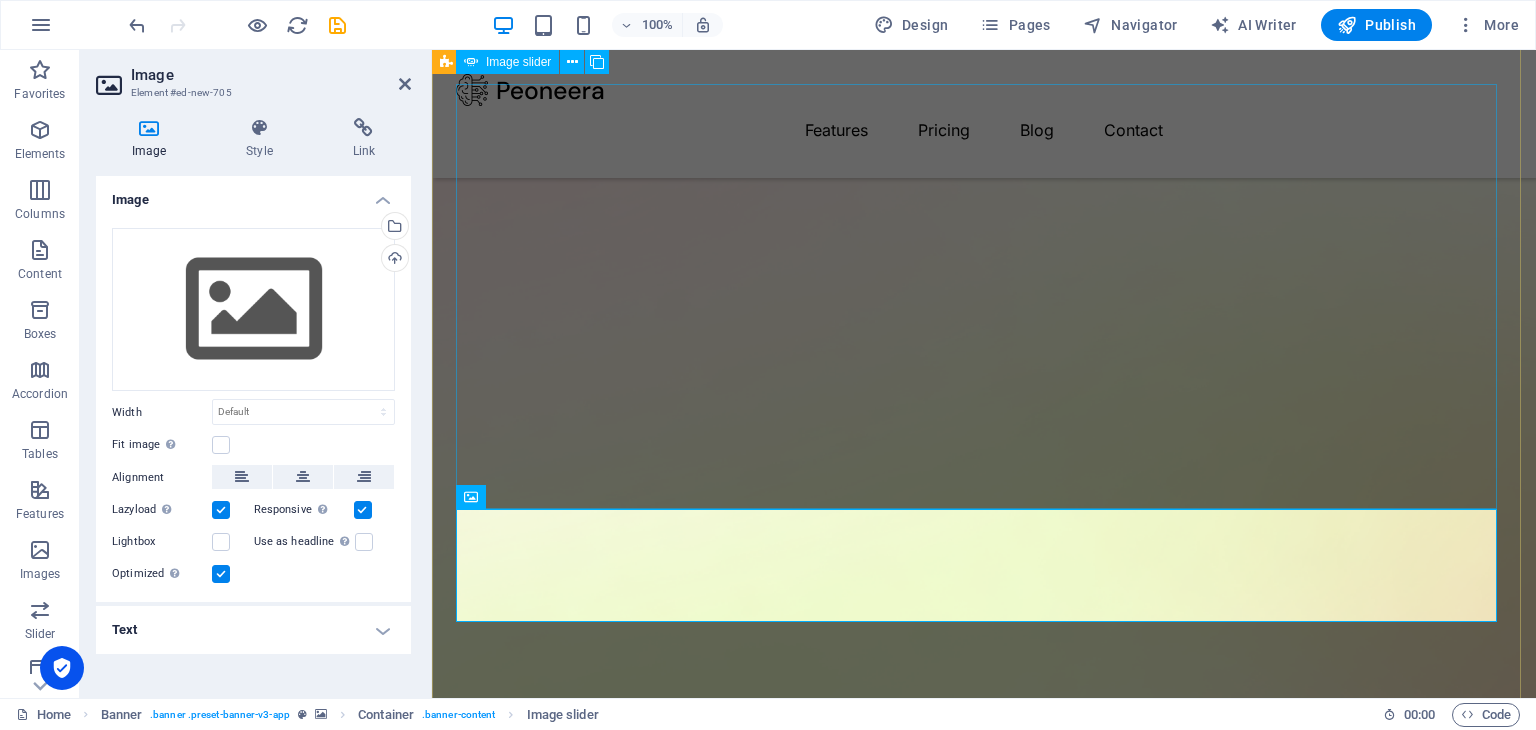 scroll, scrollTop: 948, scrollLeft: 0, axis: vertical 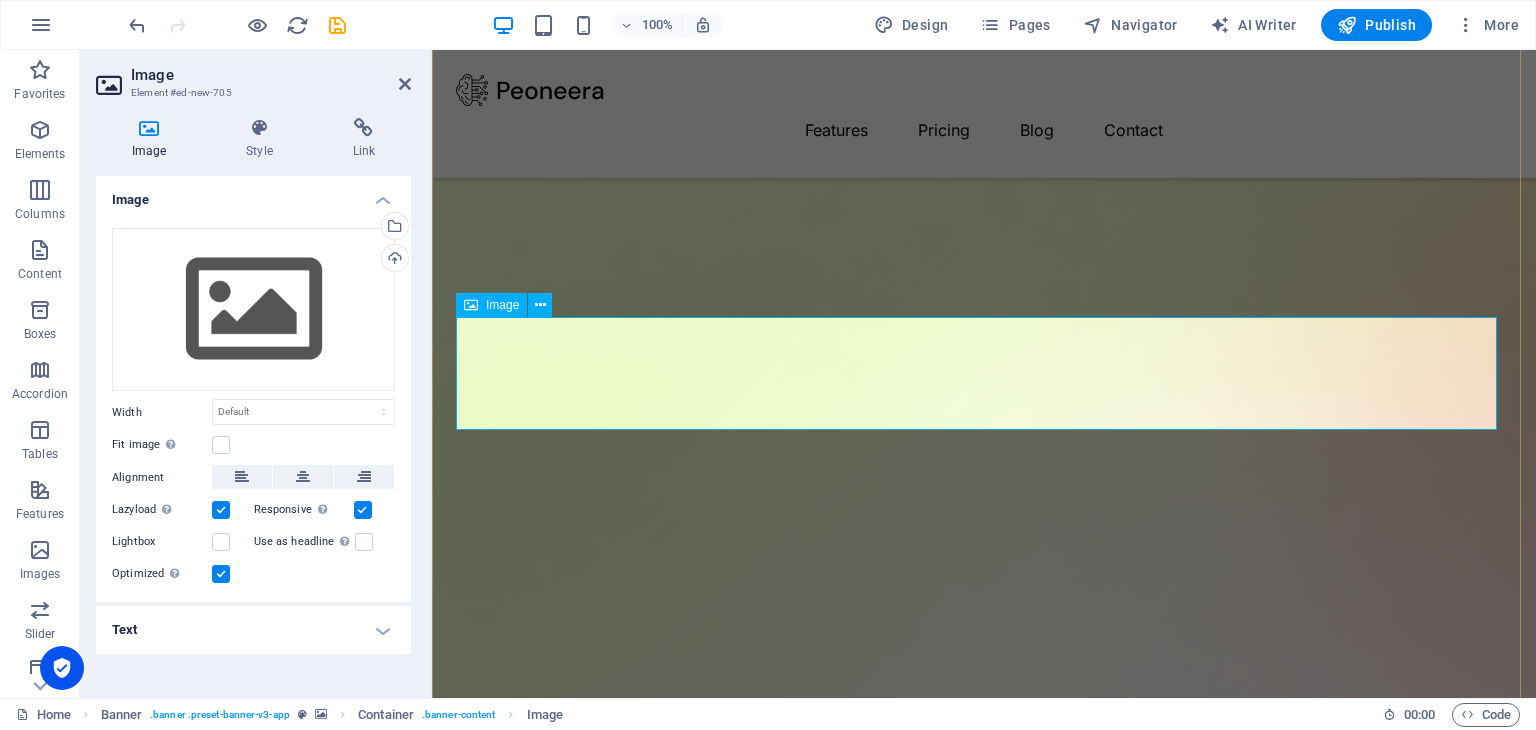 click at bounding box center [984, 2254] 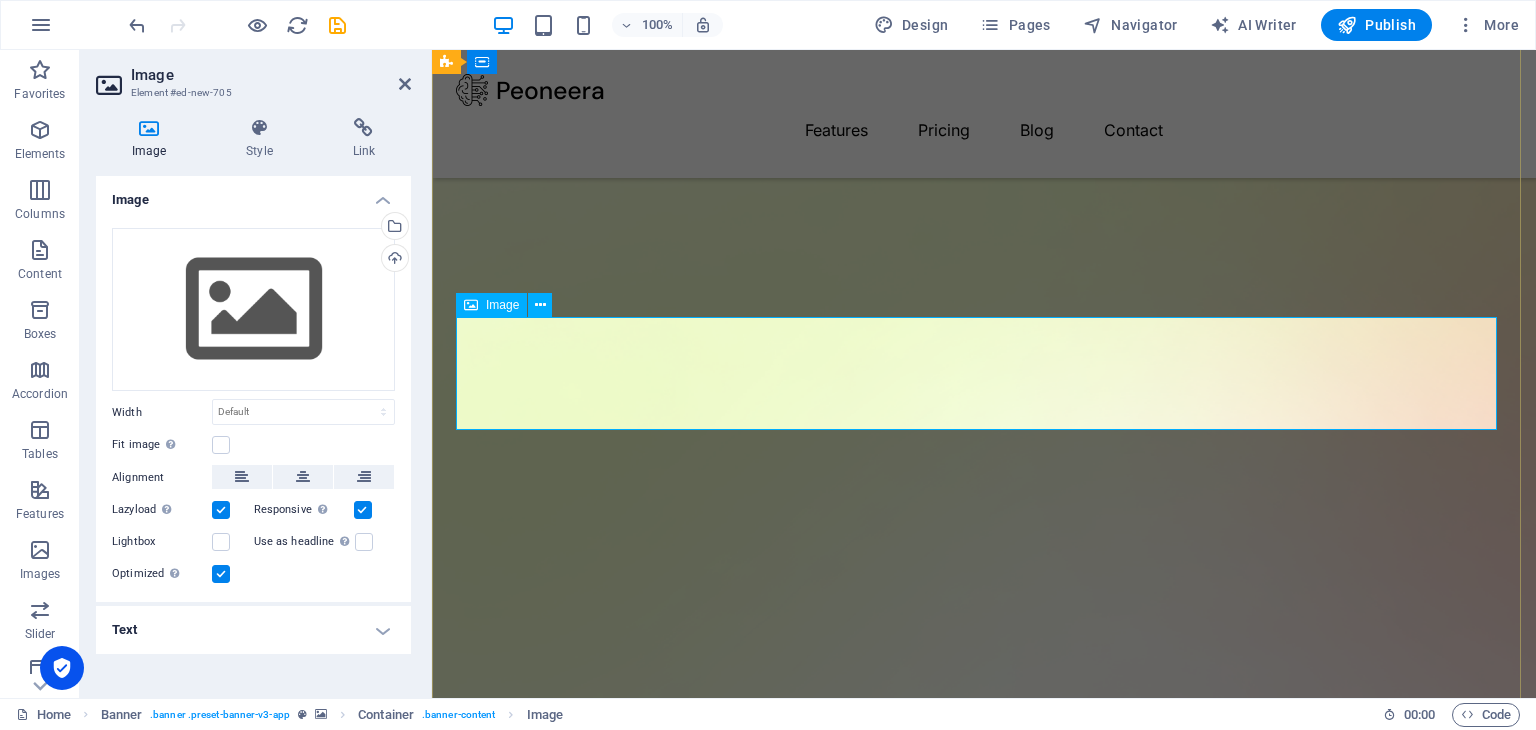 click on "Image" at bounding box center (502, 305) 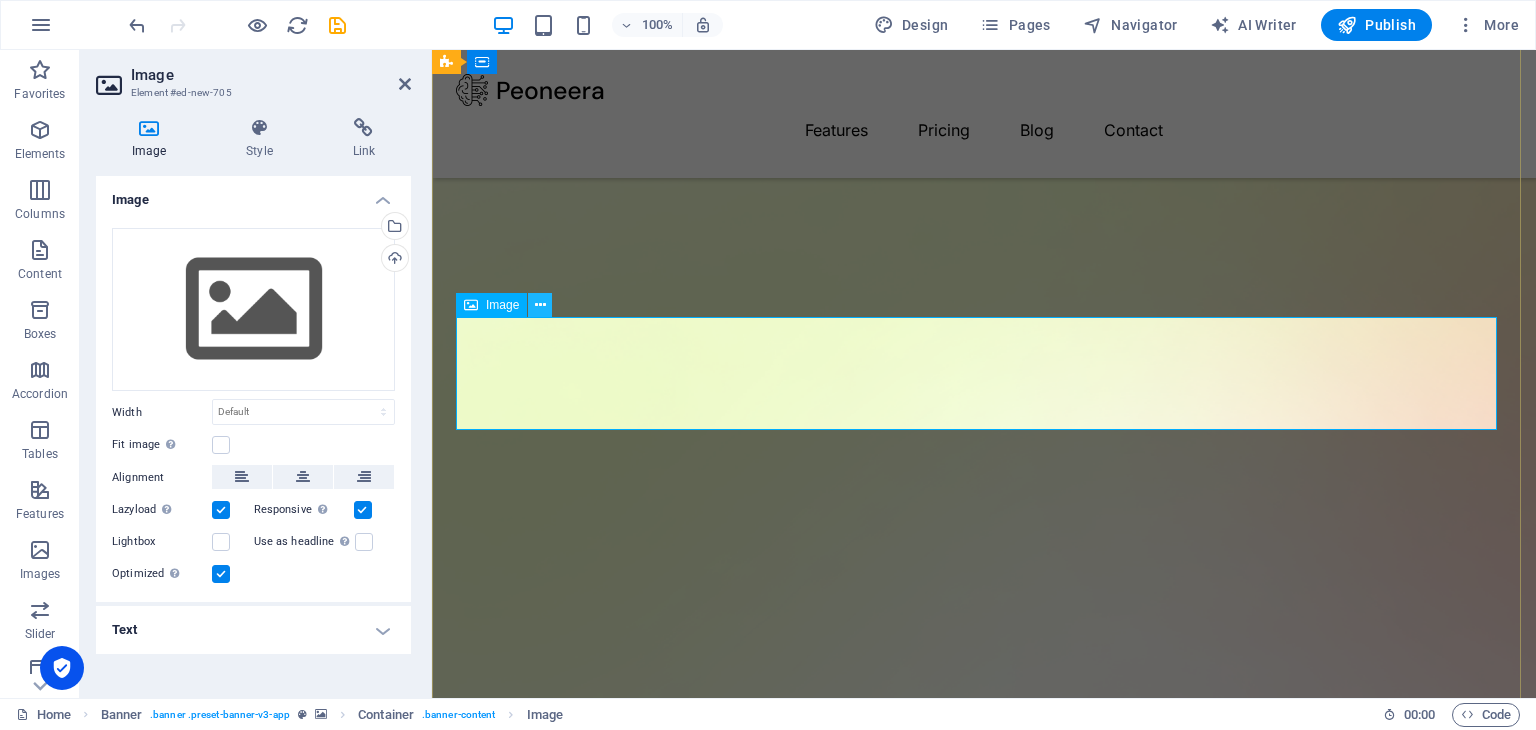 click at bounding box center [540, 305] 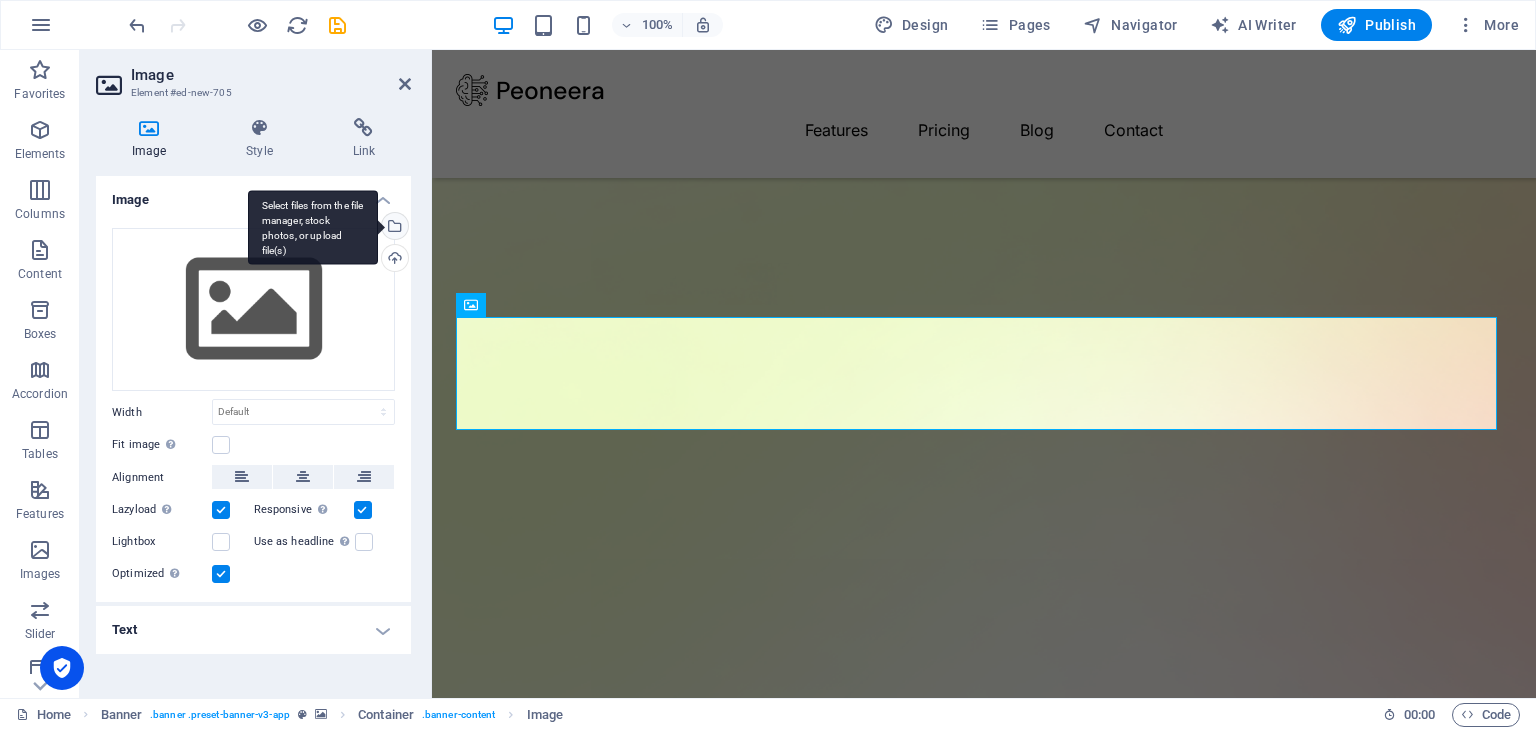 click on "Select files from the file manager, stock photos, or upload file(s)" at bounding box center [393, 228] 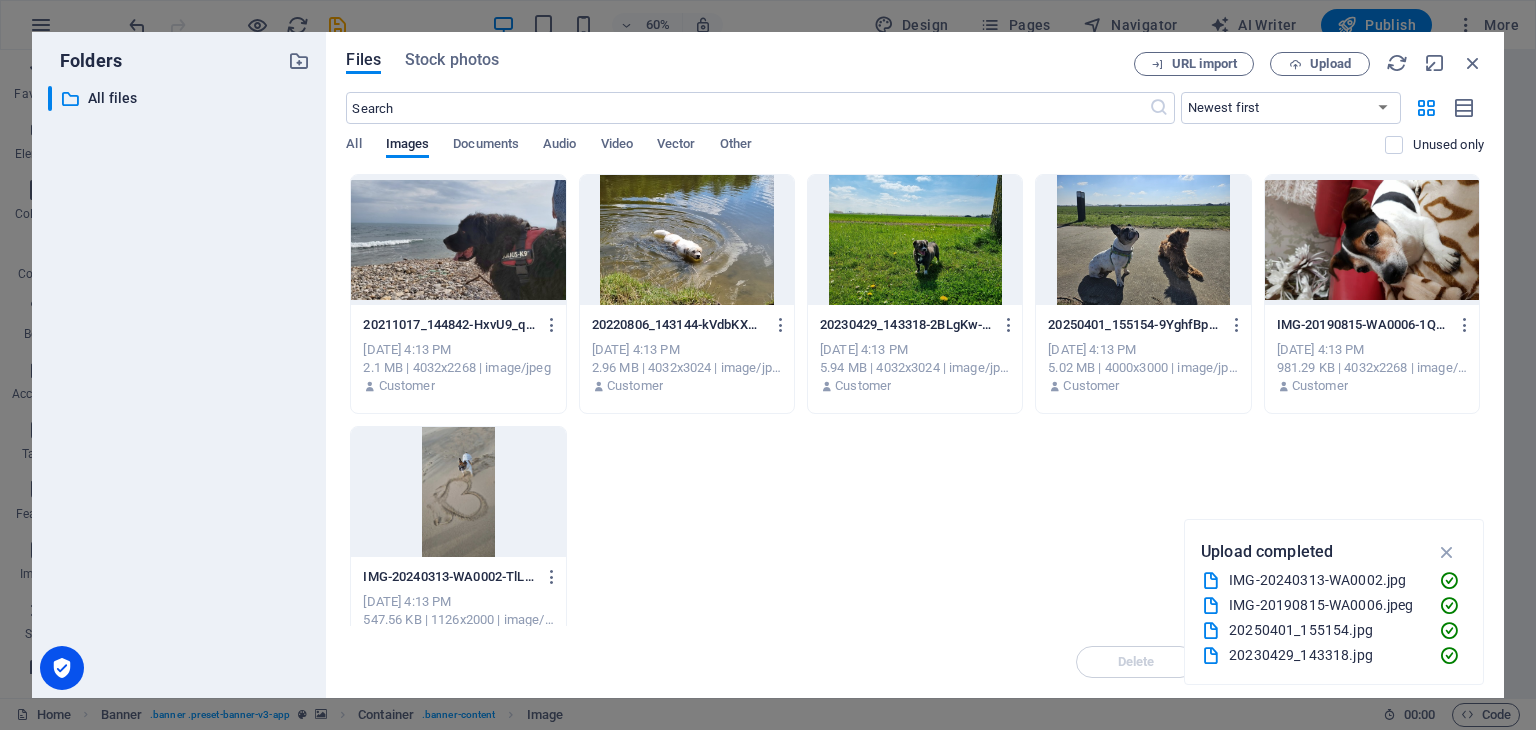 drag, startPoint x: 679, startPoint y: 497, endPoint x: 416, endPoint y: 261, distance: 353.36243 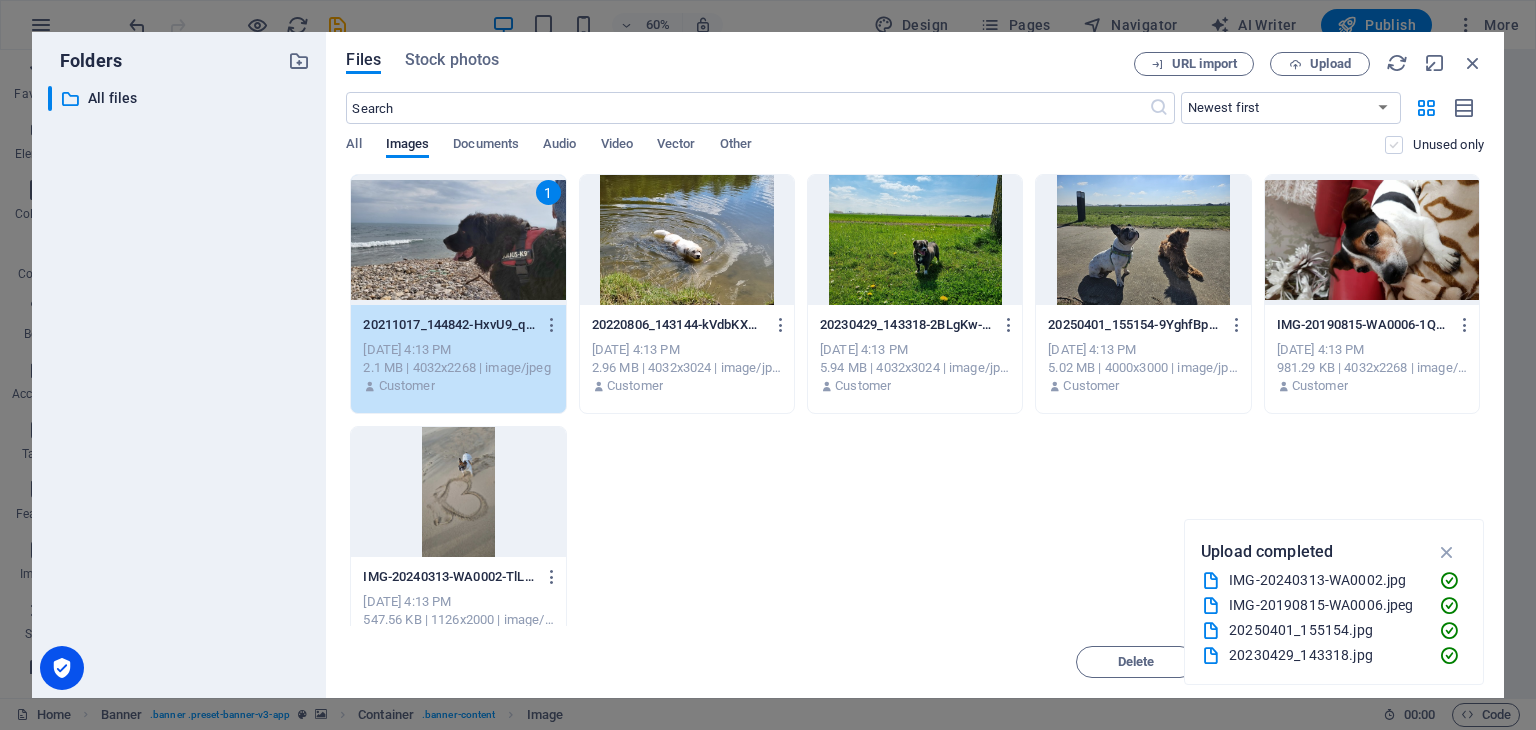 click at bounding box center [1394, 145] 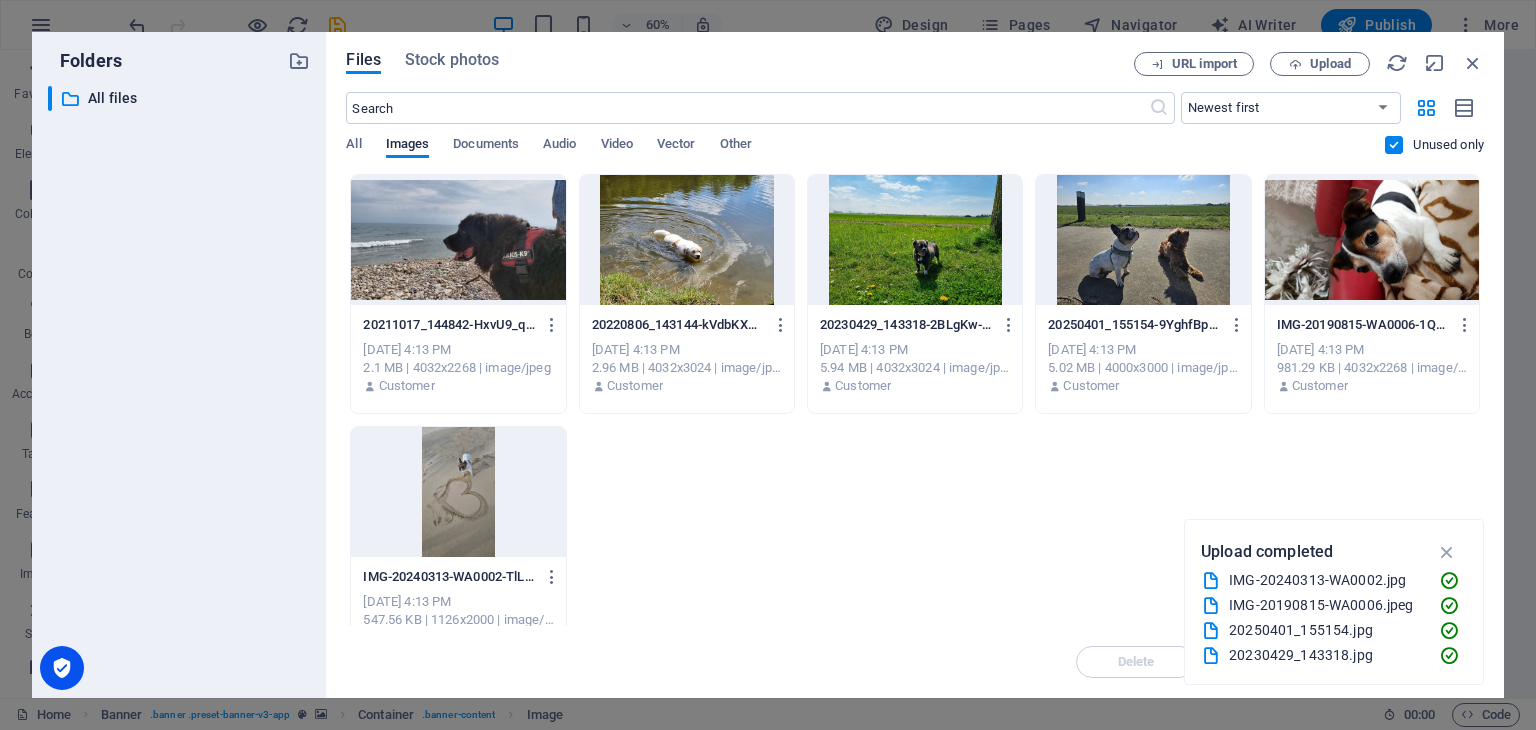 click at bounding box center (1394, 145) 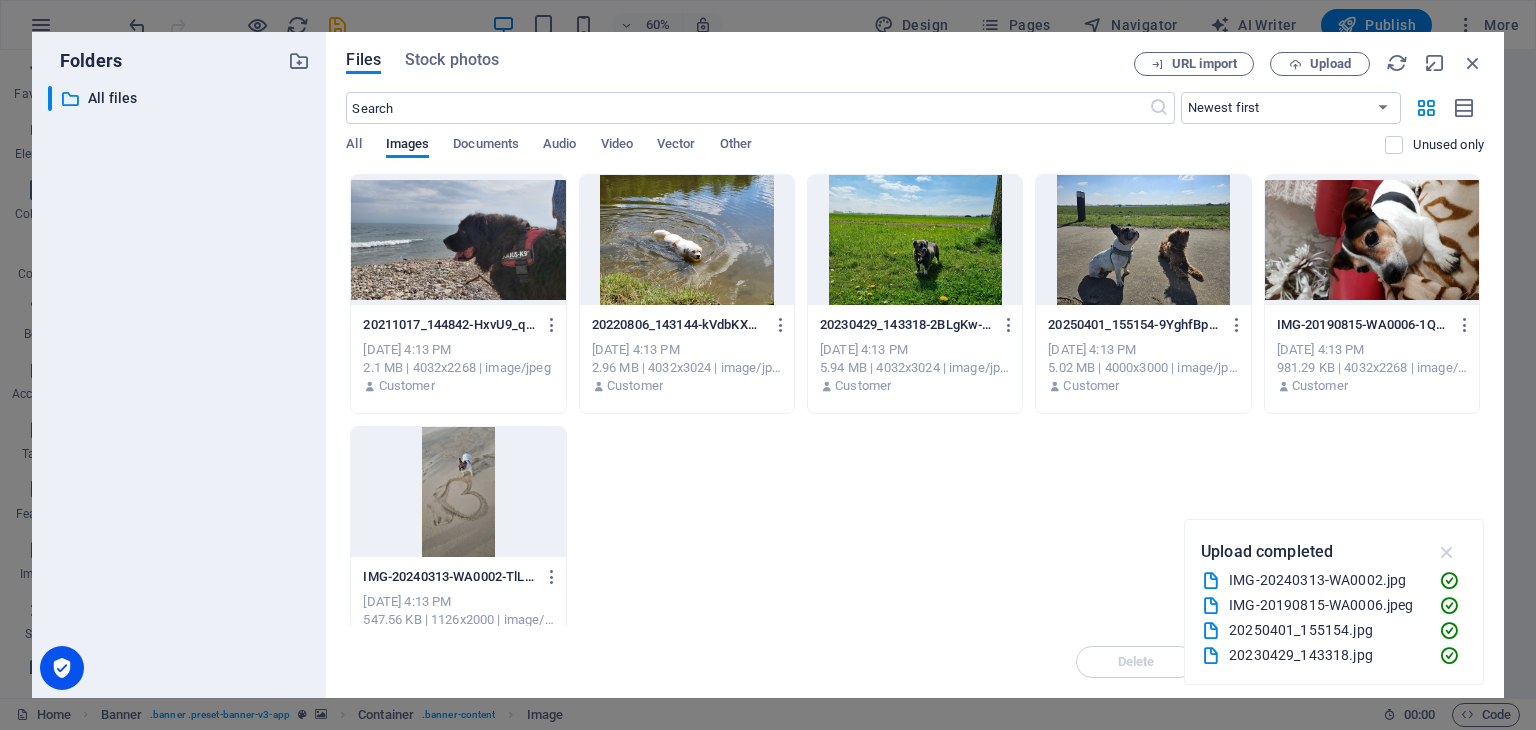 click at bounding box center (1447, 552) 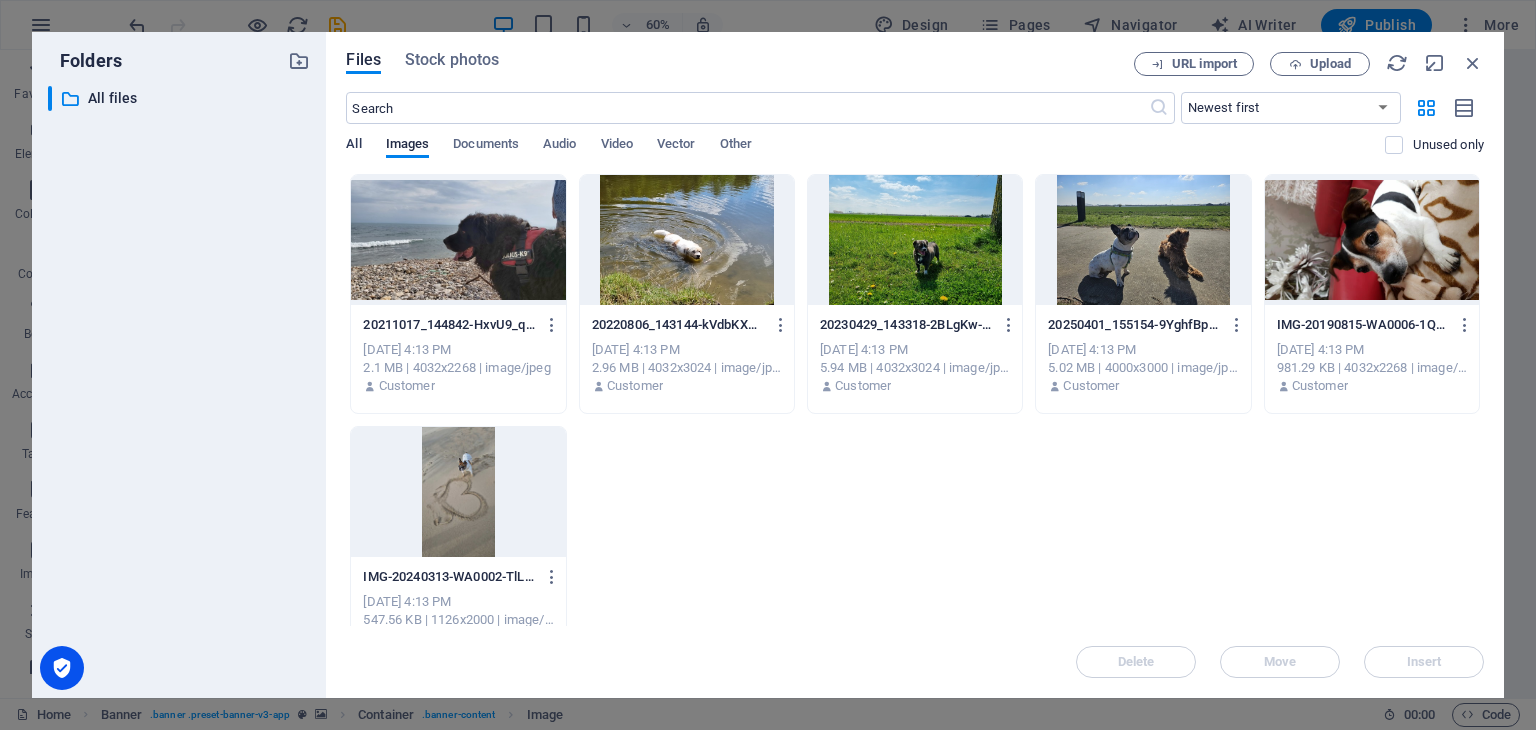 click on "All" at bounding box center [353, 146] 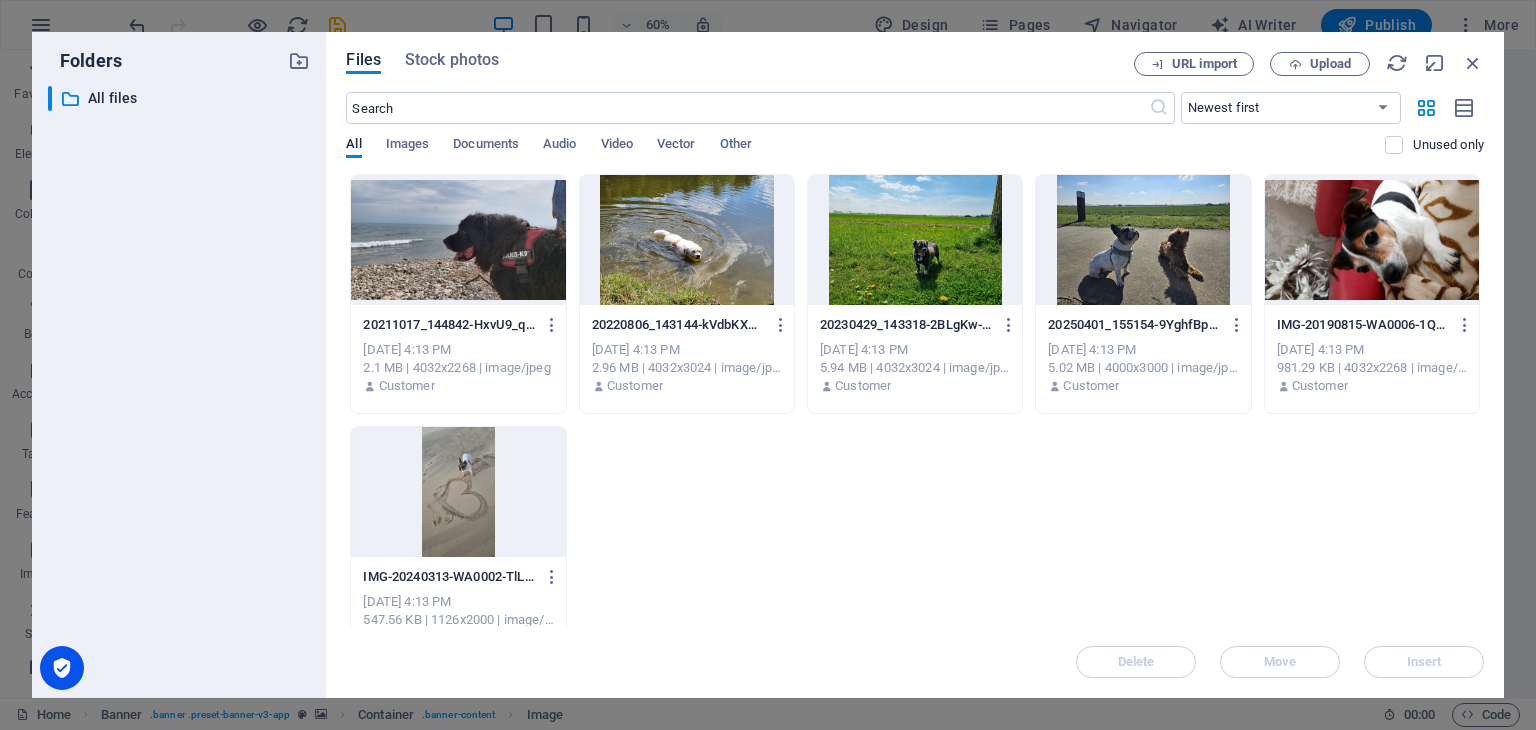 click at bounding box center (458, 240) 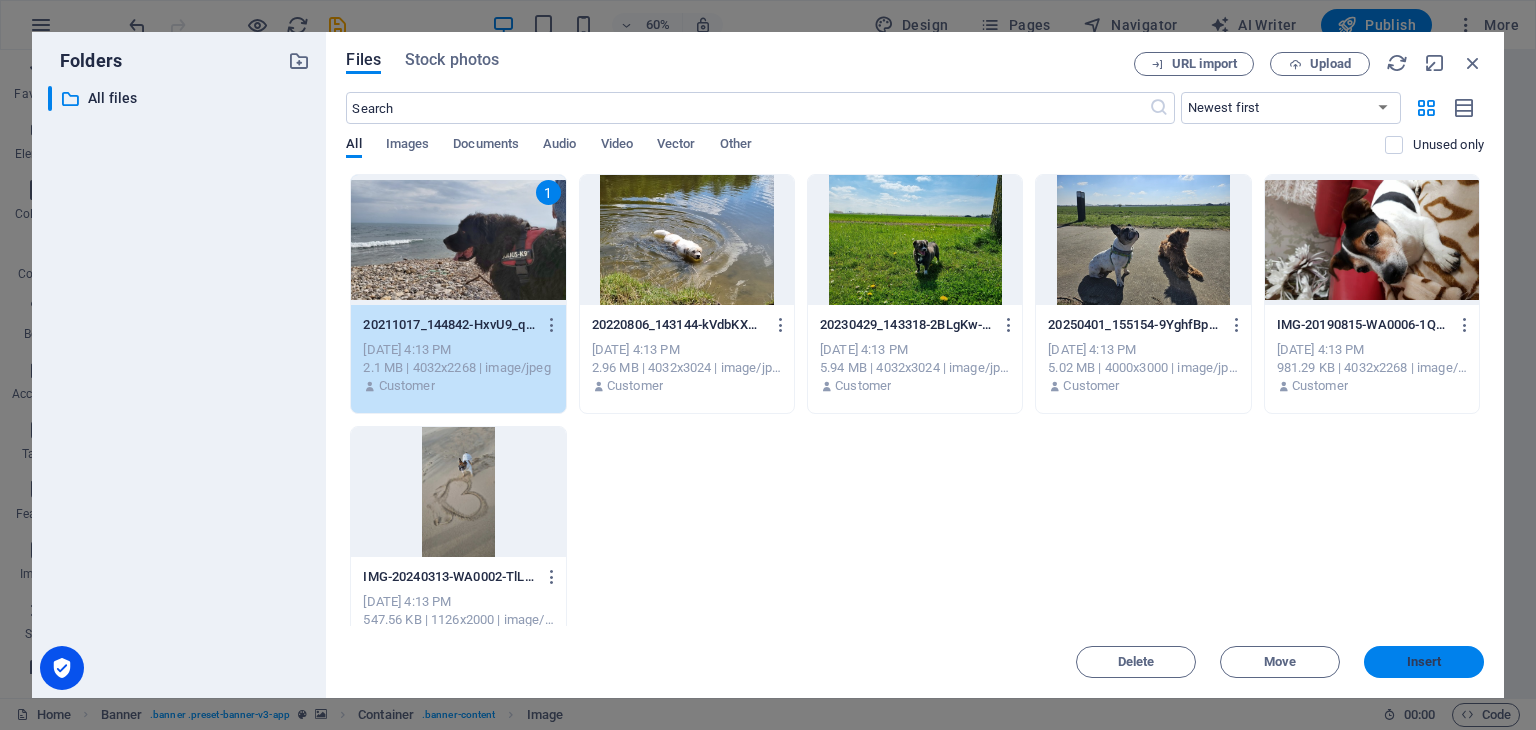 click on "Insert" at bounding box center (1424, 662) 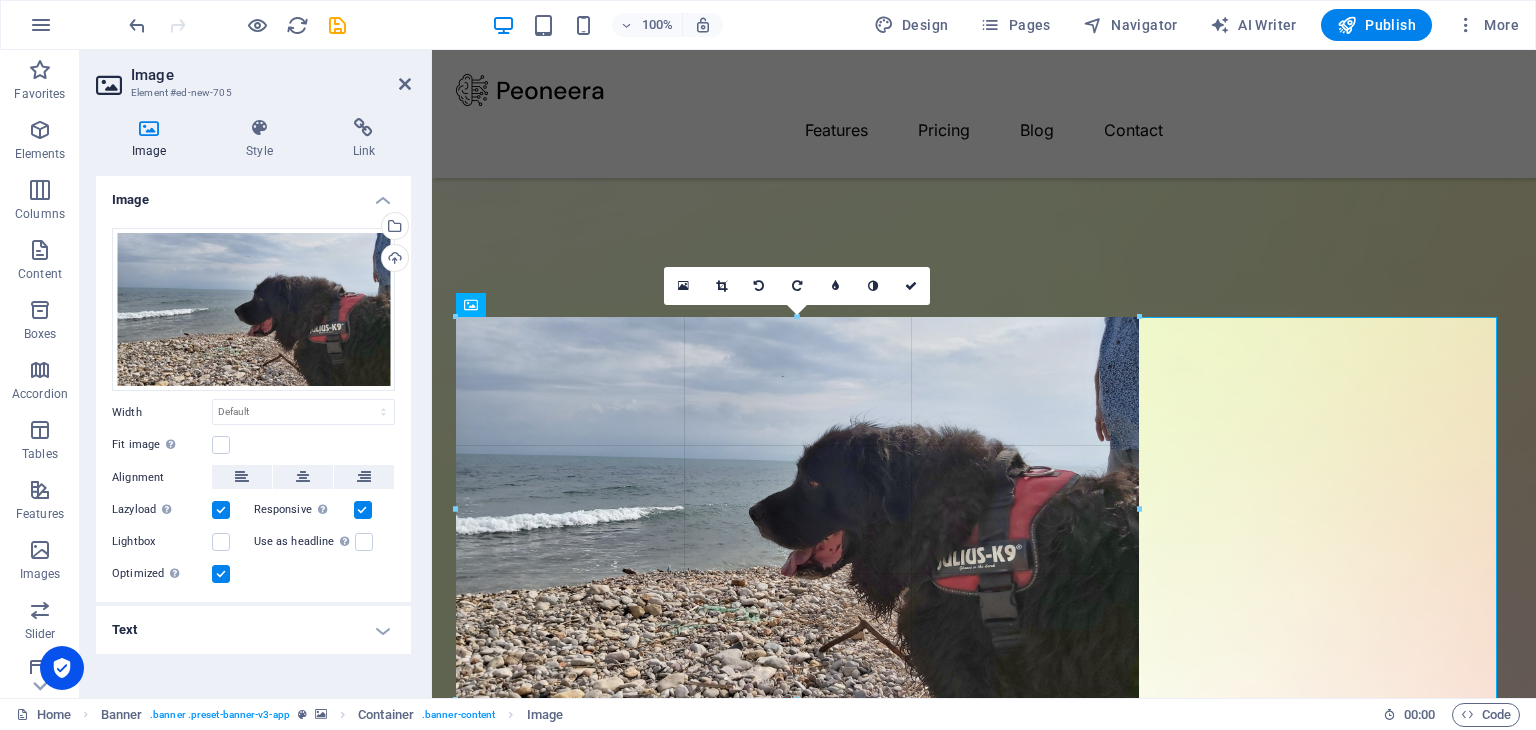 drag, startPoint x: 455, startPoint y: 314, endPoint x: 425, endPoint y: 459, distance: 148.07092 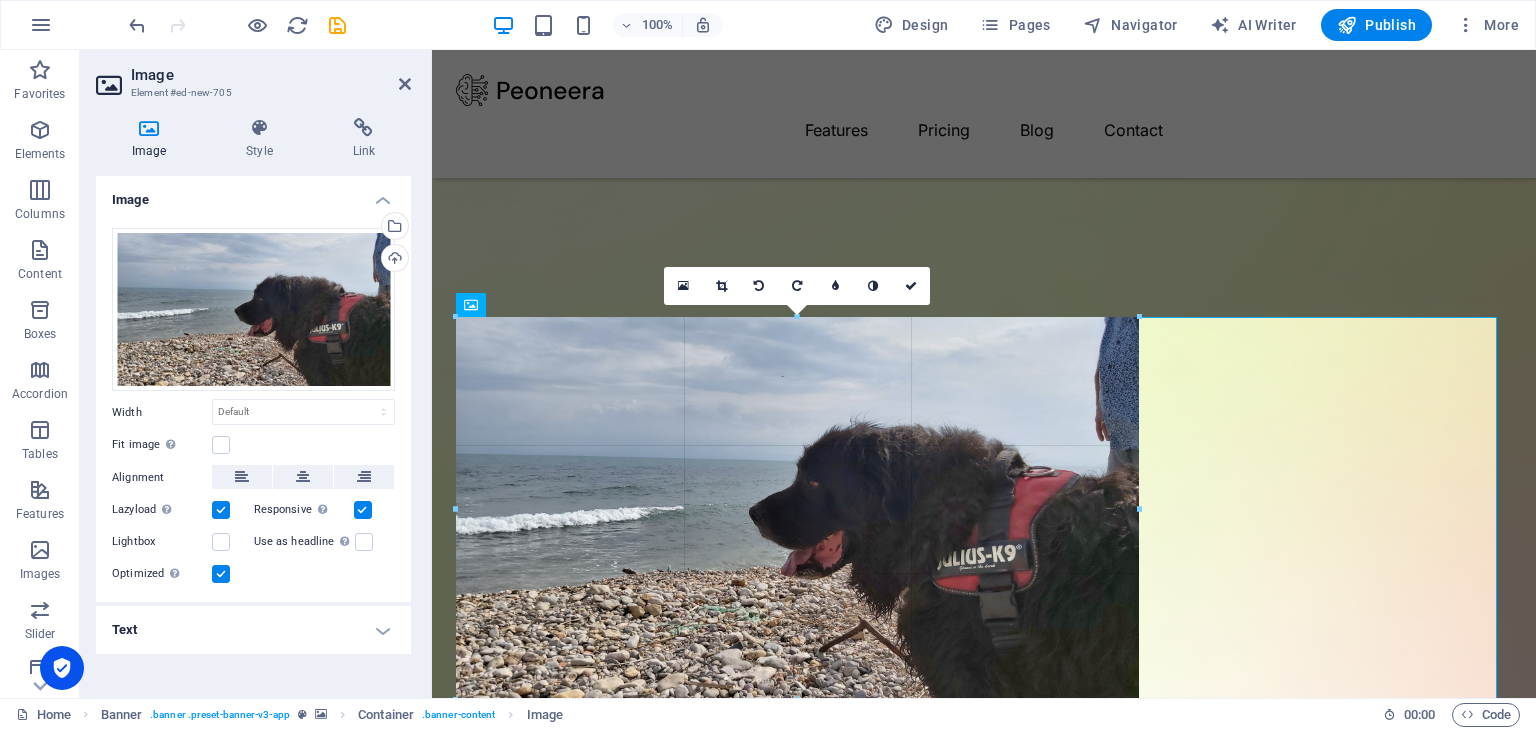 type on "690" 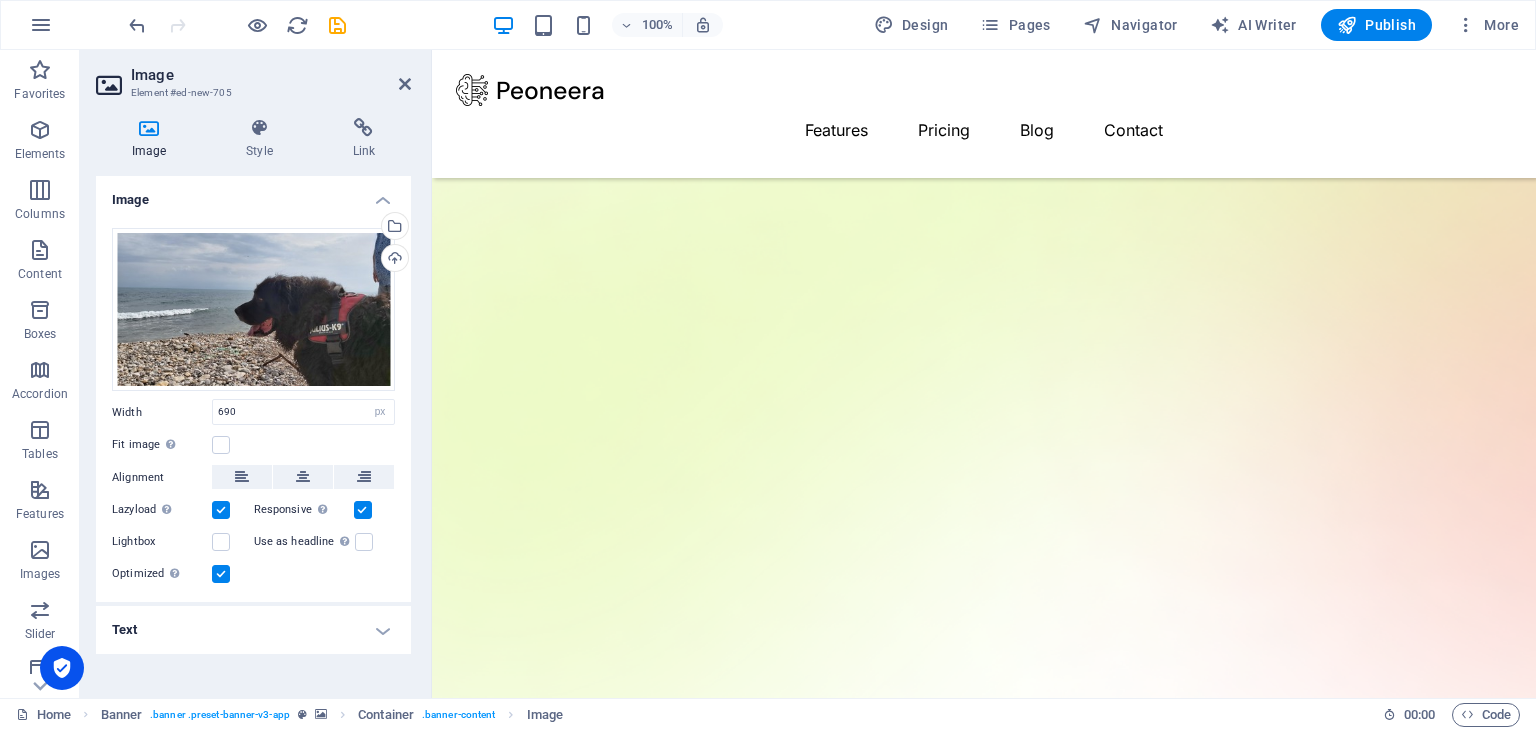 drag, startPoint x: 877, startPoint y: 477, endPoint x: 1041, endPoint y: 270, distance: 264.09277 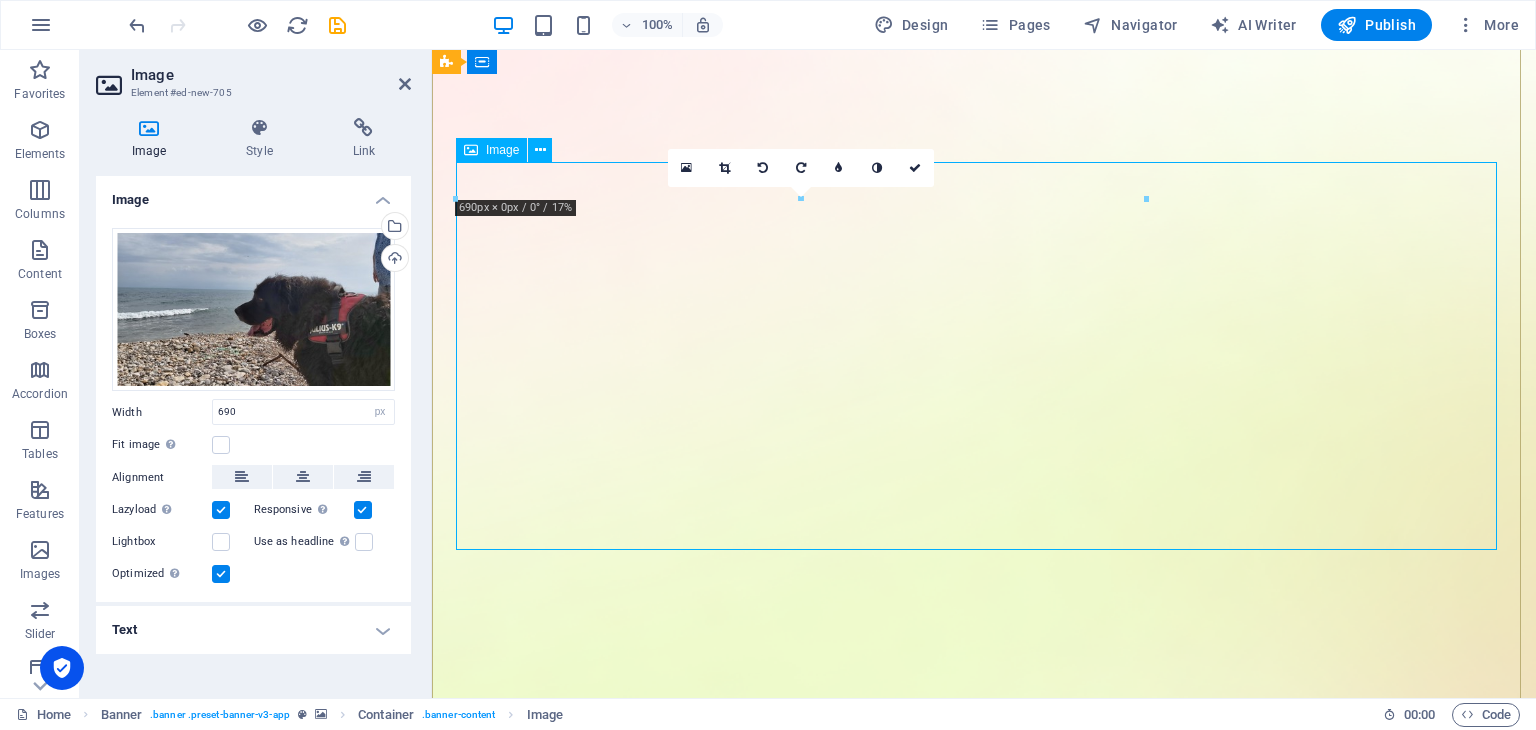 scroll, scrollTop: 678, scrollLeft: 0, axis: vertical 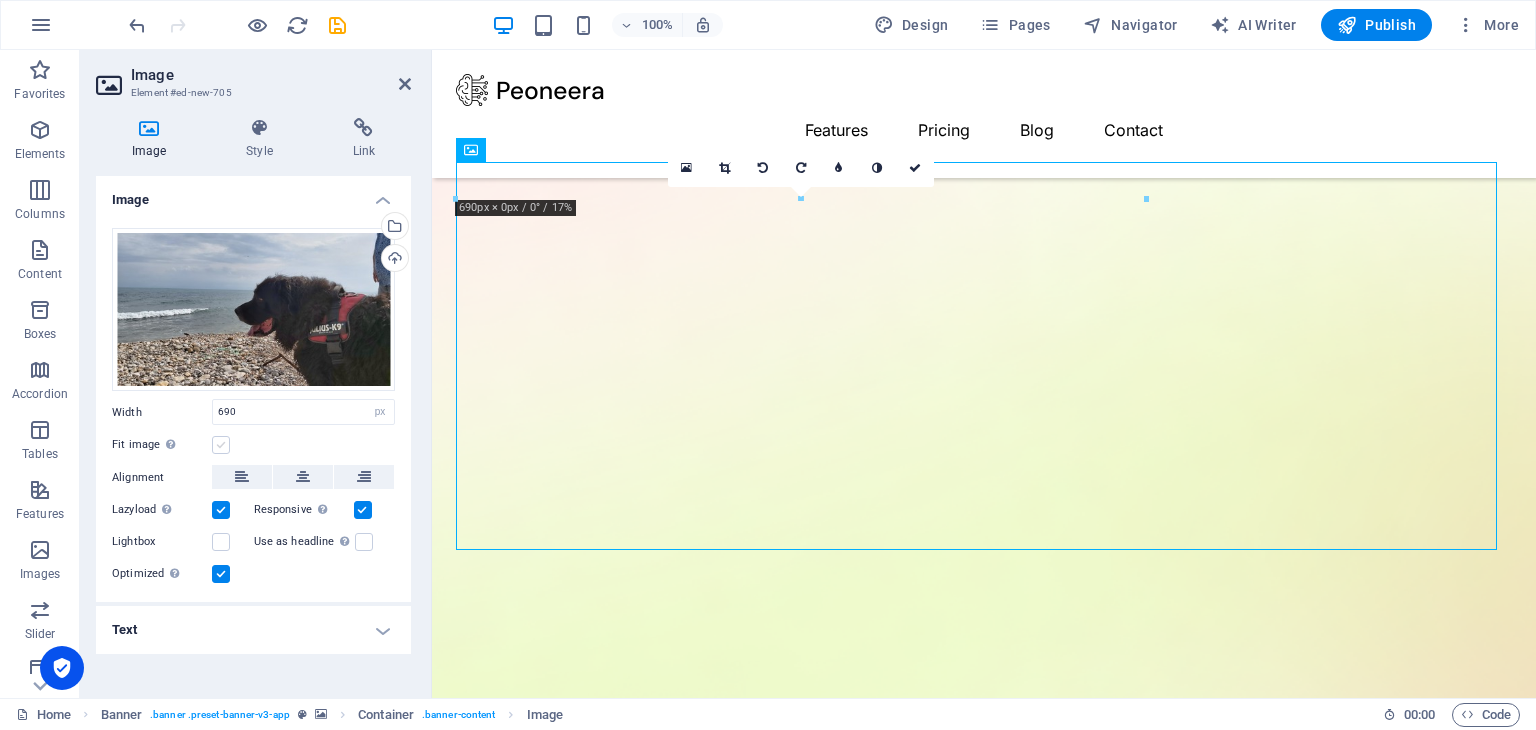 click at bounding box center [221, 445] 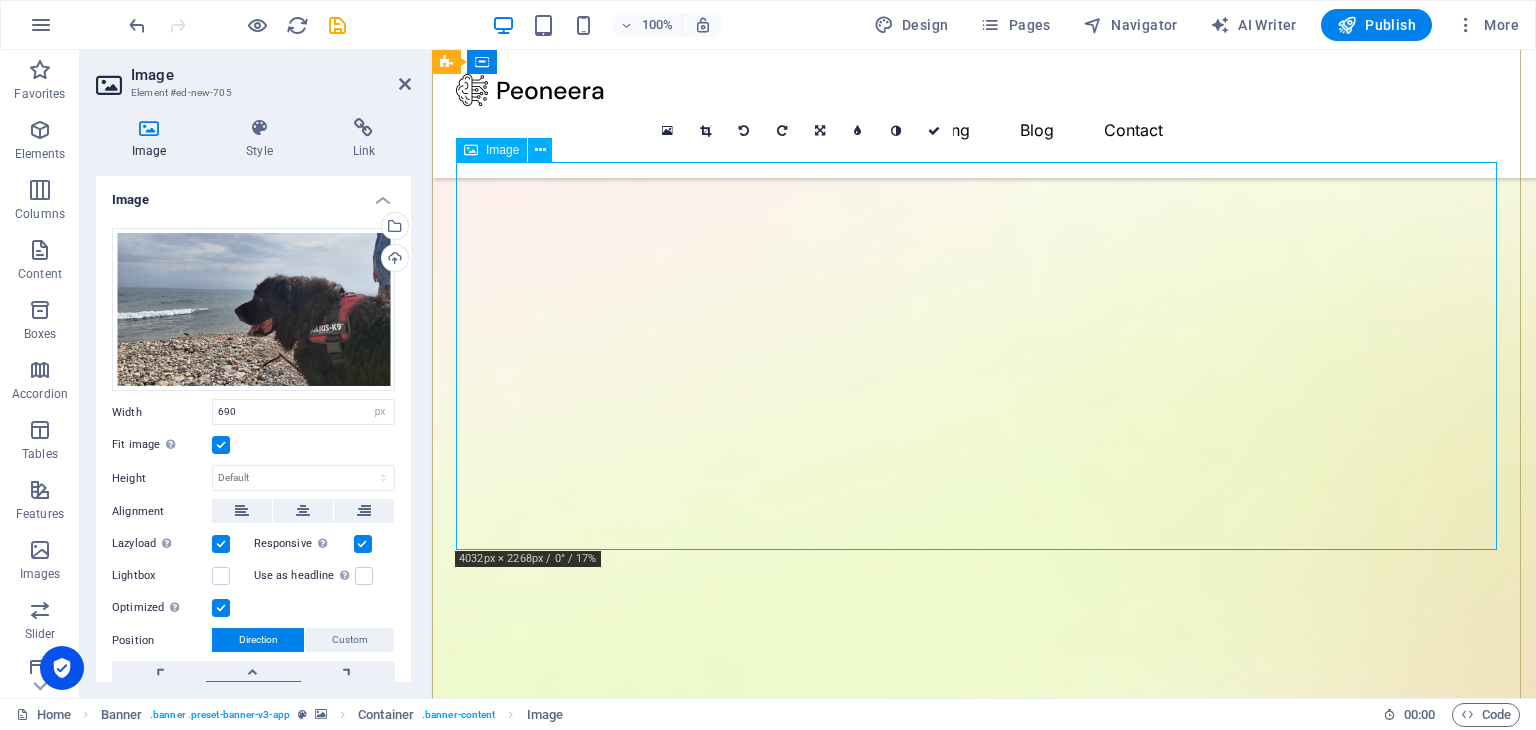 scroll, scrollTop: 1078, scrollLeft: 0, axis: vertical 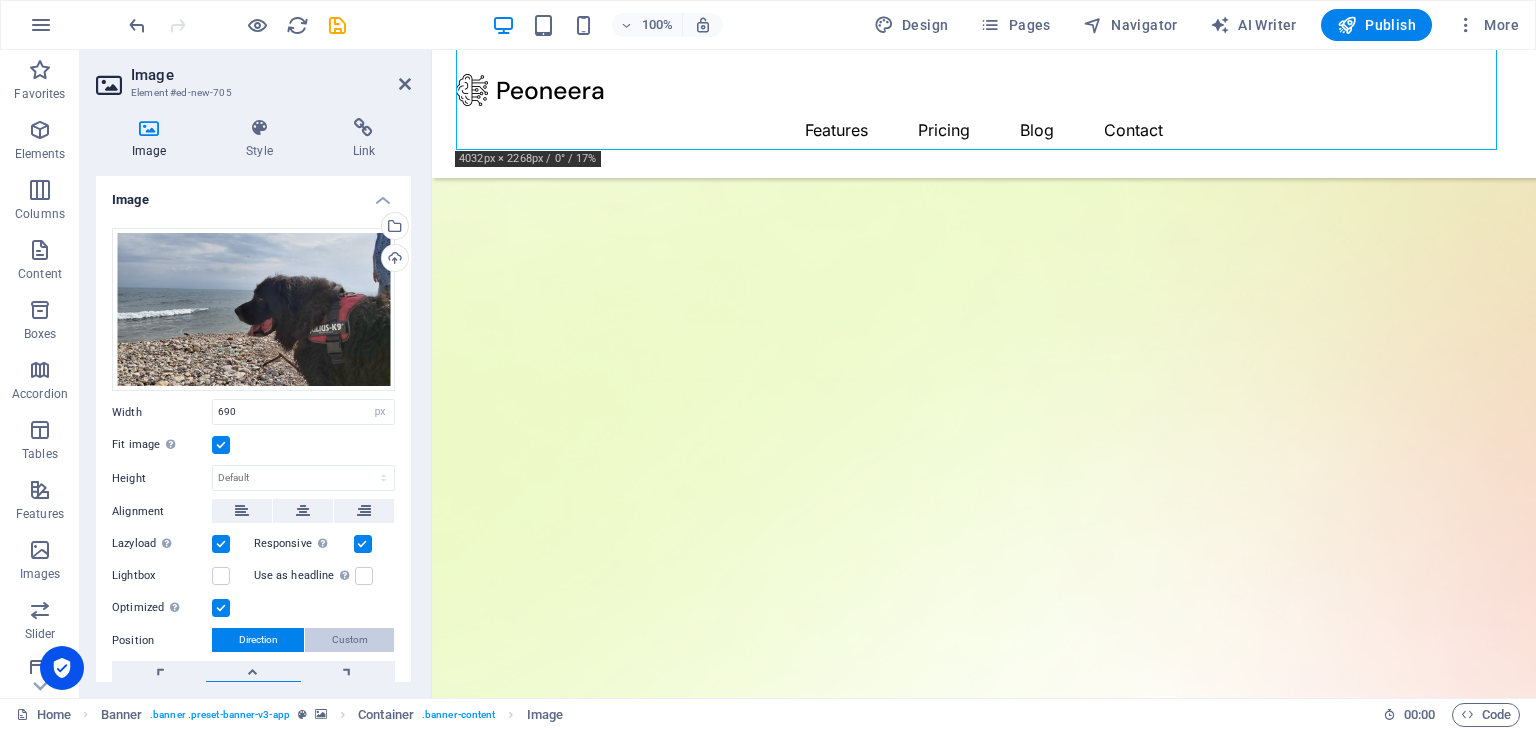 click on "Custom" at bounding box center (349, 640) 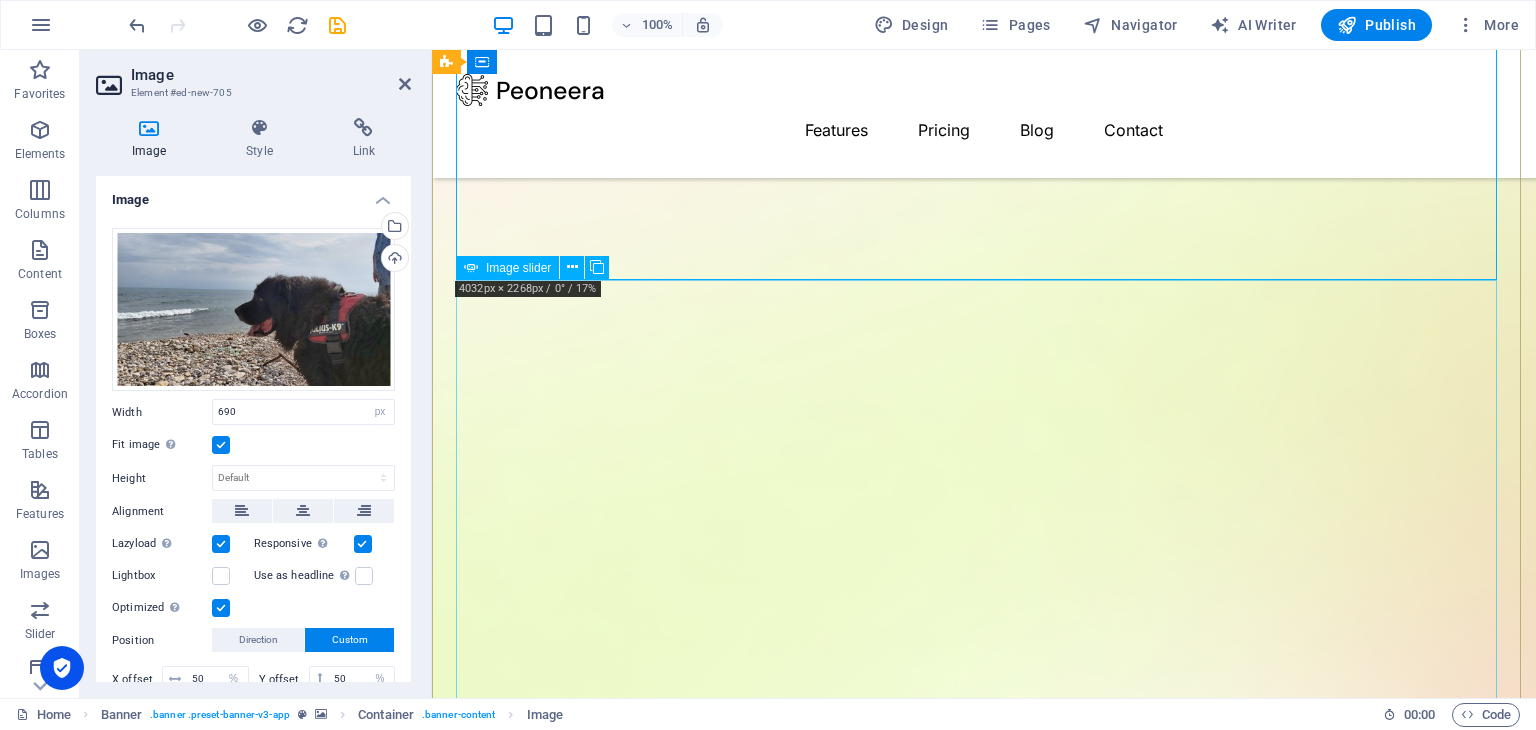 scroll, scrollTop: 678, scrollLeft: 0, axis: vertical 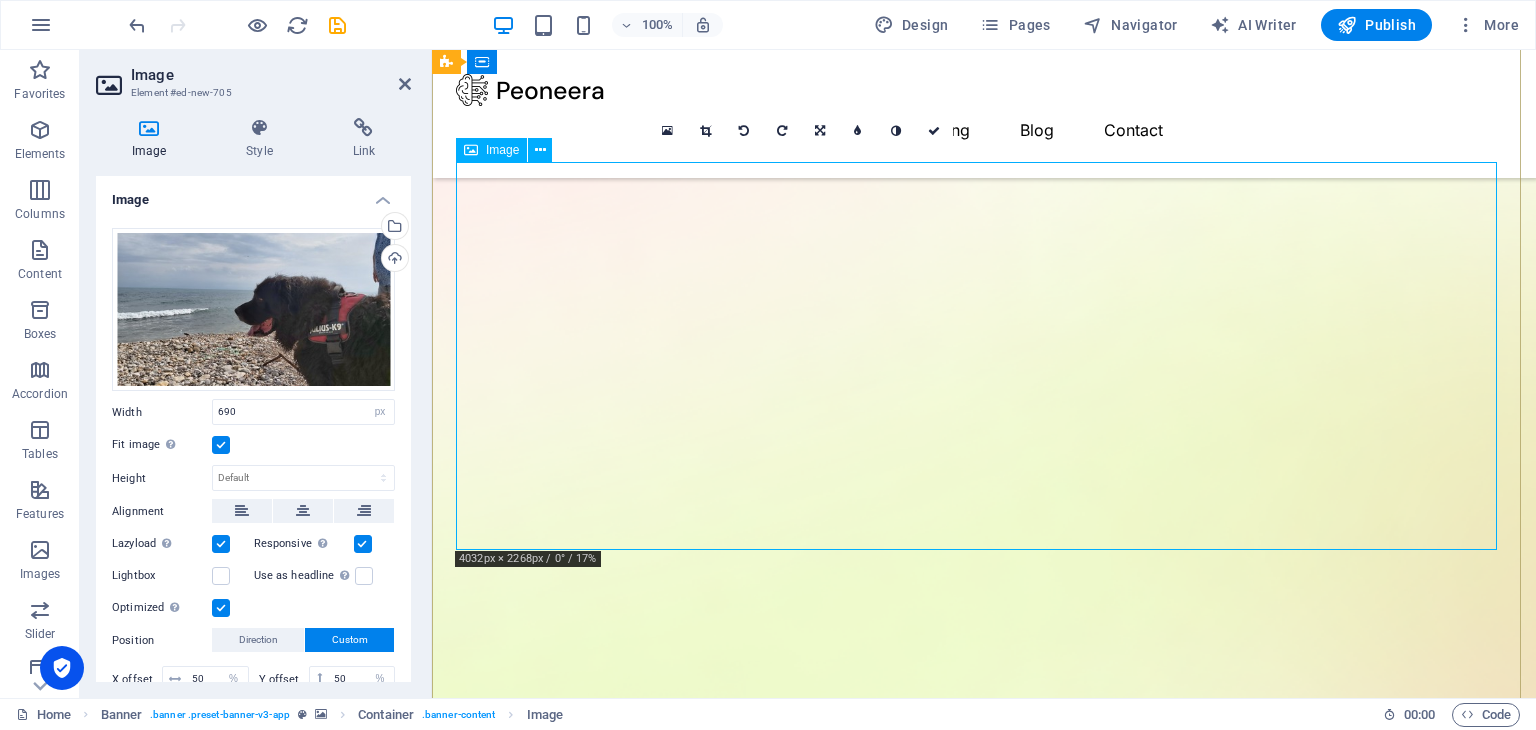 click at bounding box center [984, 2481] 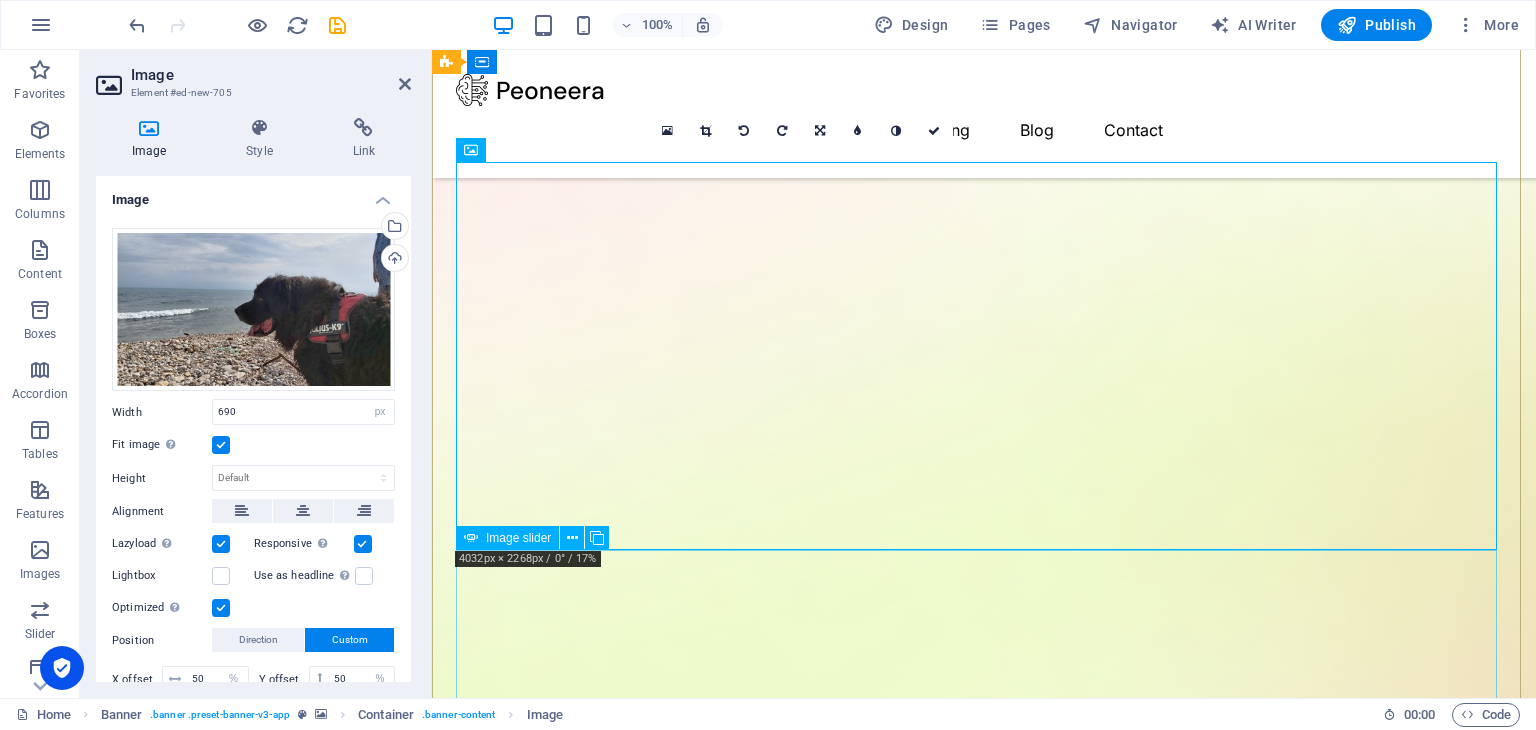 click at bounding box center (-73, 3348) 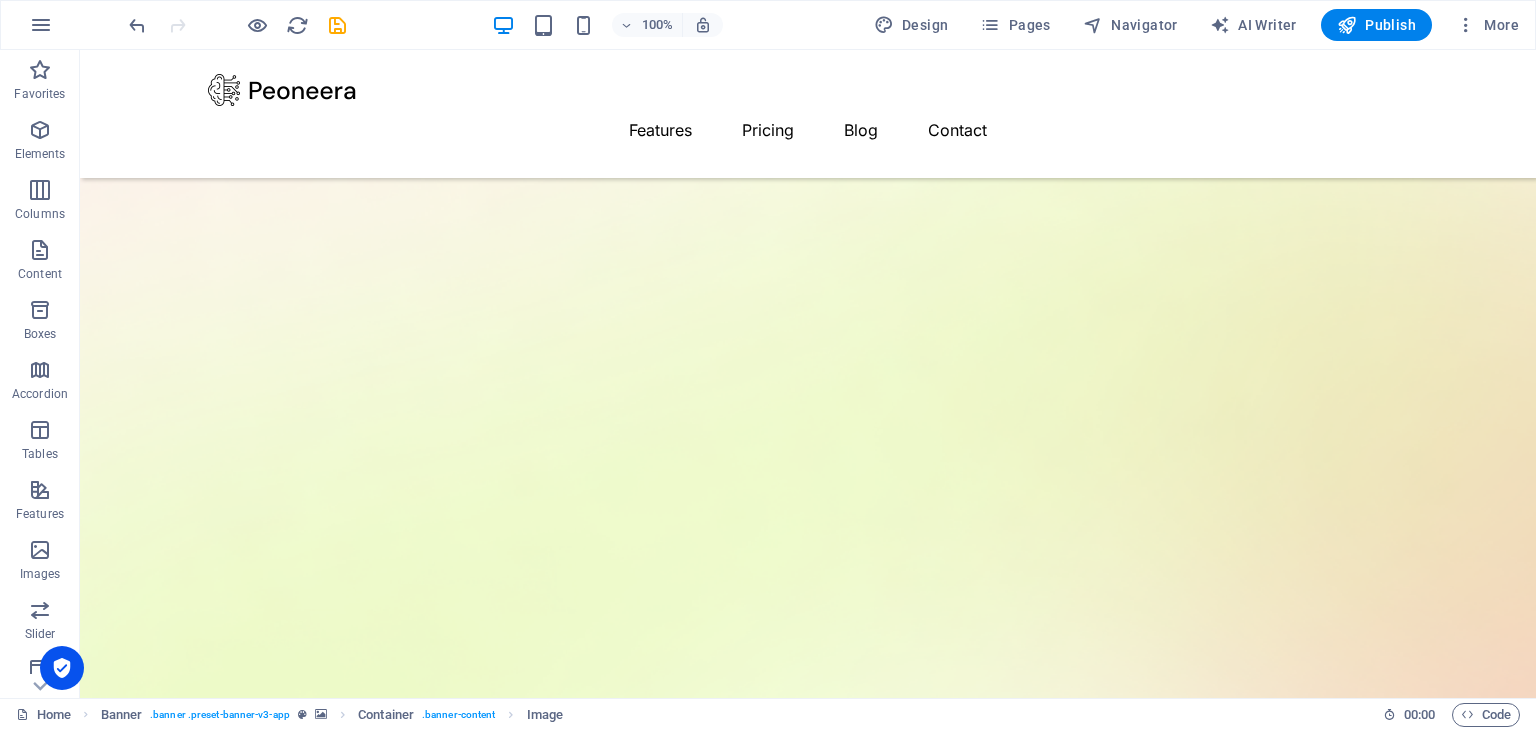 drag, startPoint x: 885, startPoint y: 543, endPoint x: 1147, endPoint y: 652, distance: 283.7693 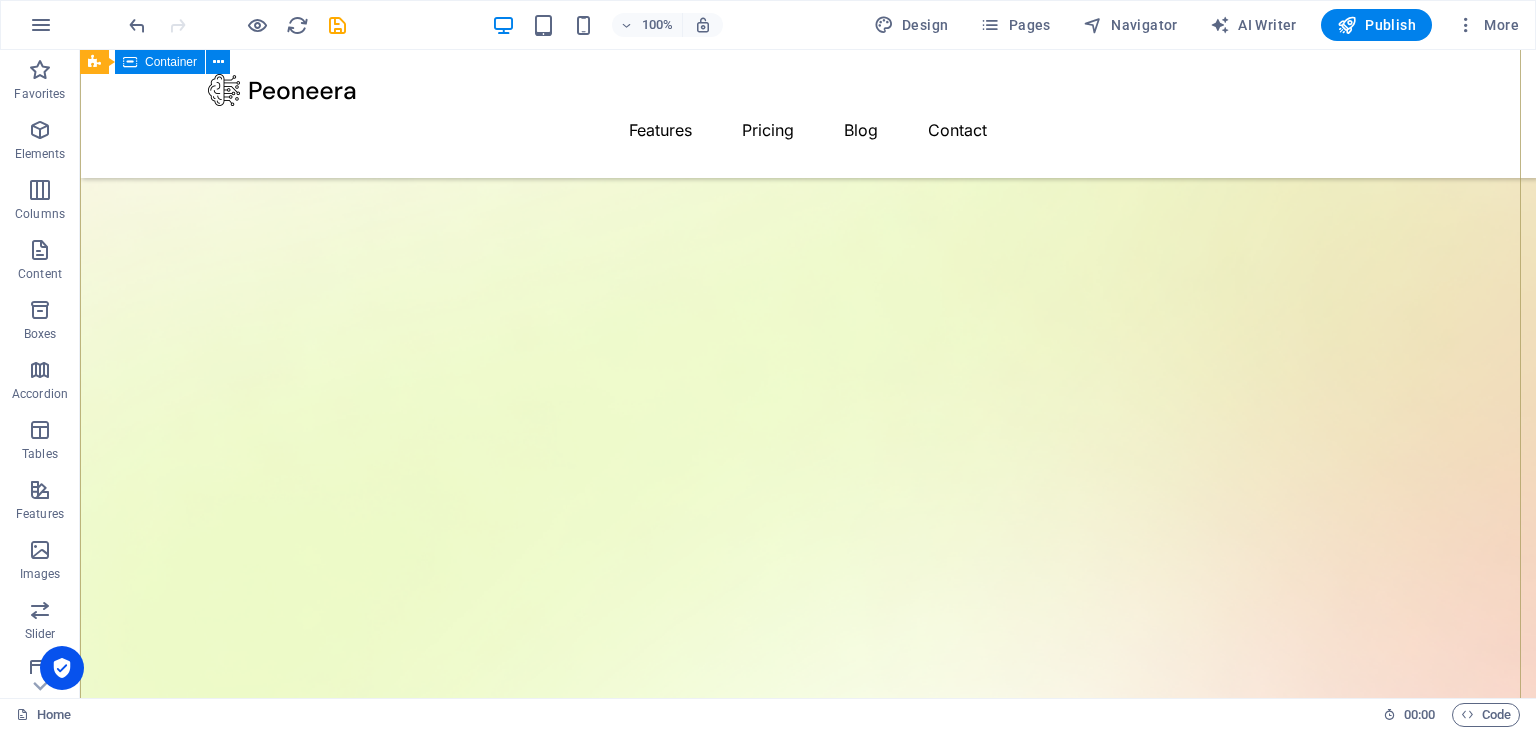 scroll, scrollTop: 490, scrollLeft: 0, axis: vertical 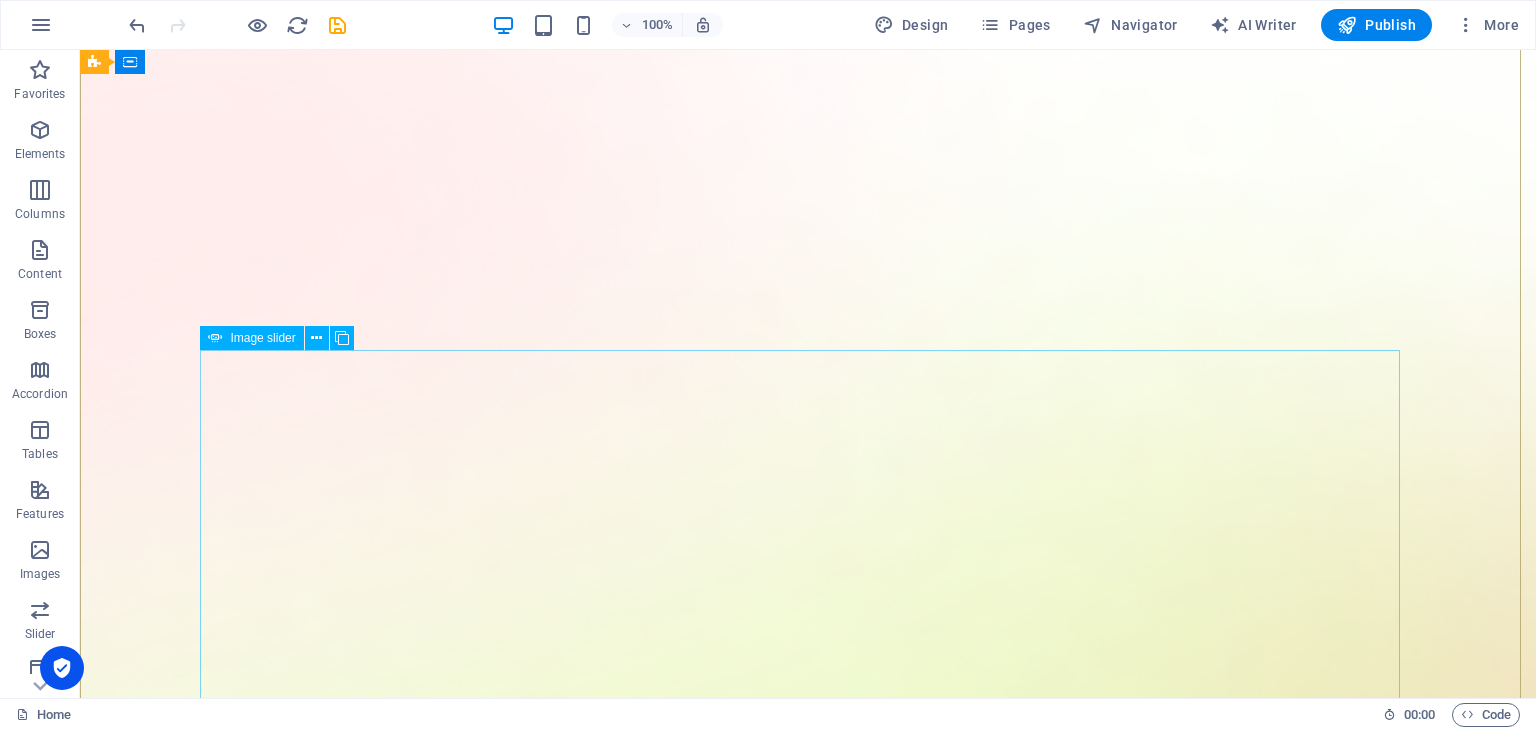click at bounding box center [-480, 3266] 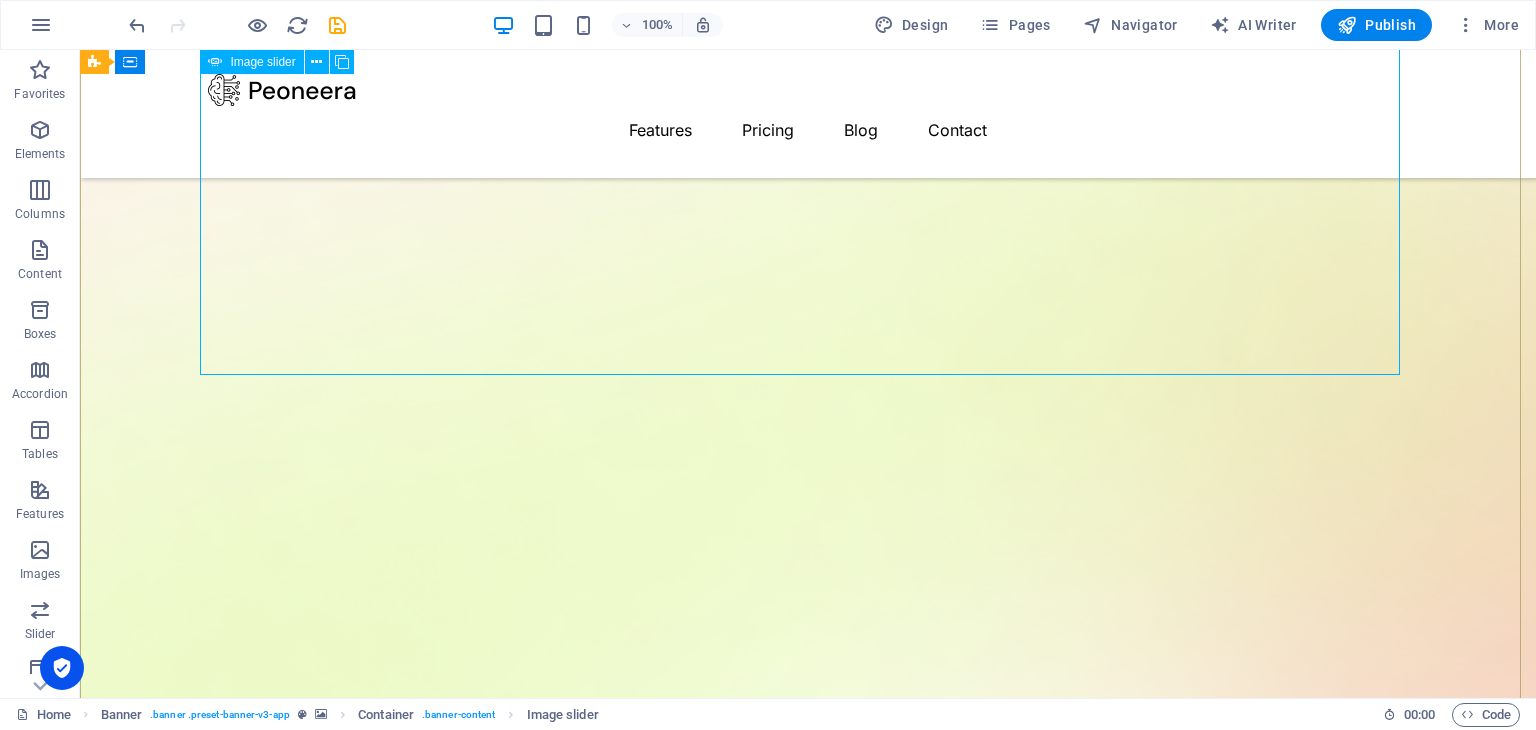 scroll, scrollTop: 990, scrollLeft: 0, axis: vertical 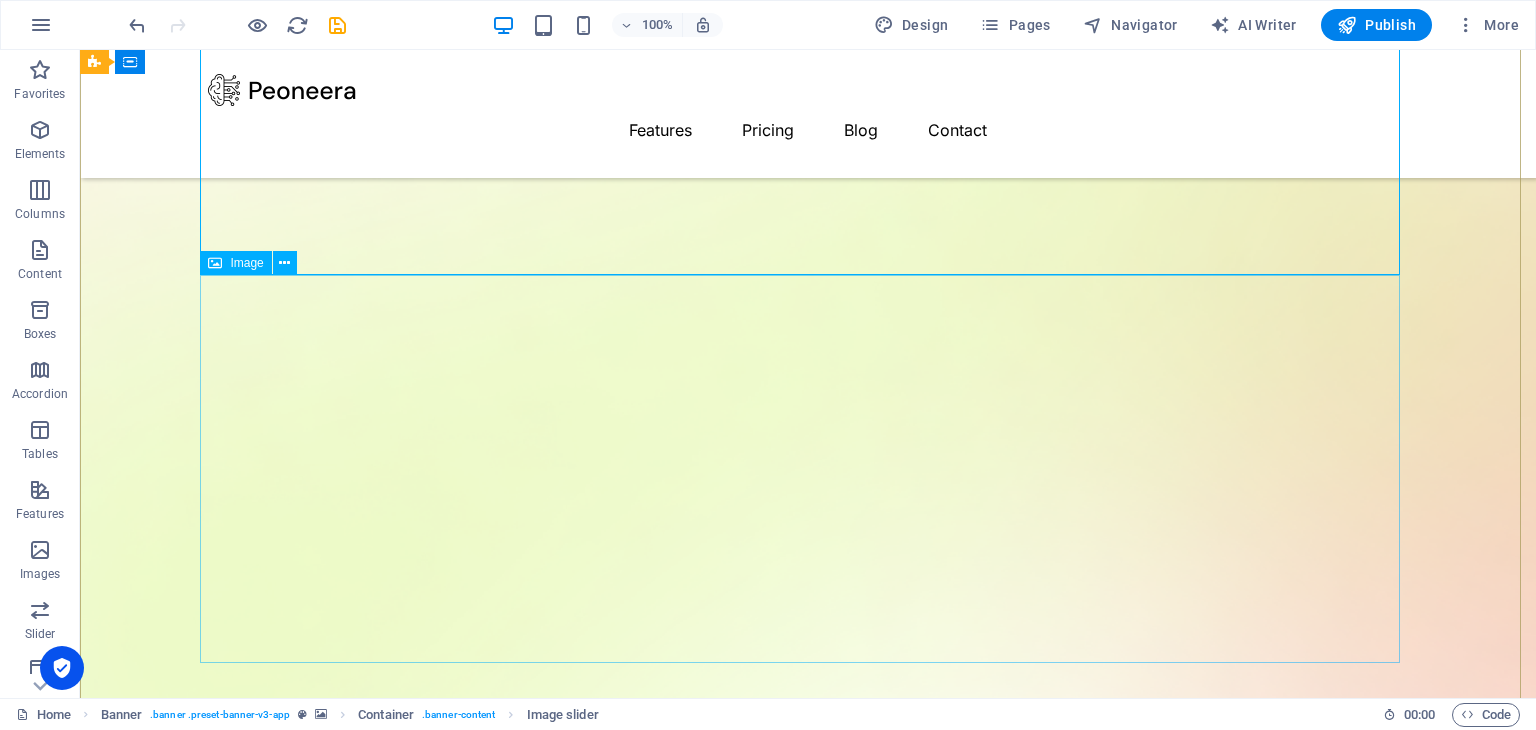 click at bounding box center (808, 2655) 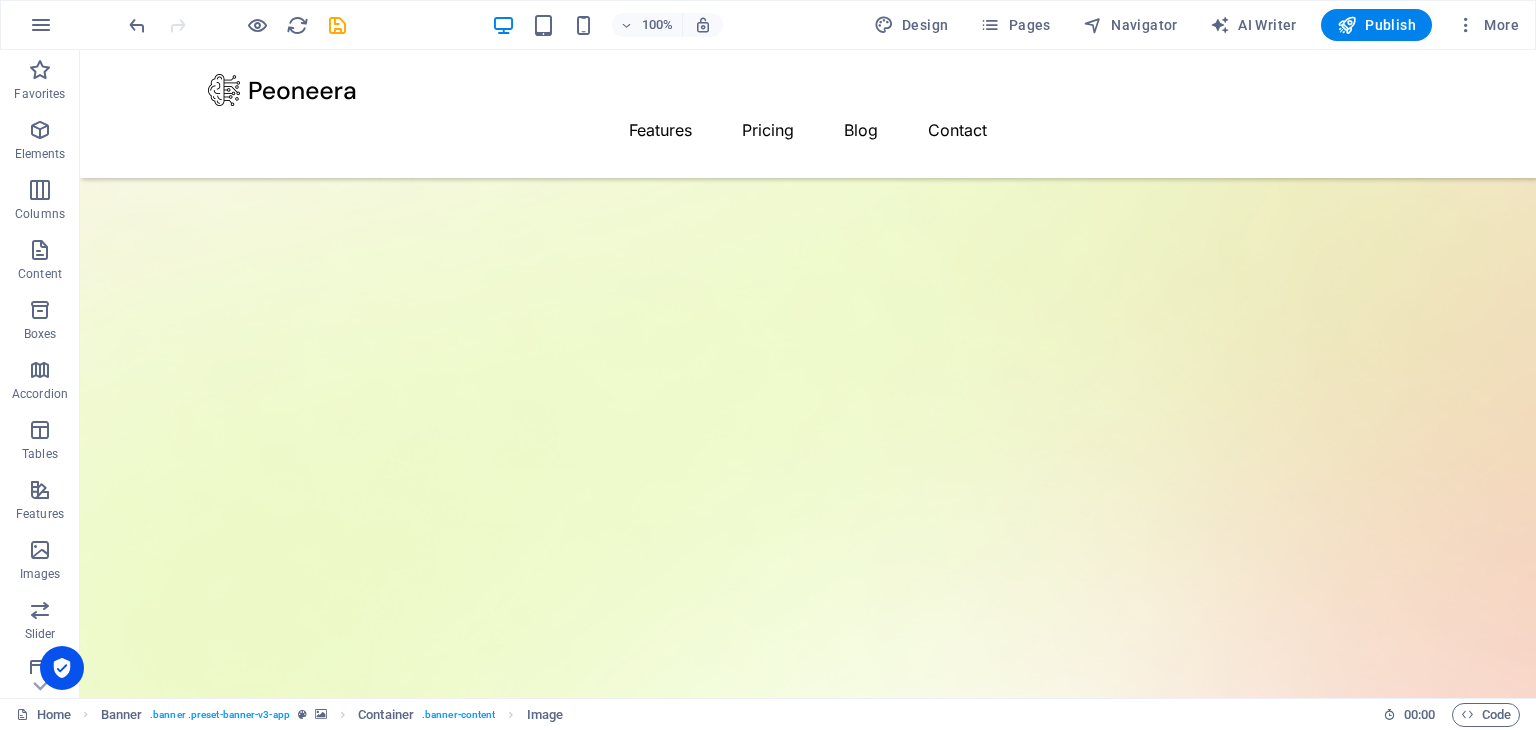 drag, startPoint x: 442, startPoint y: 435, endPoint x: 524, endPoint y: 261, distance: 192.35384 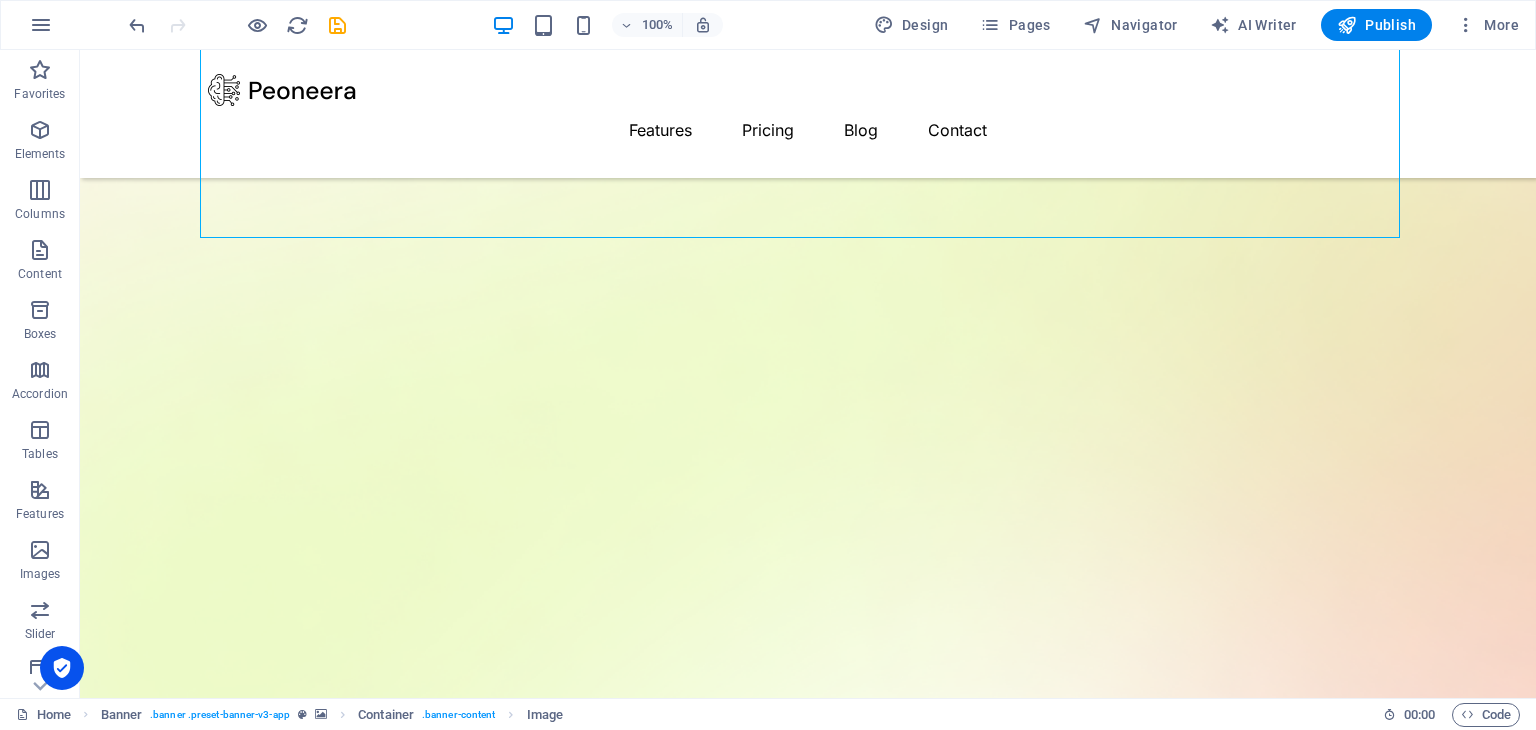 scroll, scrollTop: 690, scrollLeft: 0, axis: vertical 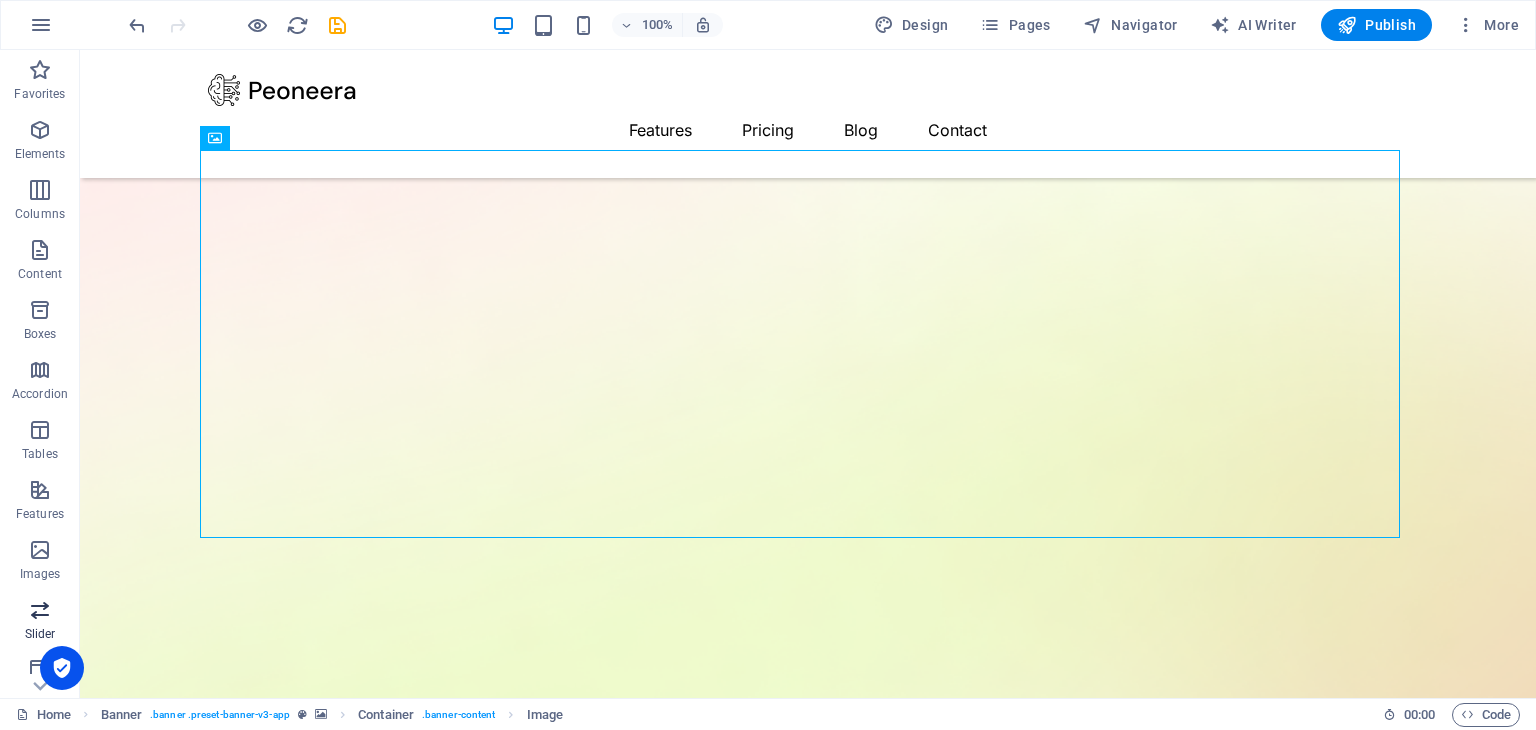click at bounding box center [40, 610] 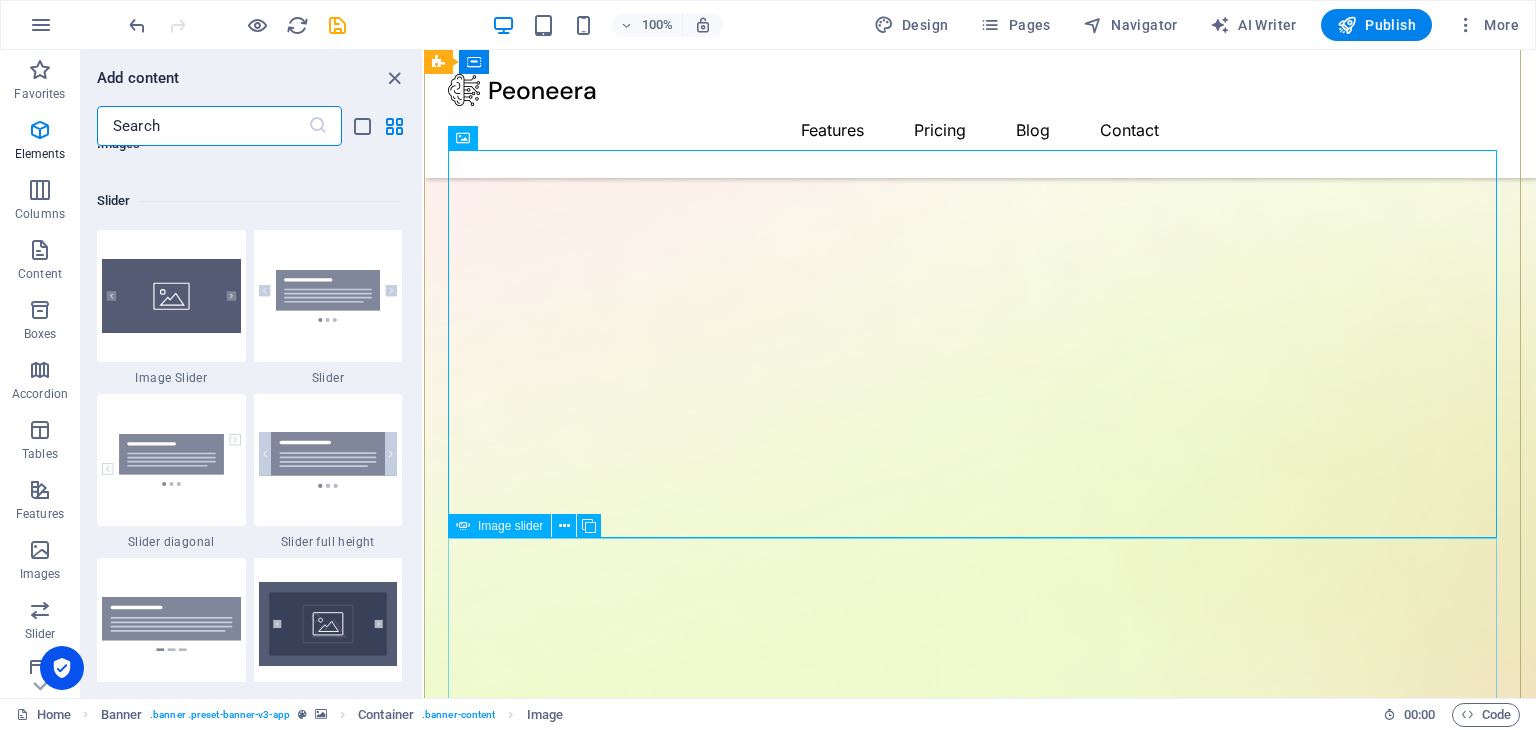 scroll, scrollTop: 11172, scrollLeft: 0, axis: vertical 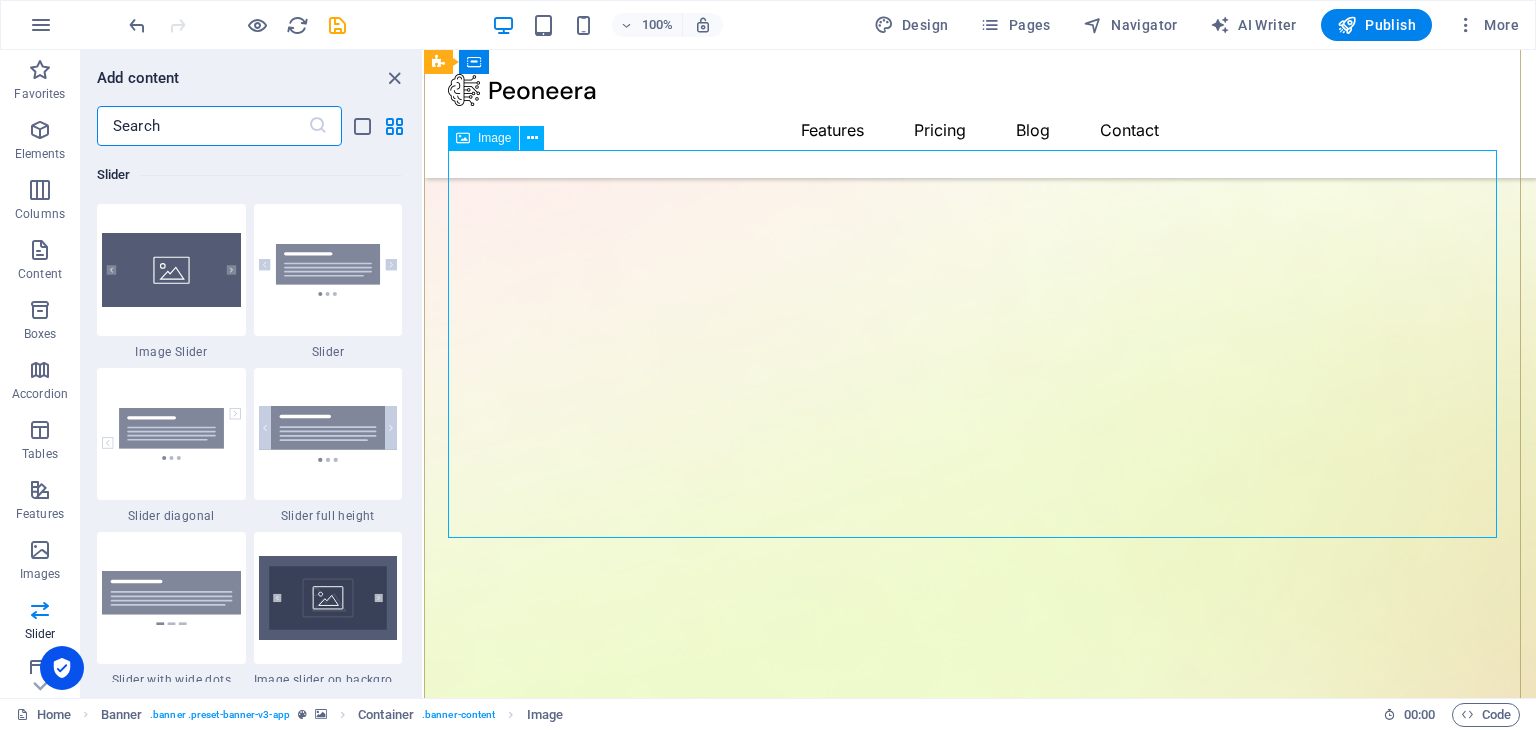 click at bounding box center [980, 2555] 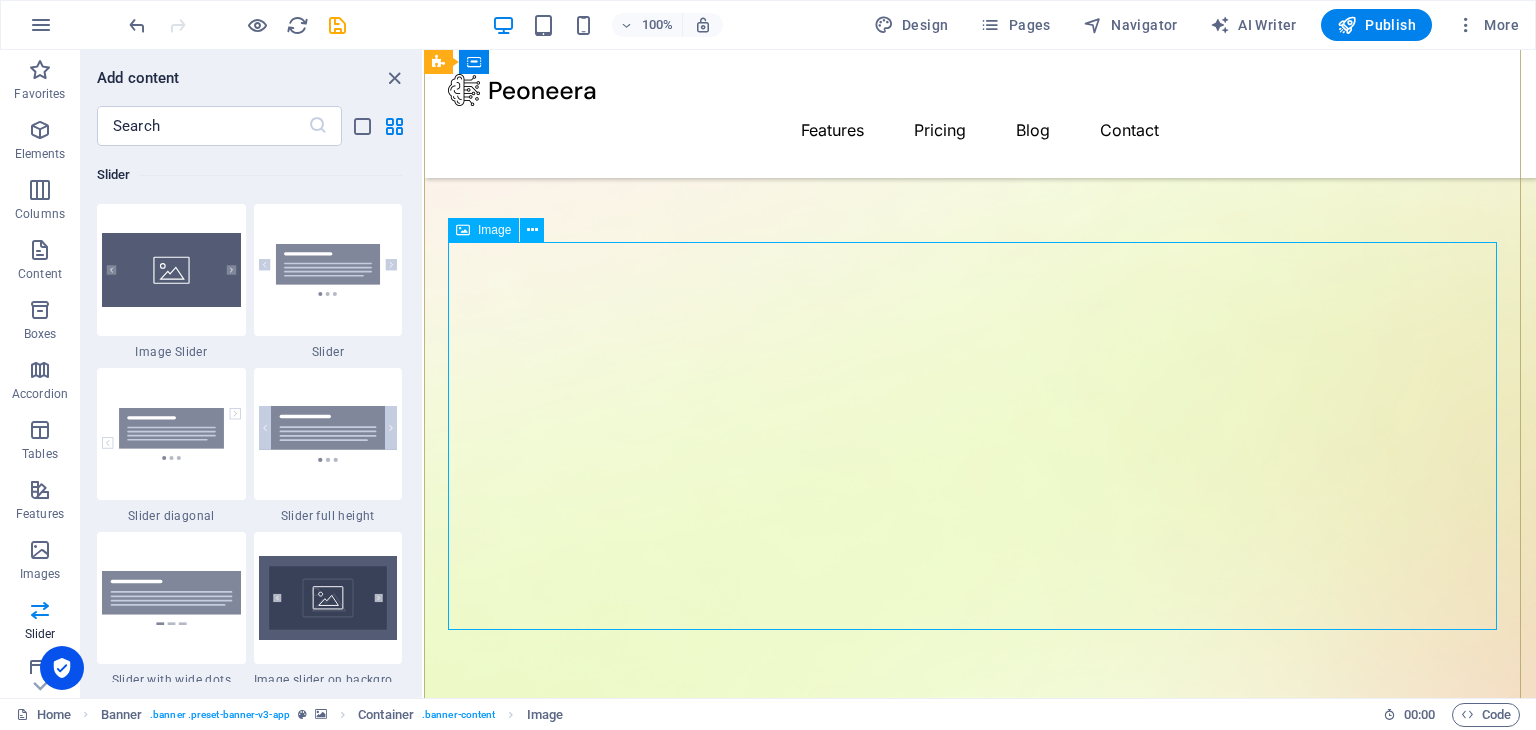 scroll, scrollTop: 890, scrollLeft: 0, axis: vertical 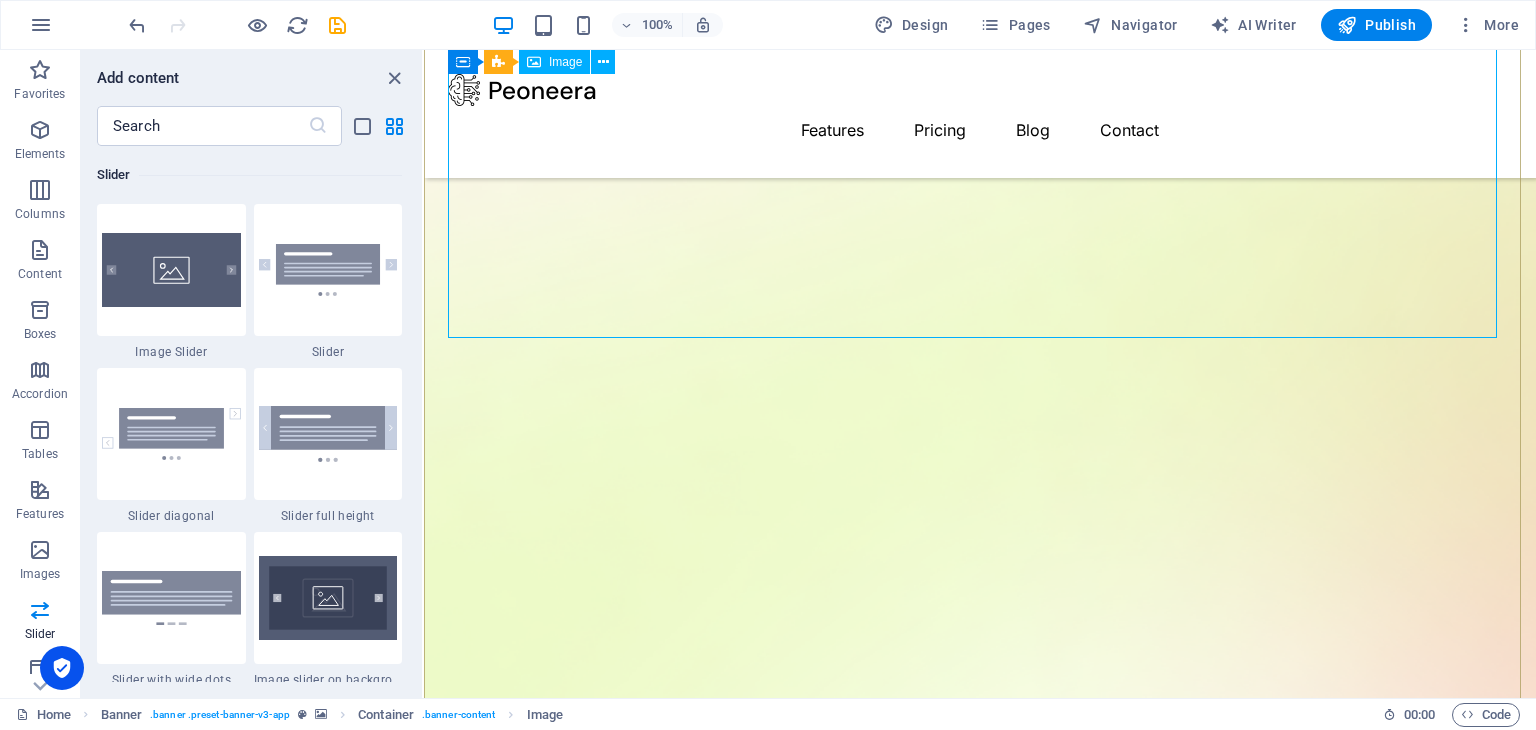 click at bounding box center [980, 2248] 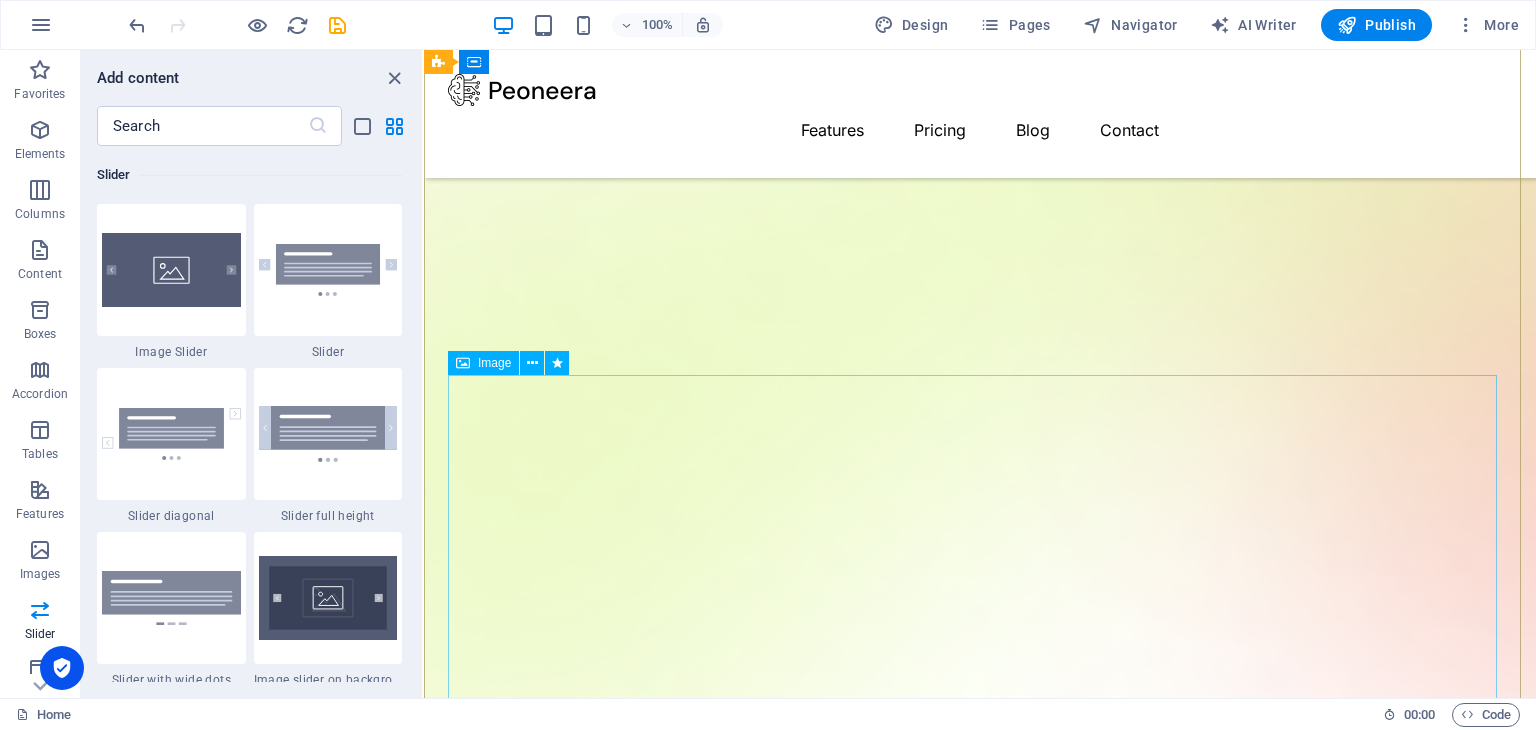 click at bounding box center (980, 2444) 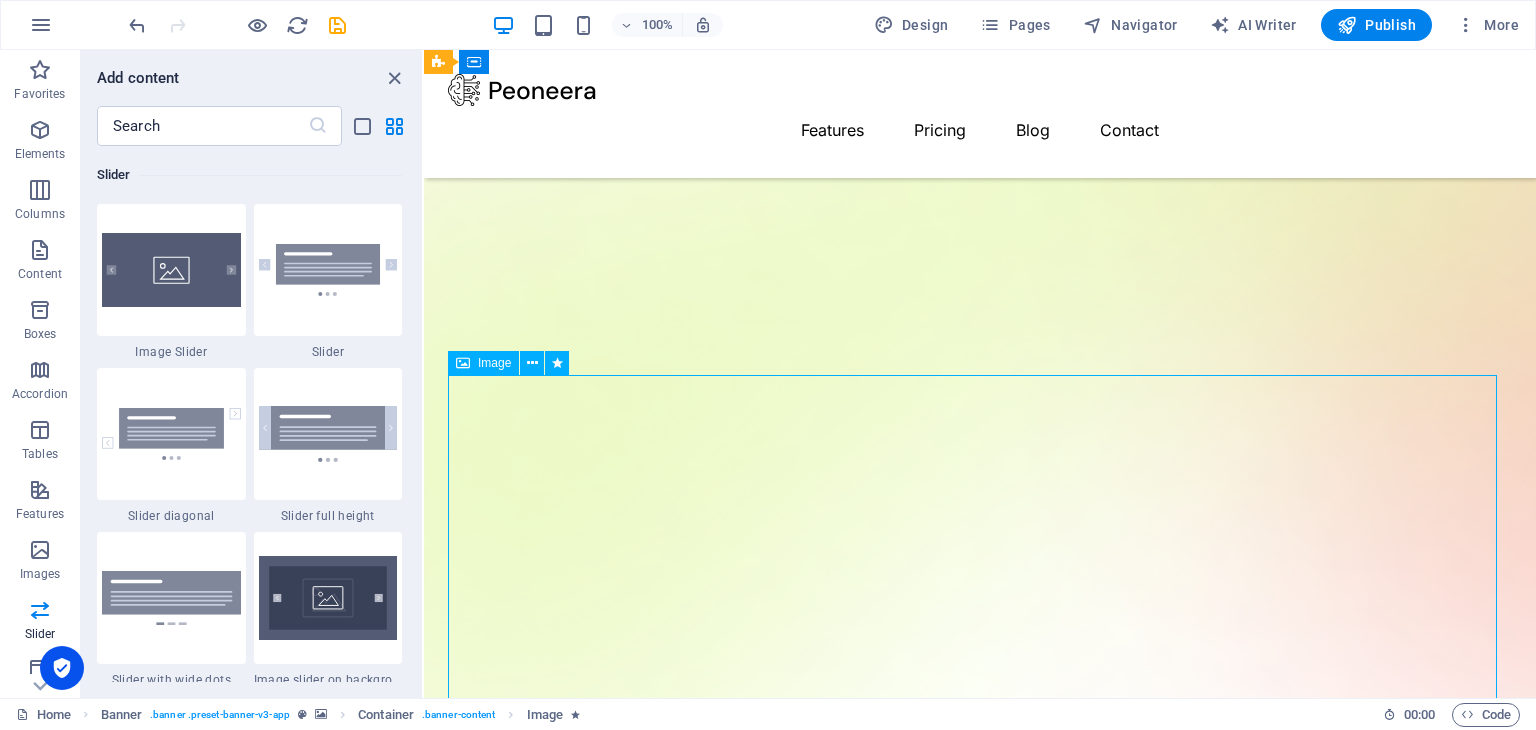 scroll, scrollTop: 1290, scrollLeft: 0, axis: vertical 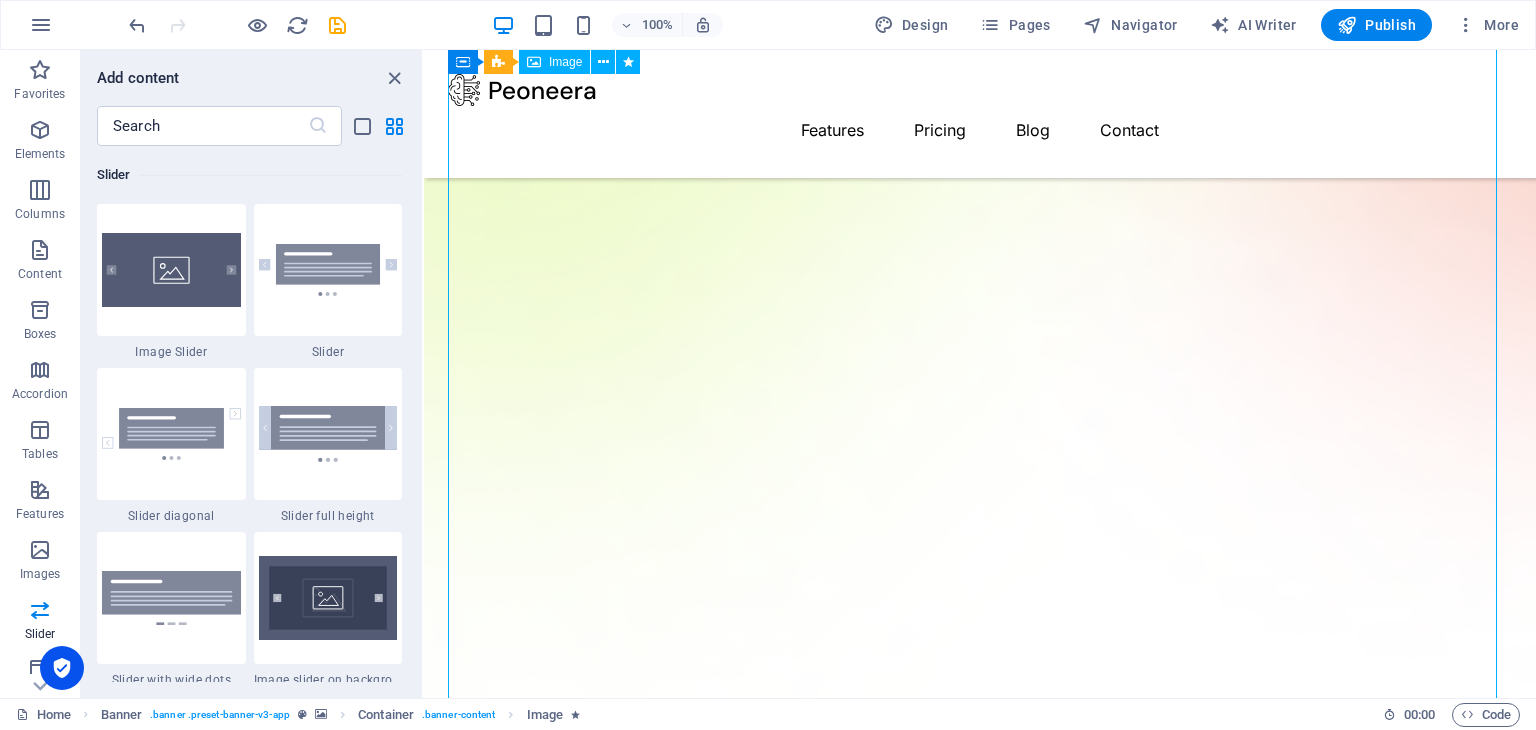 click at bounding box center (980, 2044) 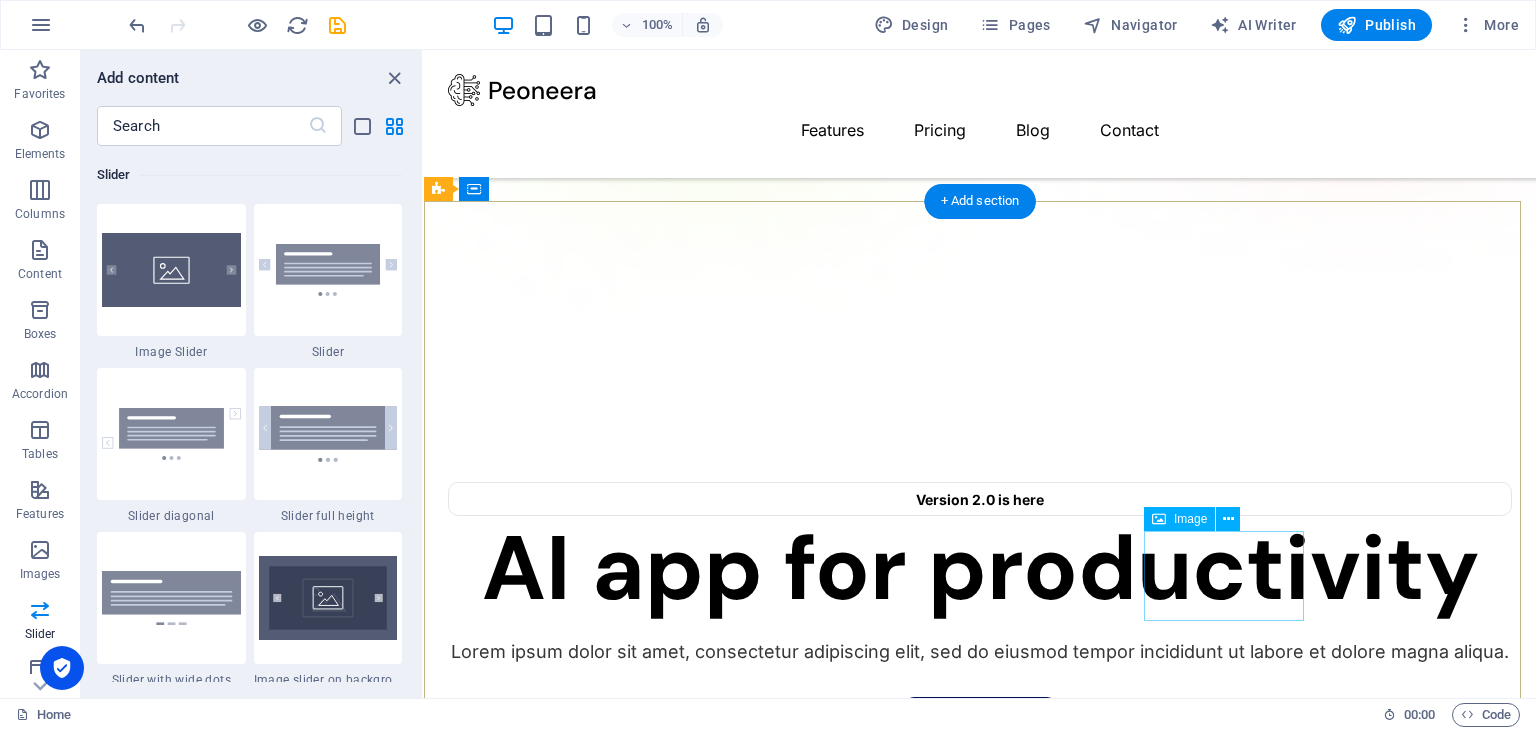scroll, scrollTop: 890, scrollLeft: 0, axis: vertical 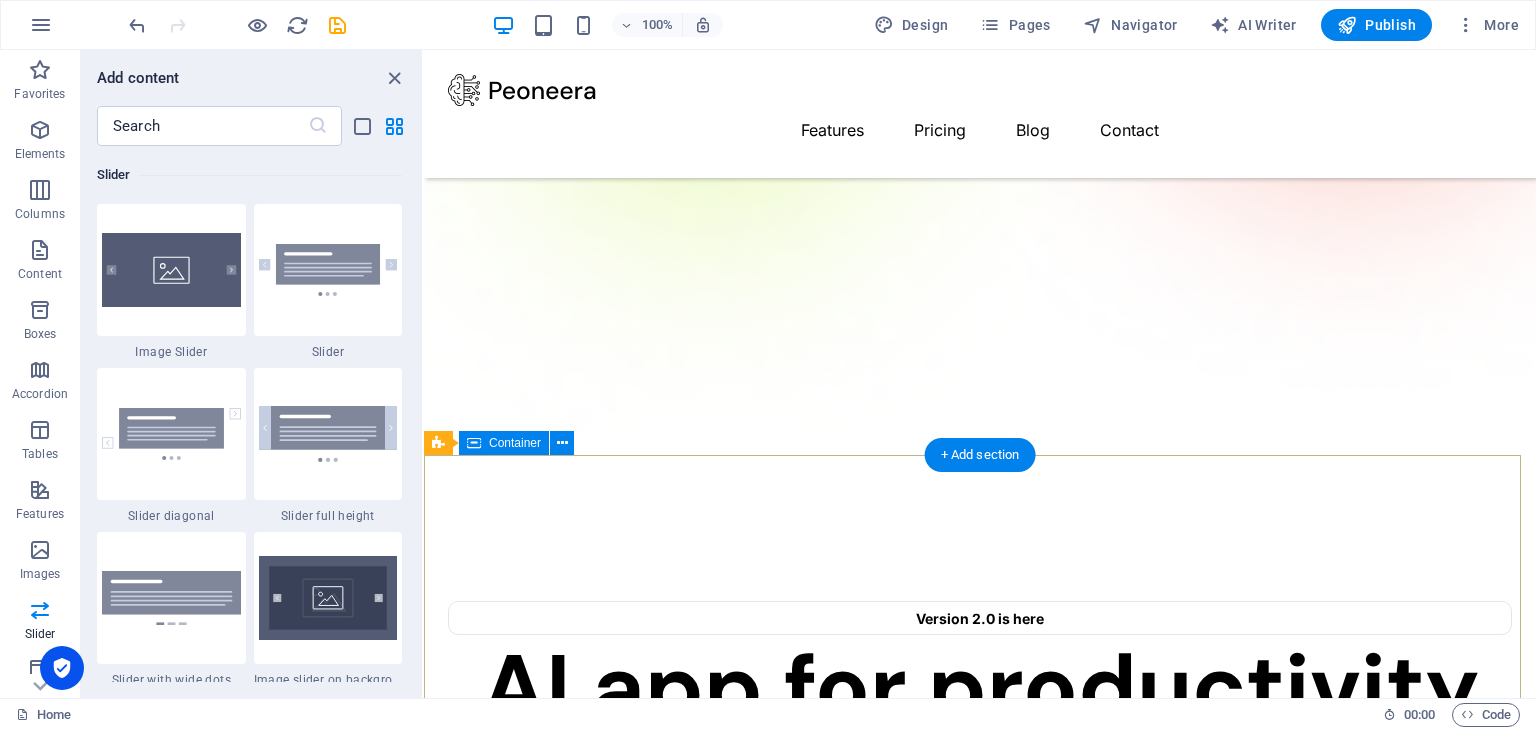 click at bounding box center [980, 2120] 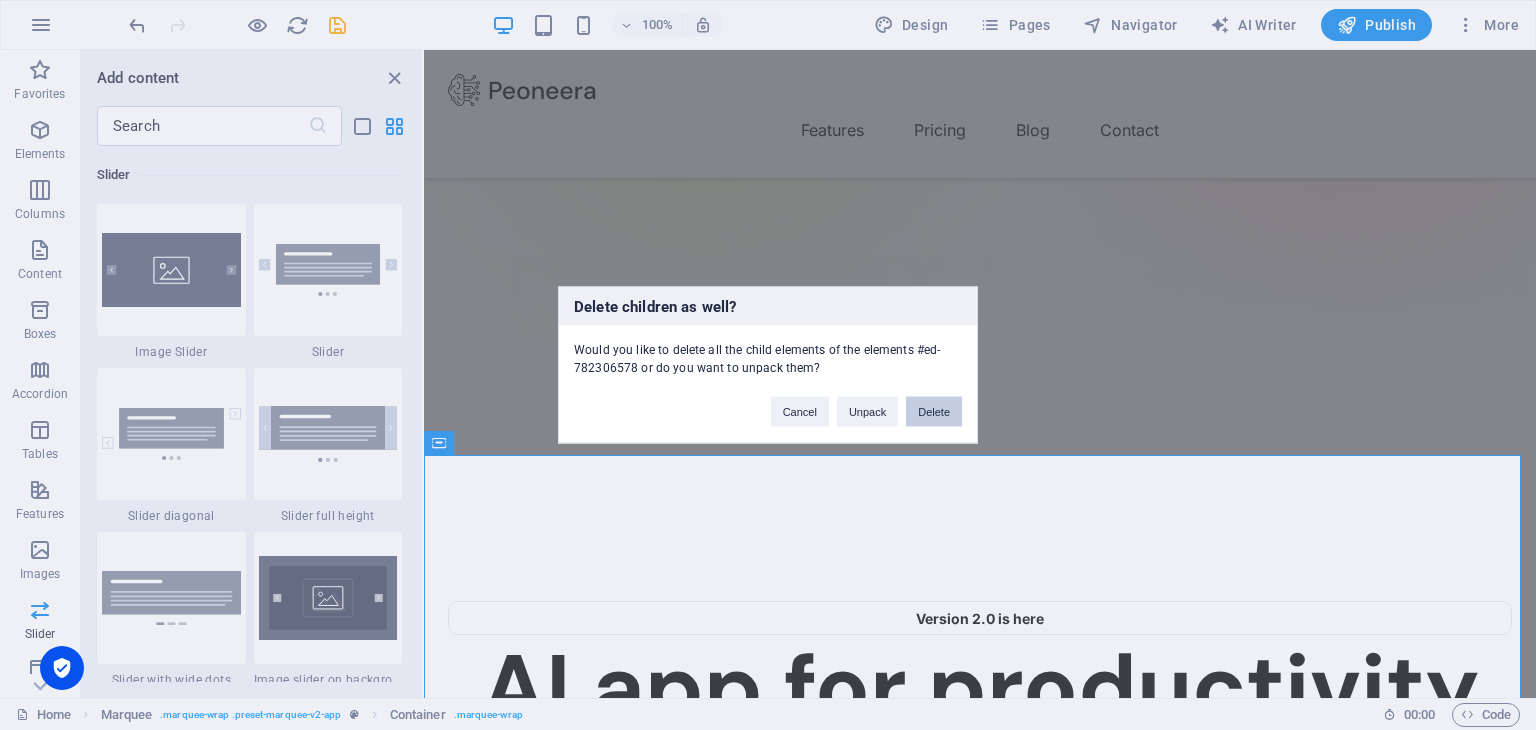 click on "Delete" at bounding box center [934, 412] 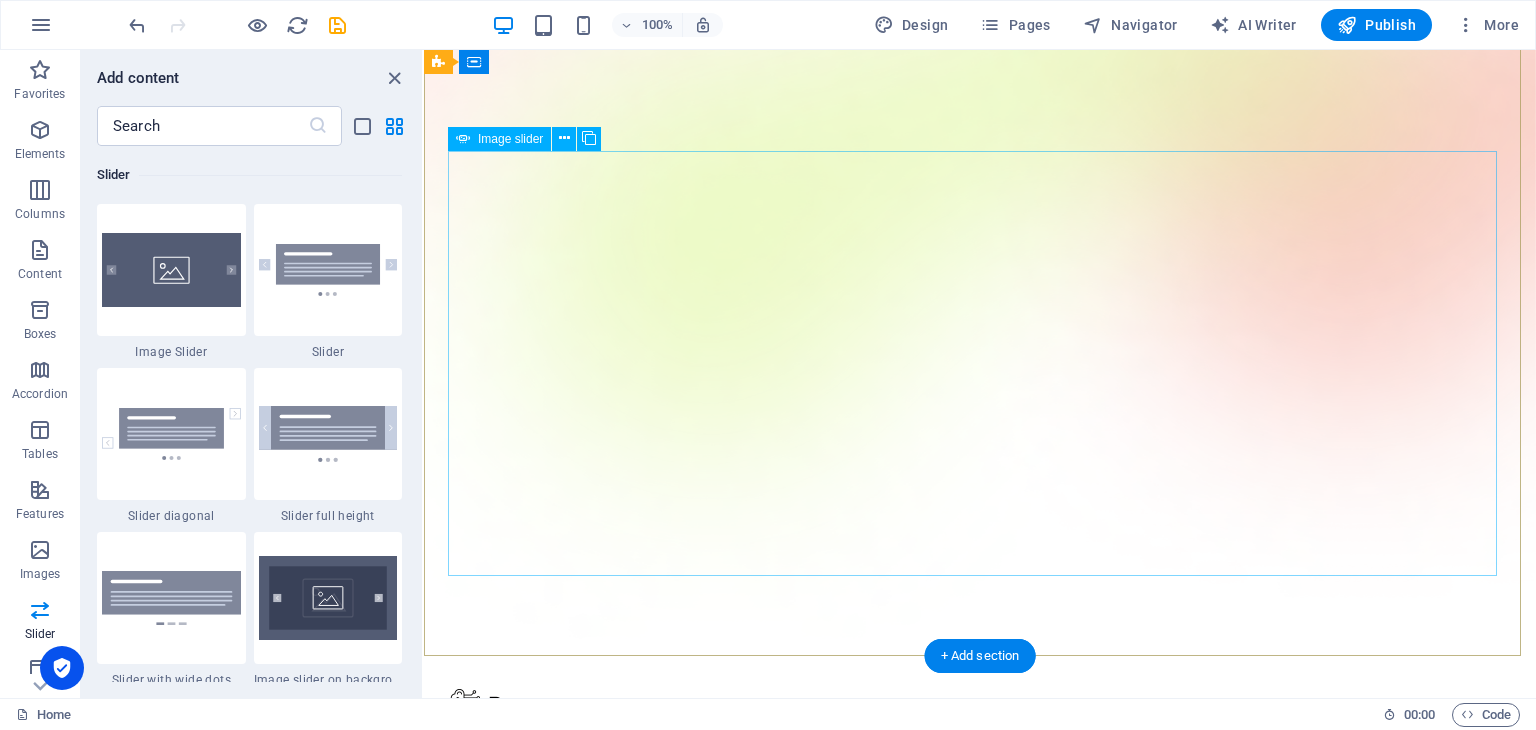 scroll, scrollTop: 690, scrollLeft: 0, axis: vertical 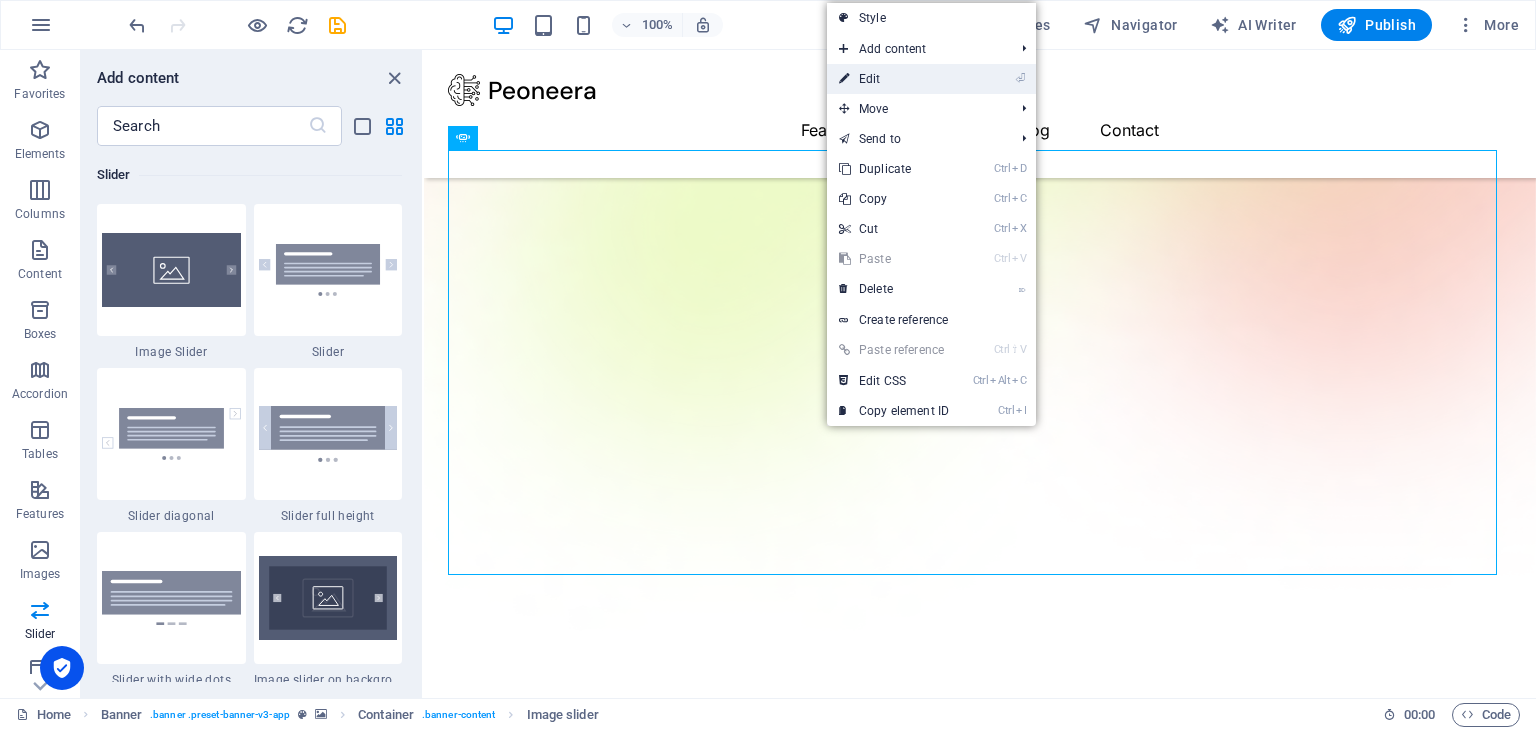 click on "⏎  Edit" at bounding box center [894, 79] 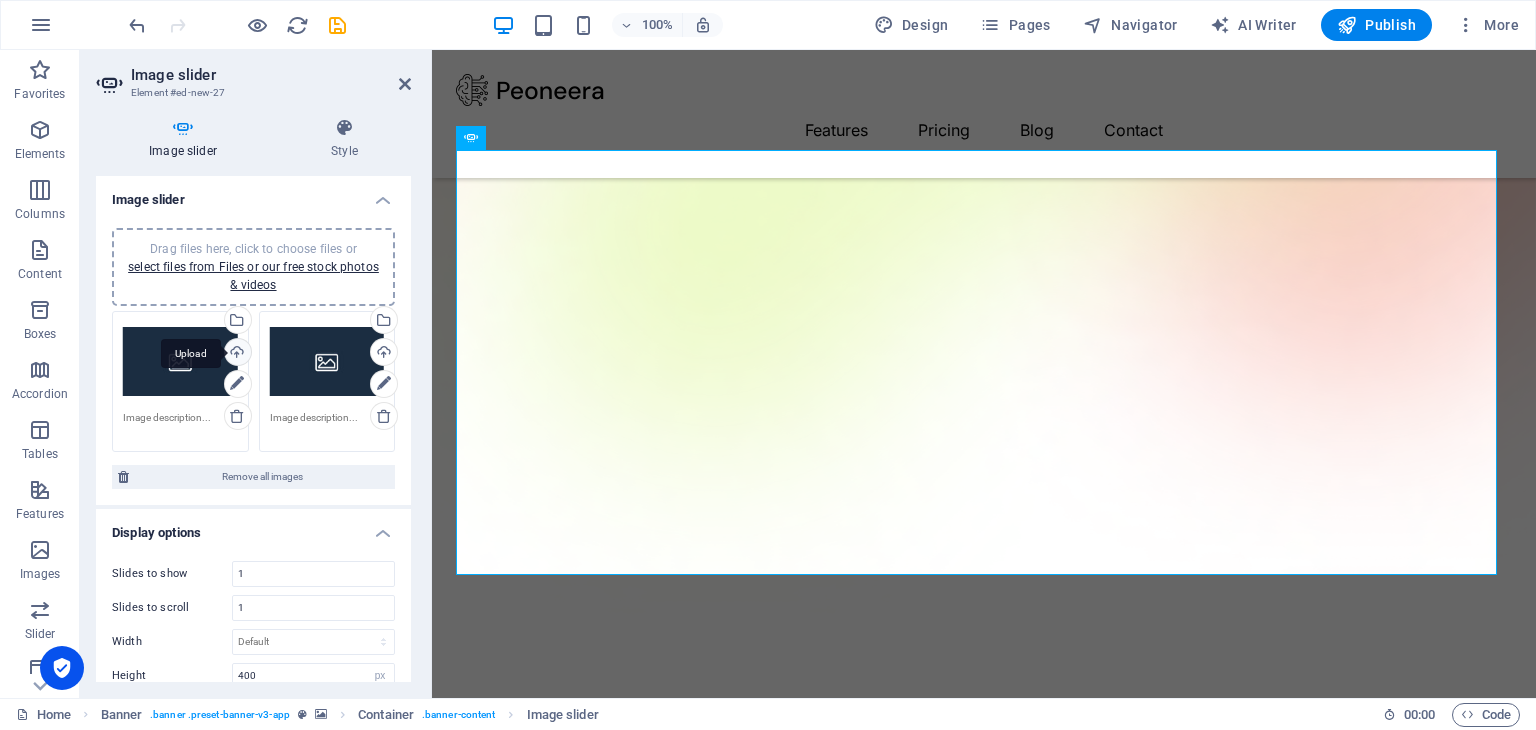 click on "Upload" at bounding box center (236, 354) 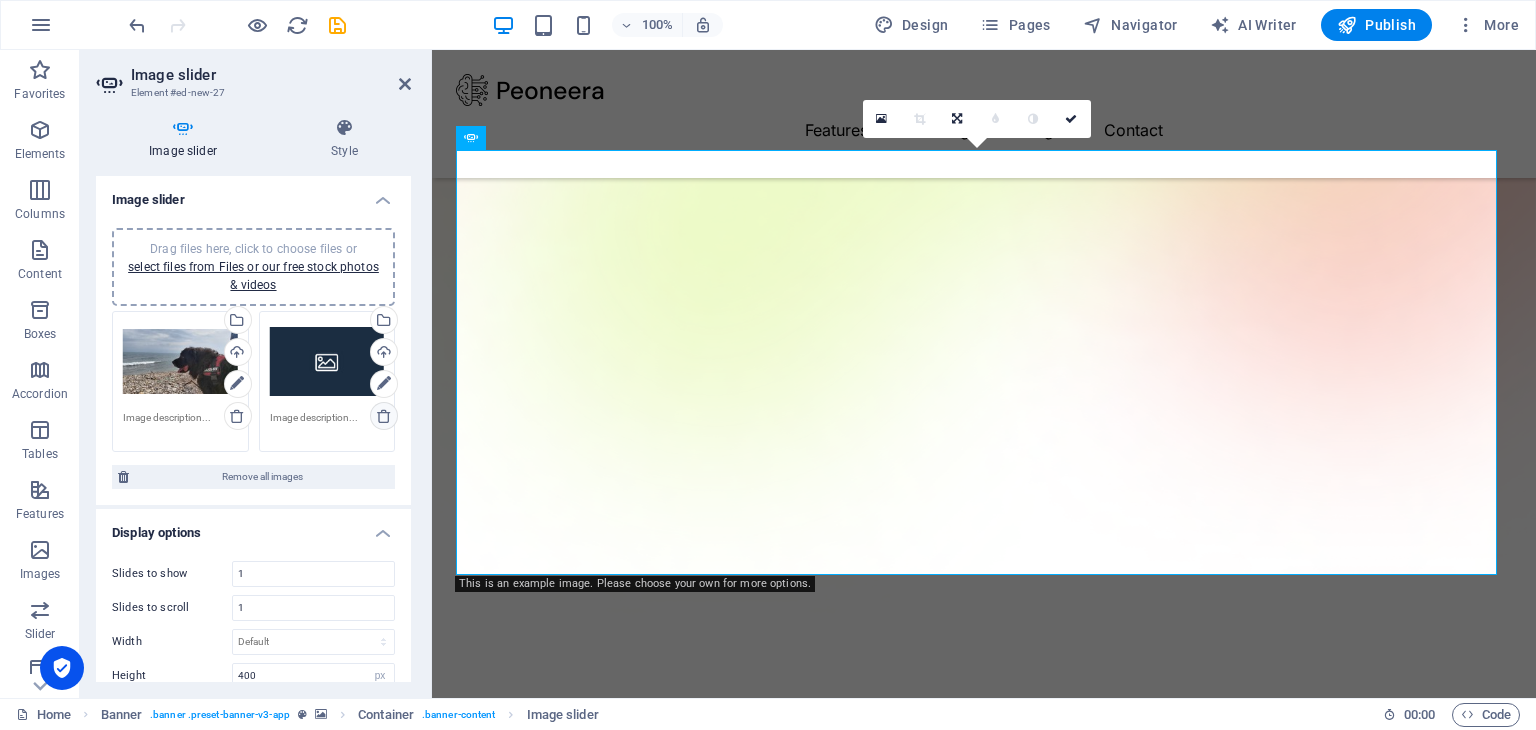click at bounding box center (384, 416) 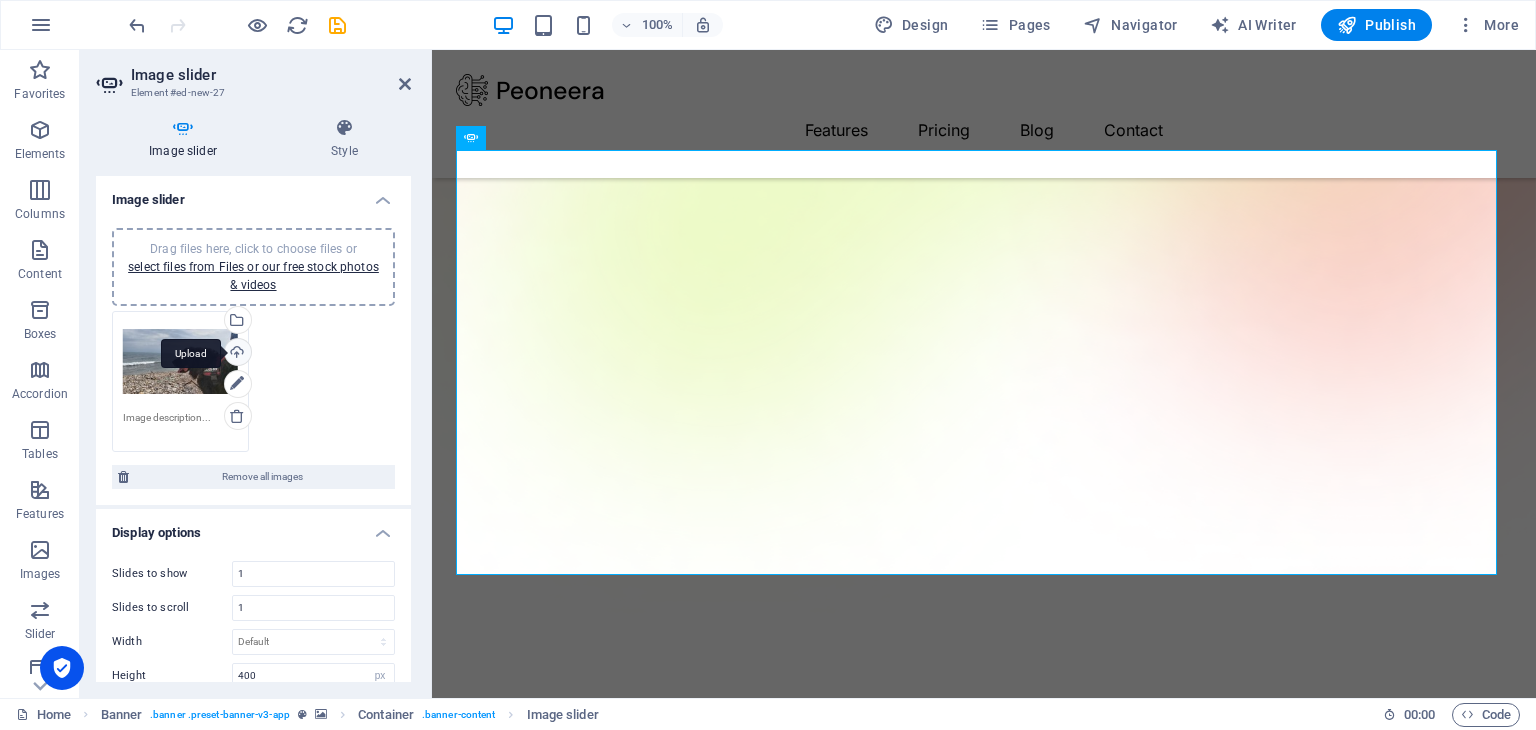 click on "Upload" at bounding box center (236, 354) 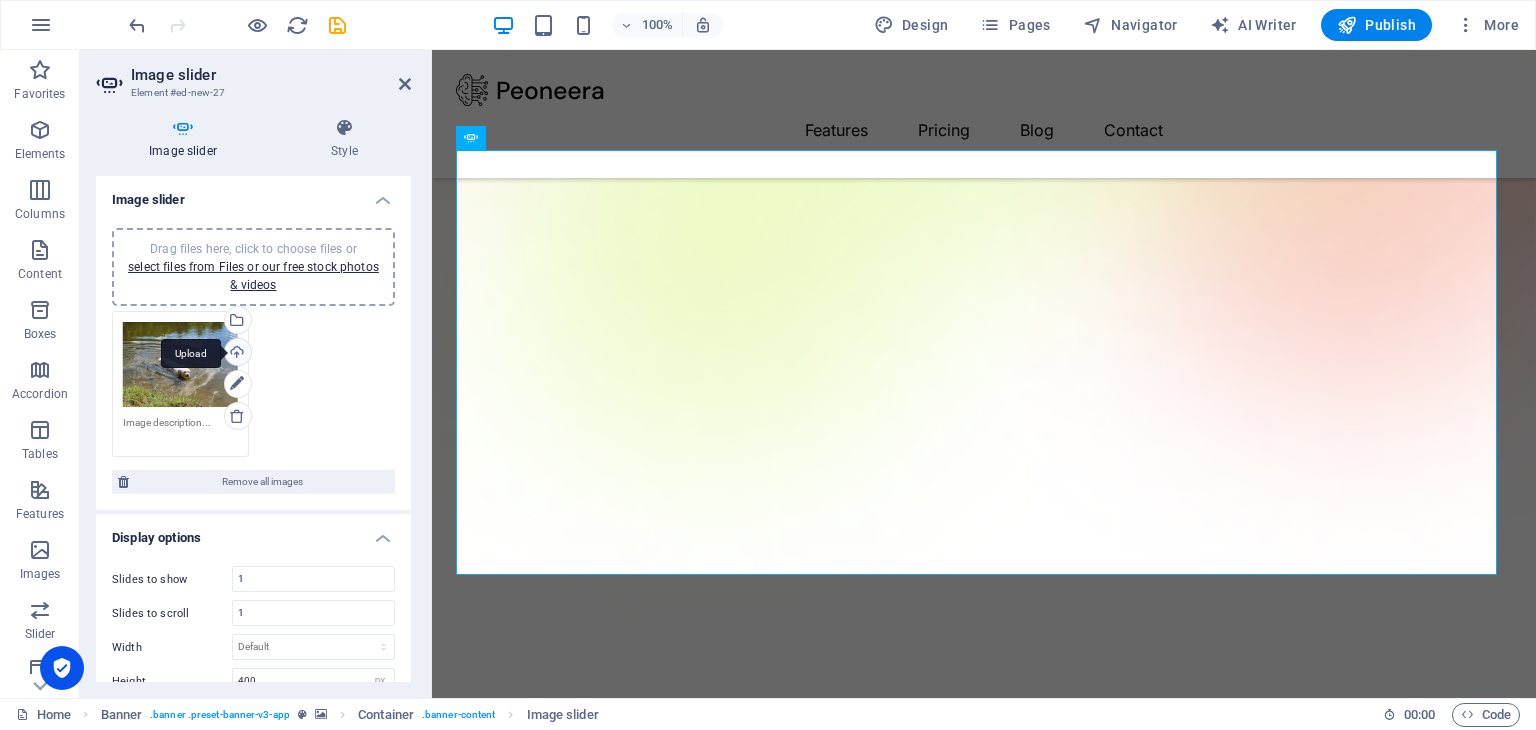 click on "Upload" at bounding box center (236, 354) 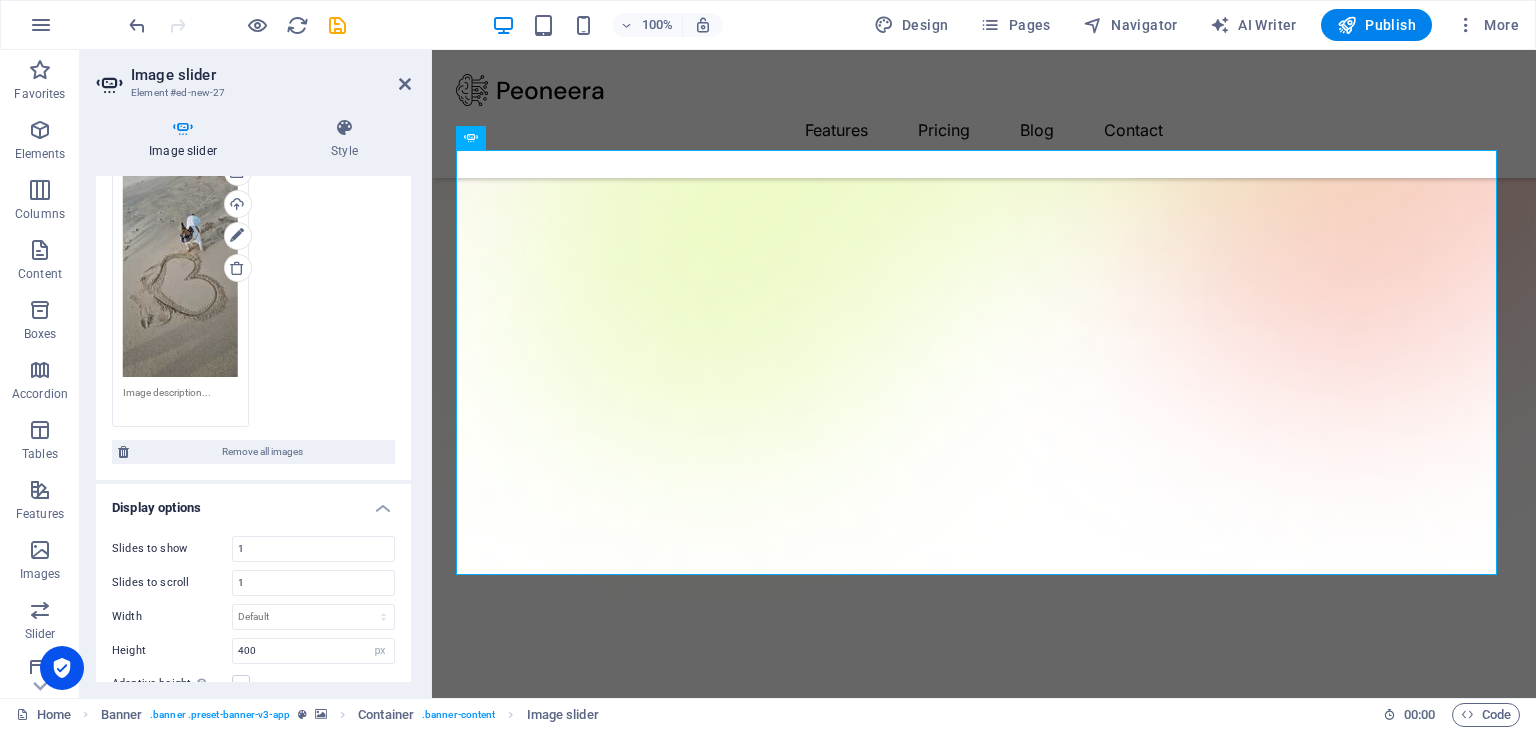 scroll, scrollTop: 300, scrollLeft: 0, axis: vertical 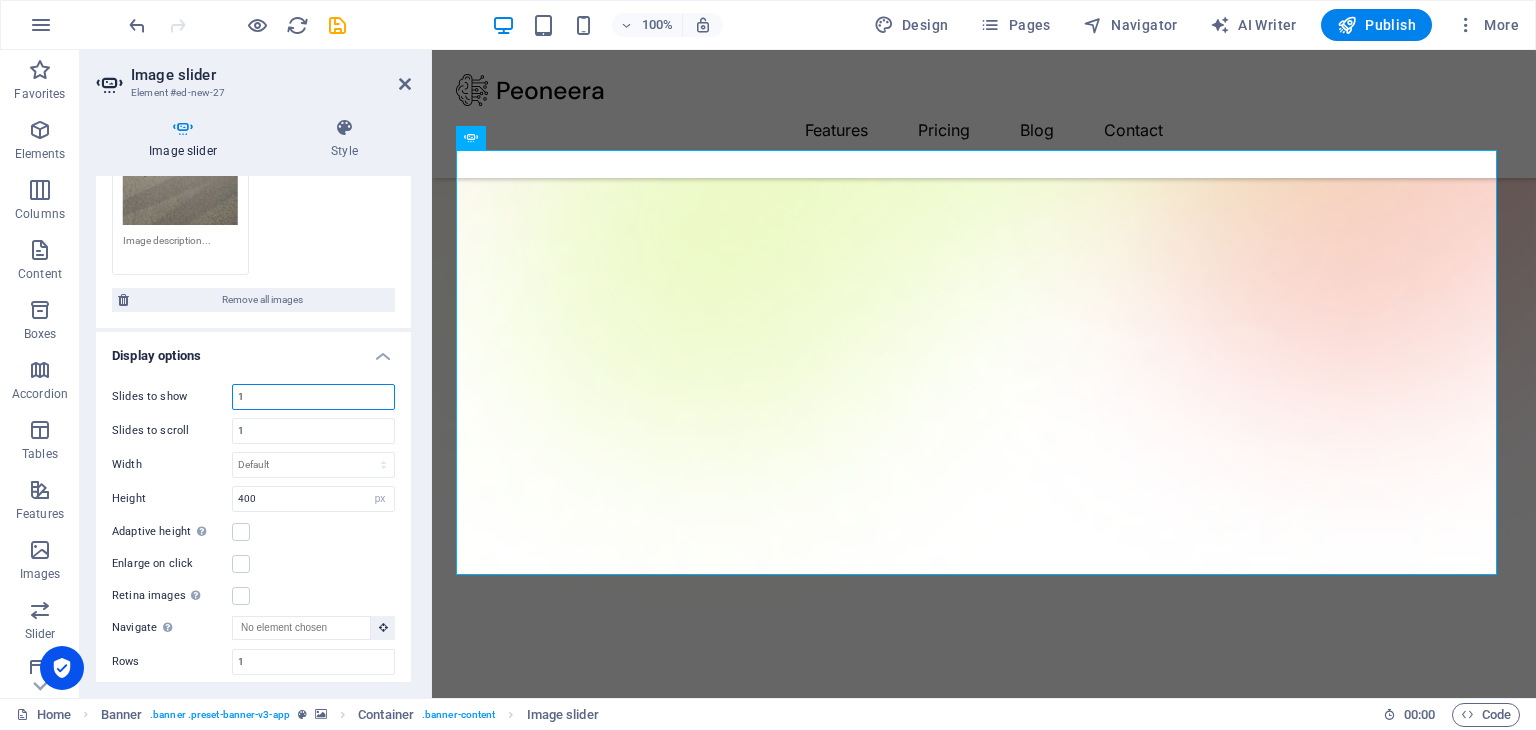 click on "1" at bounding box center (313, 397) 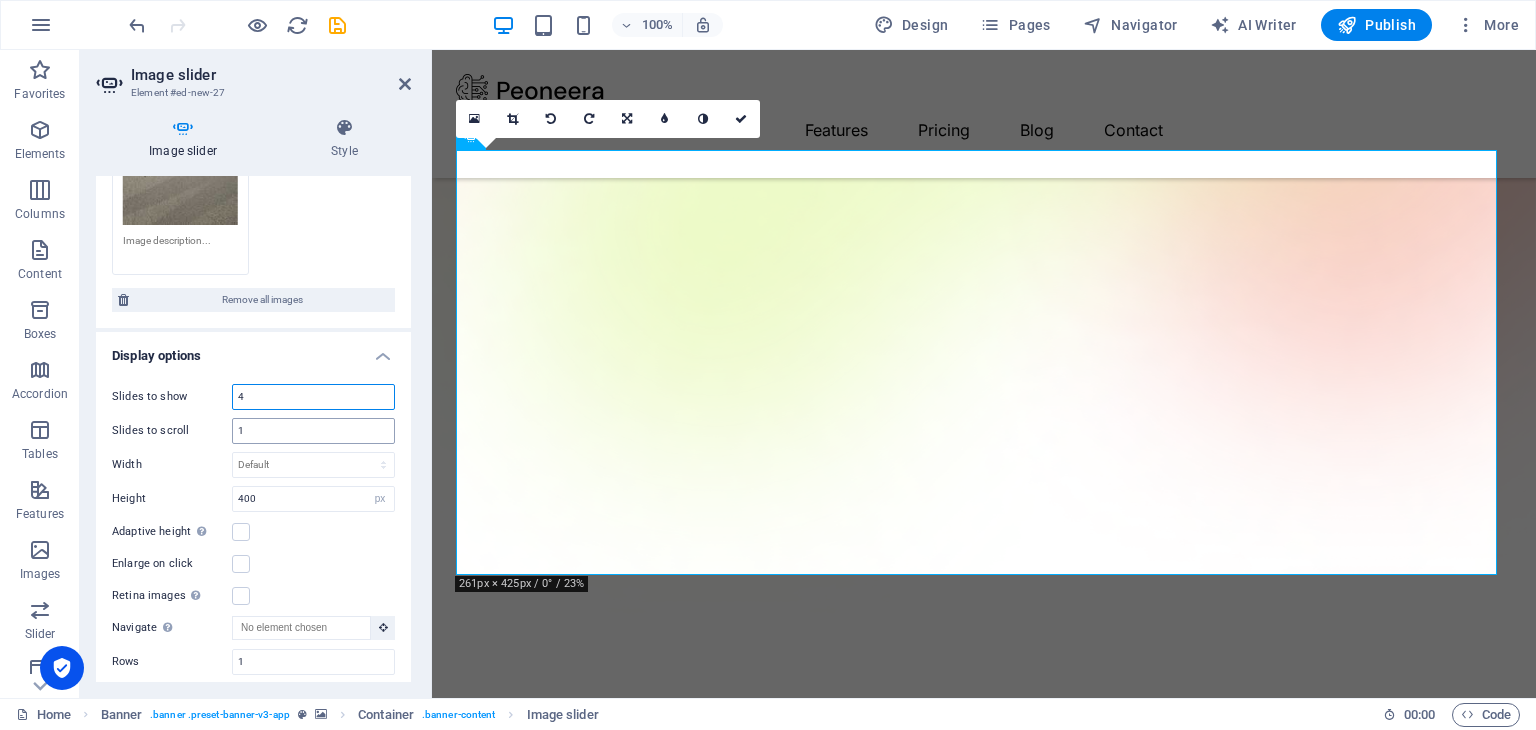 type on "4" 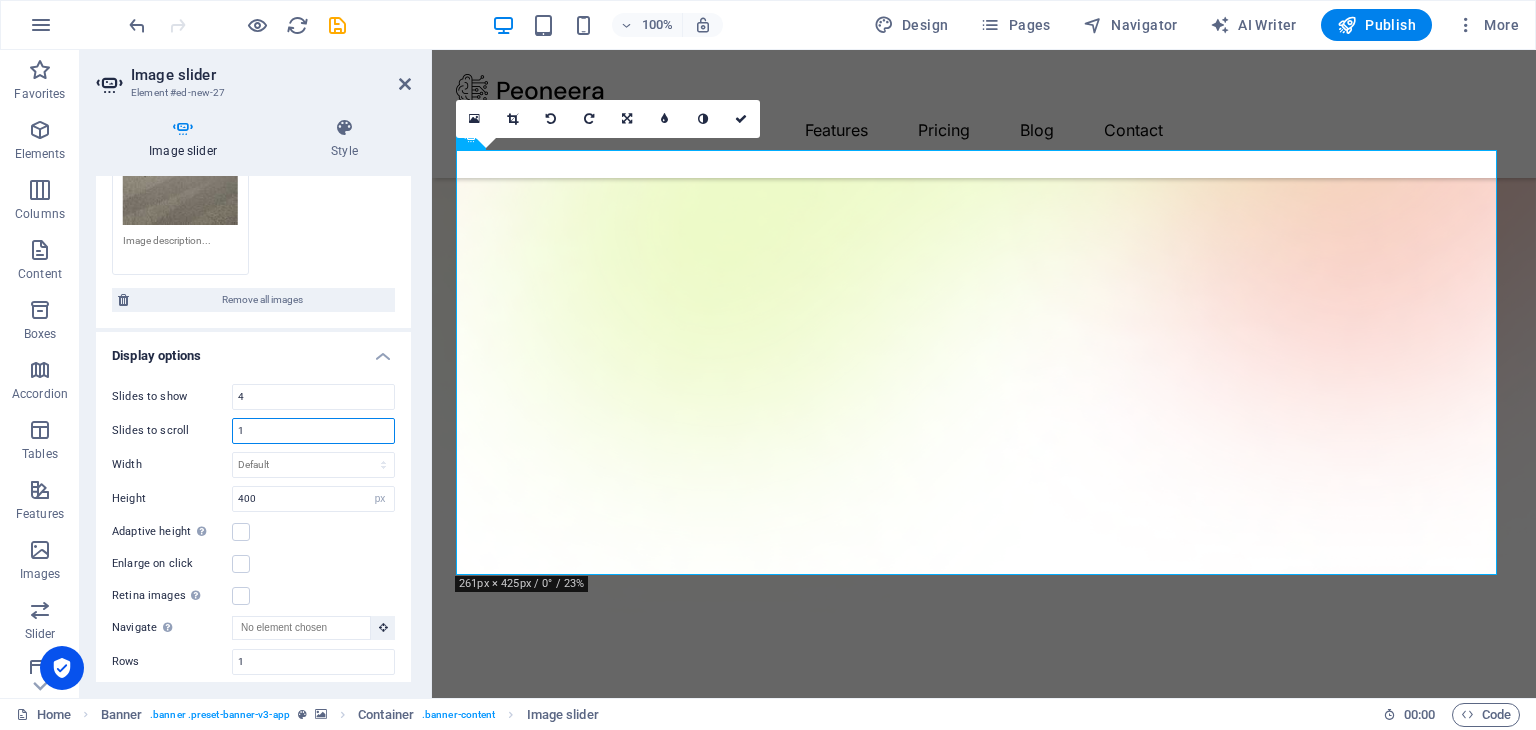 click on "1" at bounding box center (313, 431) 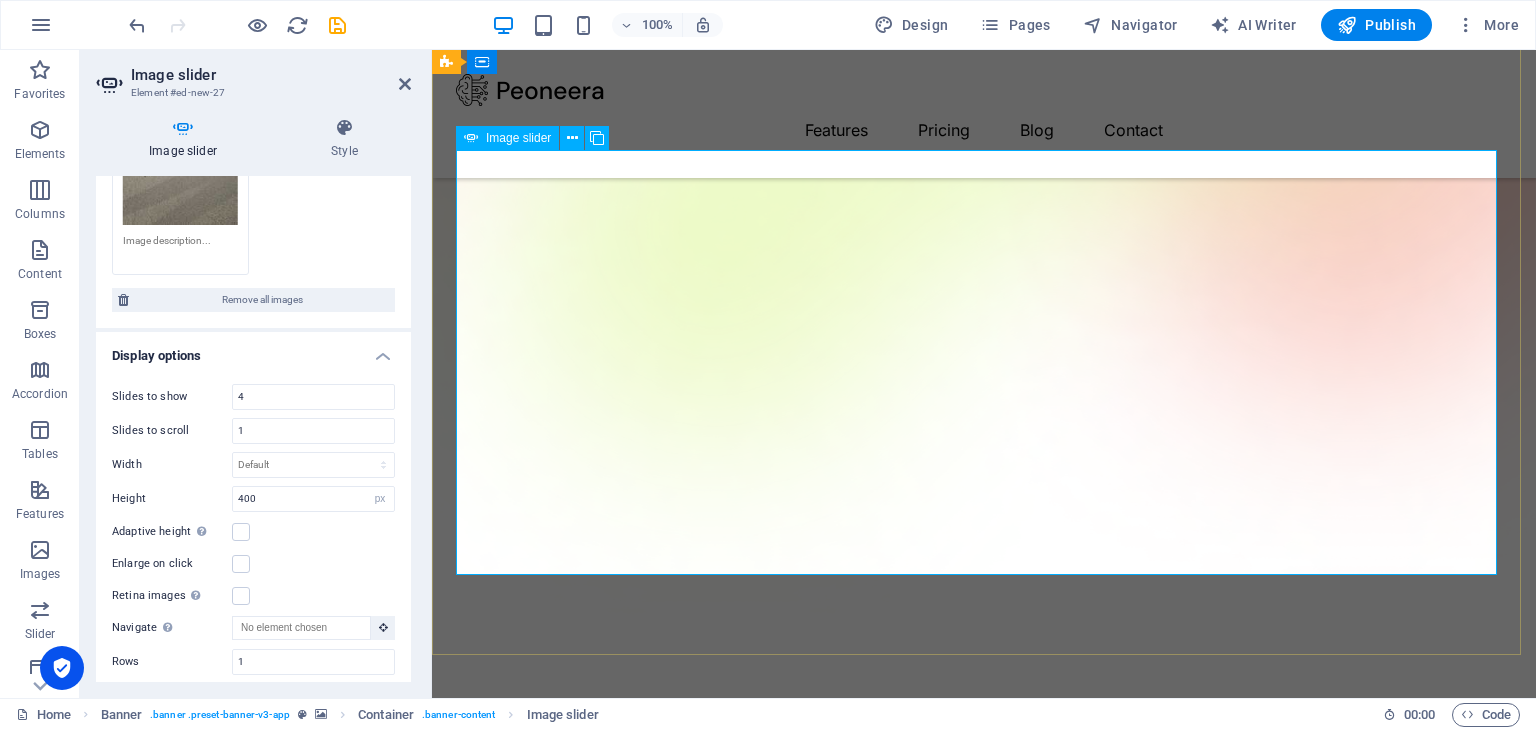 click at bounding box center (984, 1347) 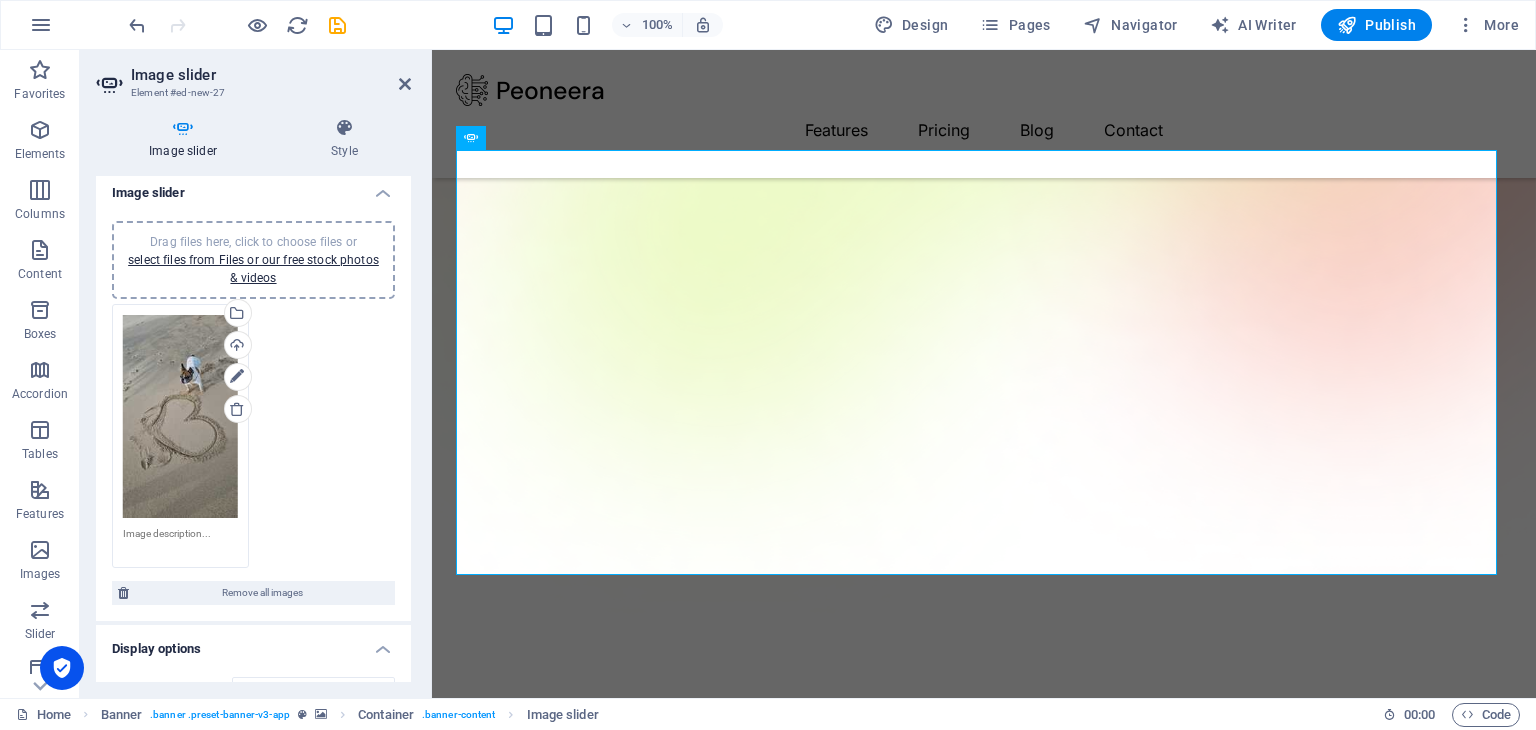 scroll, scrollTop: 0, scrollLeft: 0, axis: both 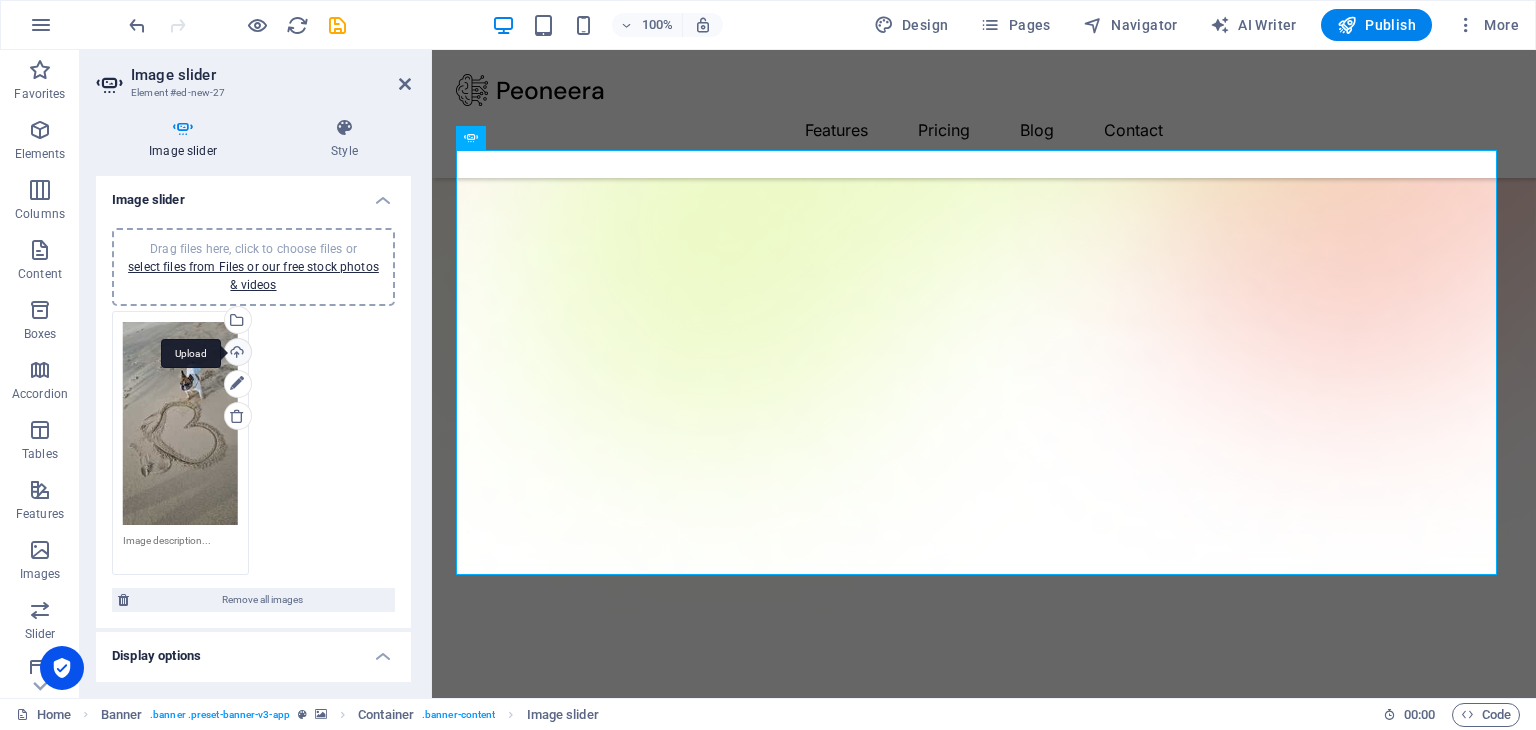 click on "Upload" at bounding box center (236, 354) 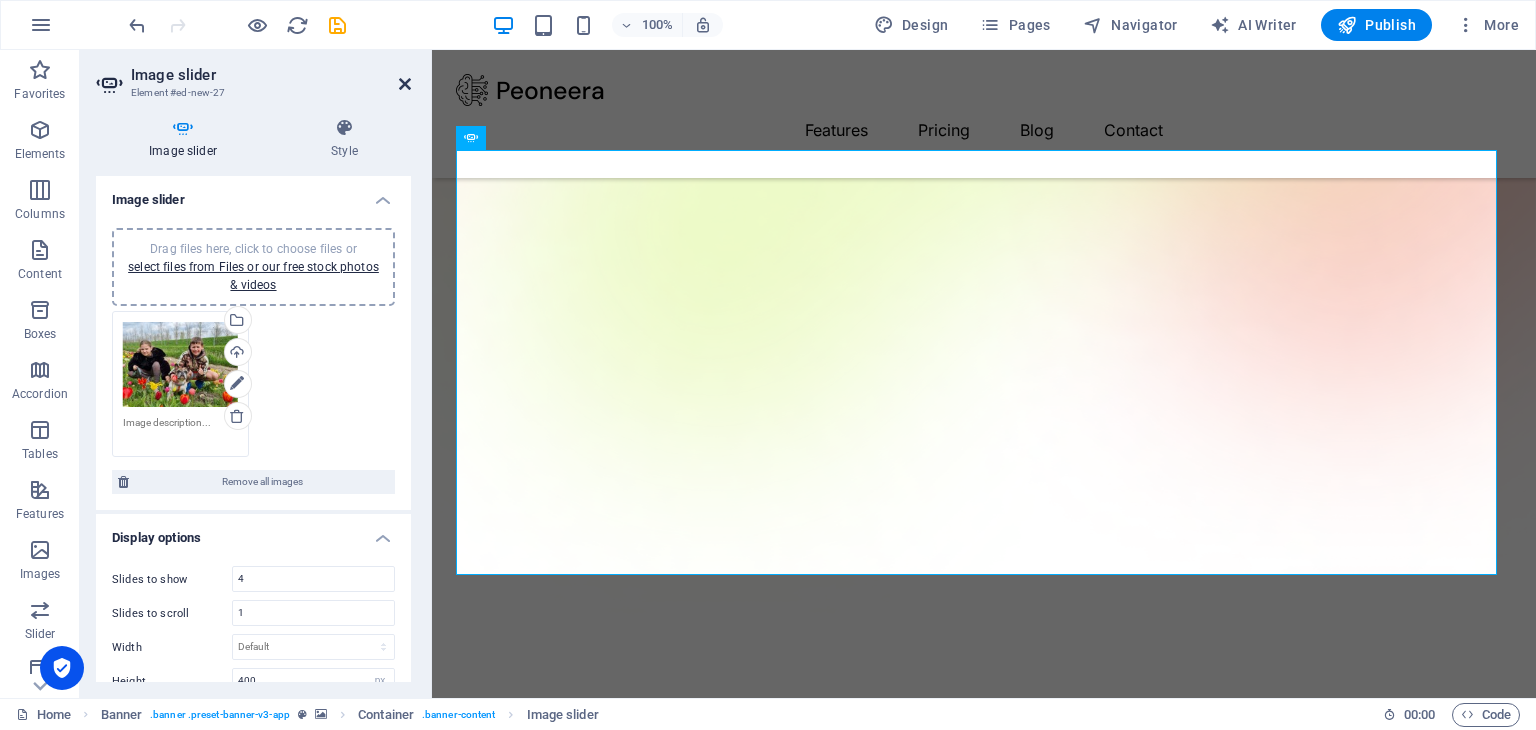 drag, startPoint x: 408, startPoint y: 81, endPoint x: 351, endPoint y: 39, distance: 70.80254 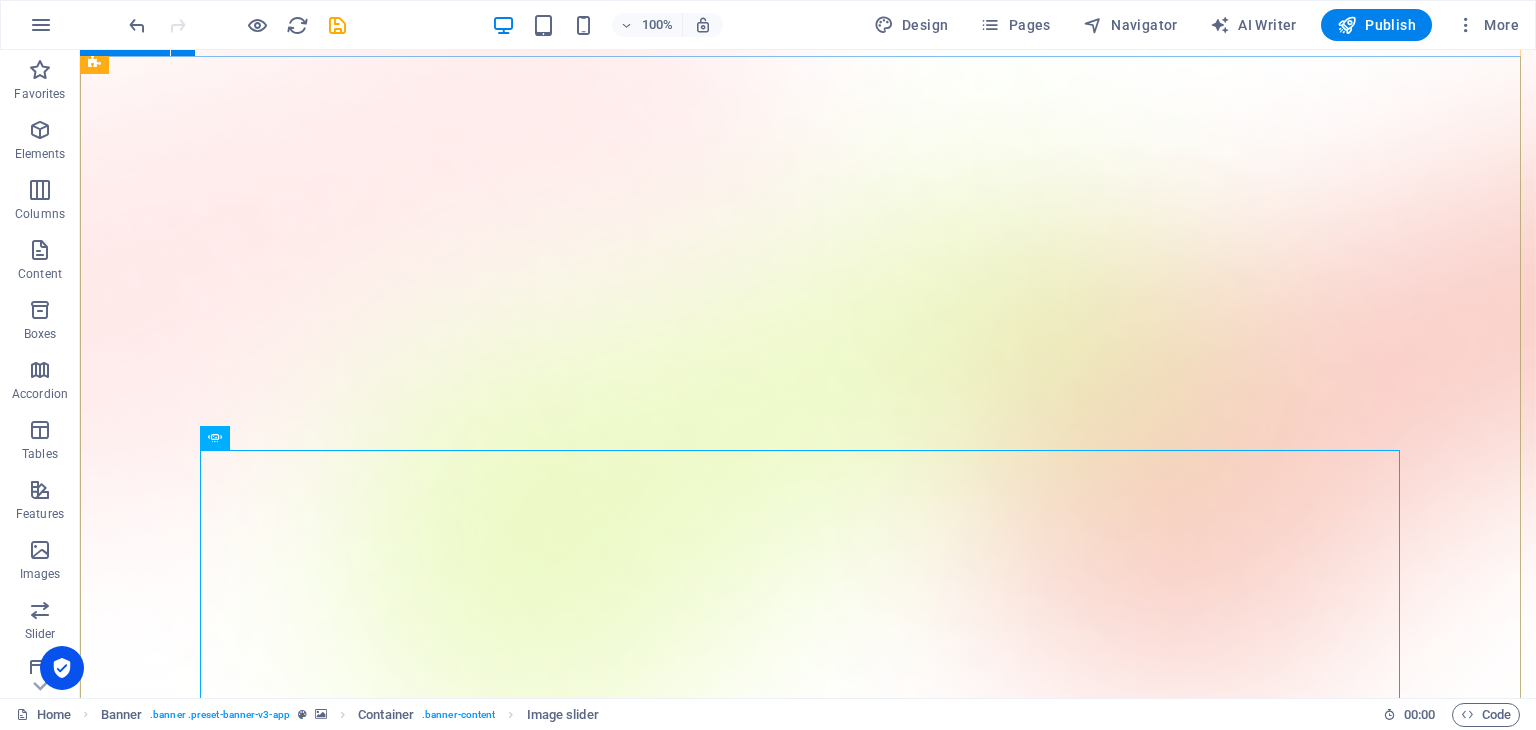scroll, scrollTop: 390, scrollLeft: 0, axis: vertical 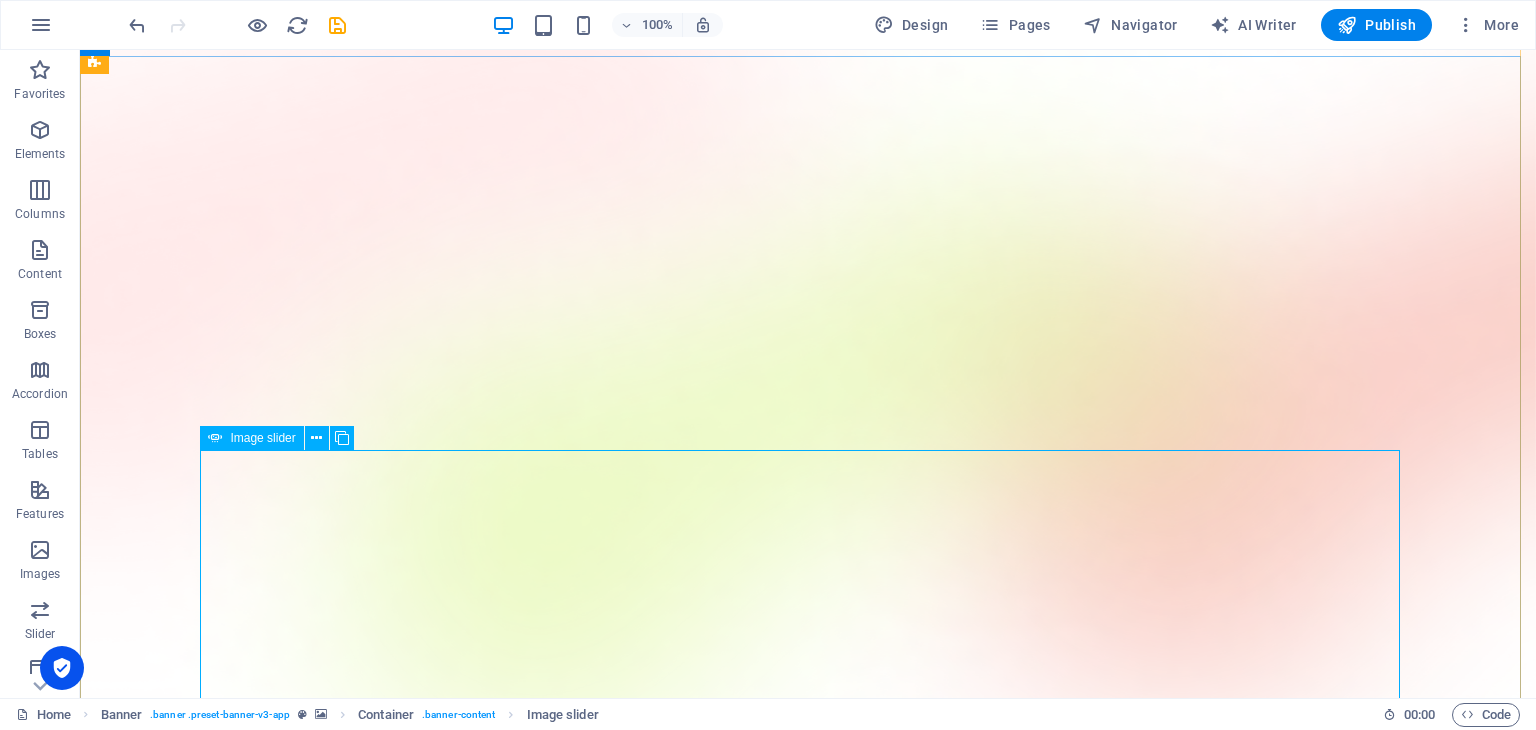 click at bounding box center [720, 1836] 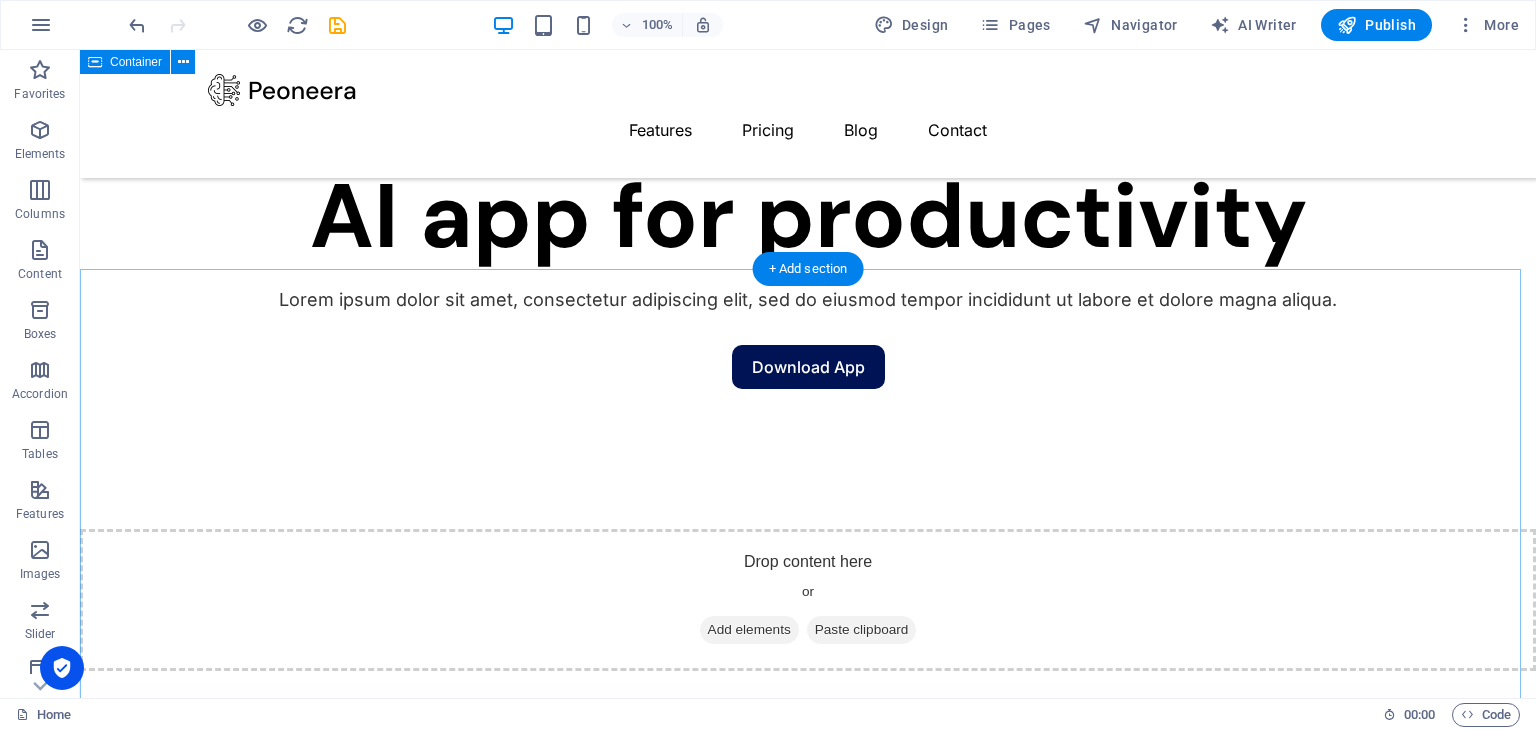 scroll, scrollTop: 790, scrollLeft: 0, axis: vertical 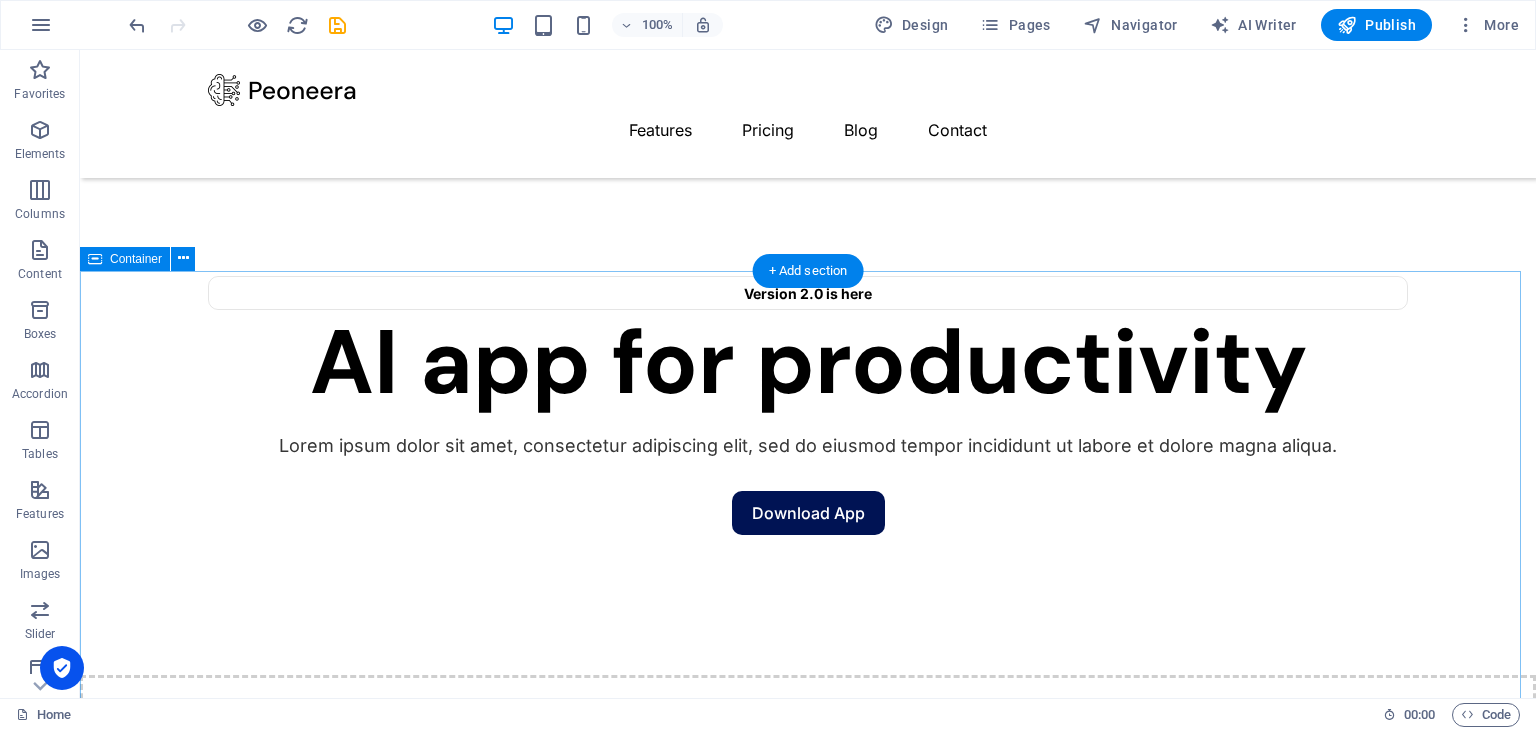 click on "Our features Boost your productivity Lorem ipsum dolor sit amet, consectetur adipiscing elit, sed do eiusmod tempor incididunt ut labore et dolore magna aliqua. Integration ecosystem Track your progress and motivate your efforts everyday.
Learn more      Goal setting and tracking Set and track goals with manageable task breakdowns. Learn more      Secure data encryption Ensure your data’s safety with top-tier encryption. Learn more      Customizable notifications Get alerts on tasks and deadlines that matter most. Learn more" at bounding box center [808, 2154] 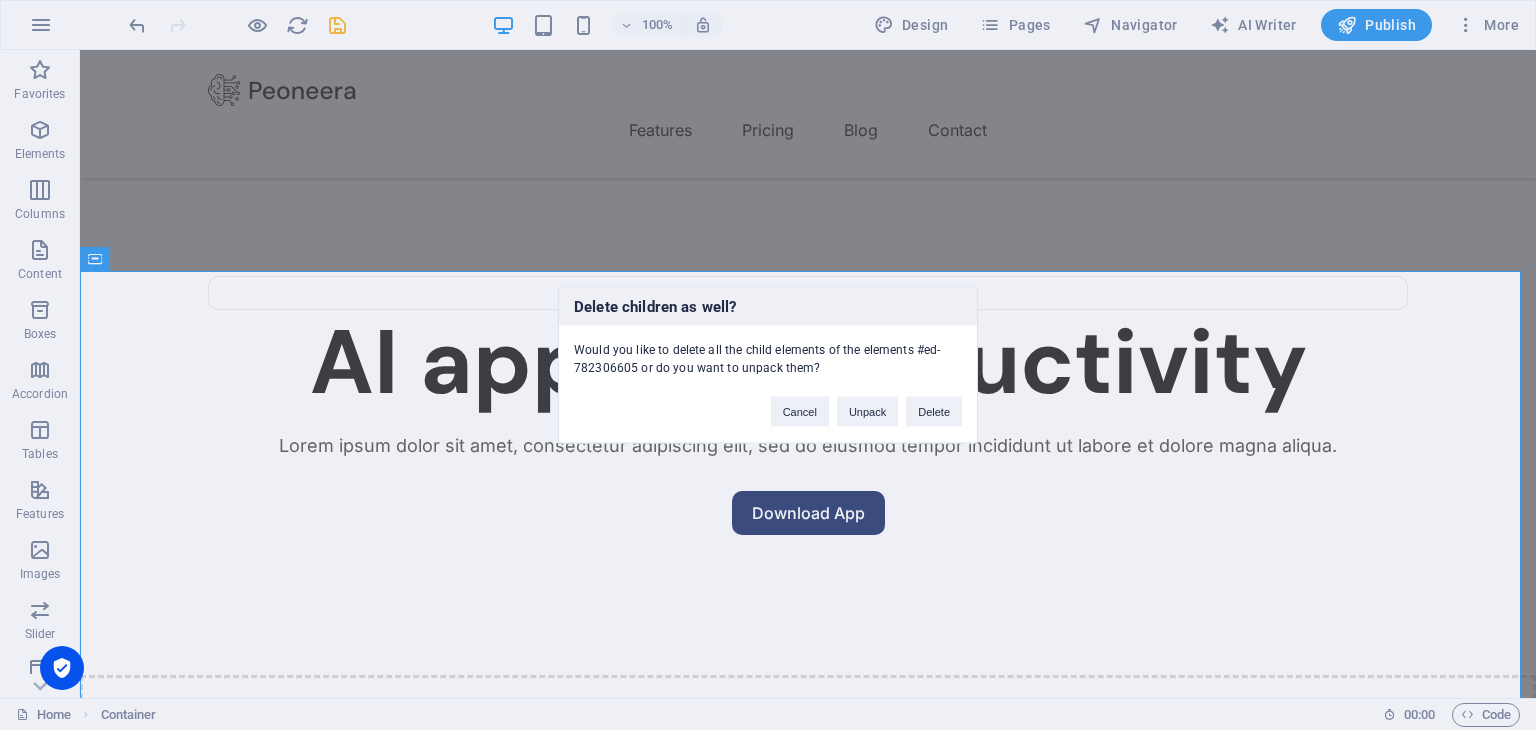 type 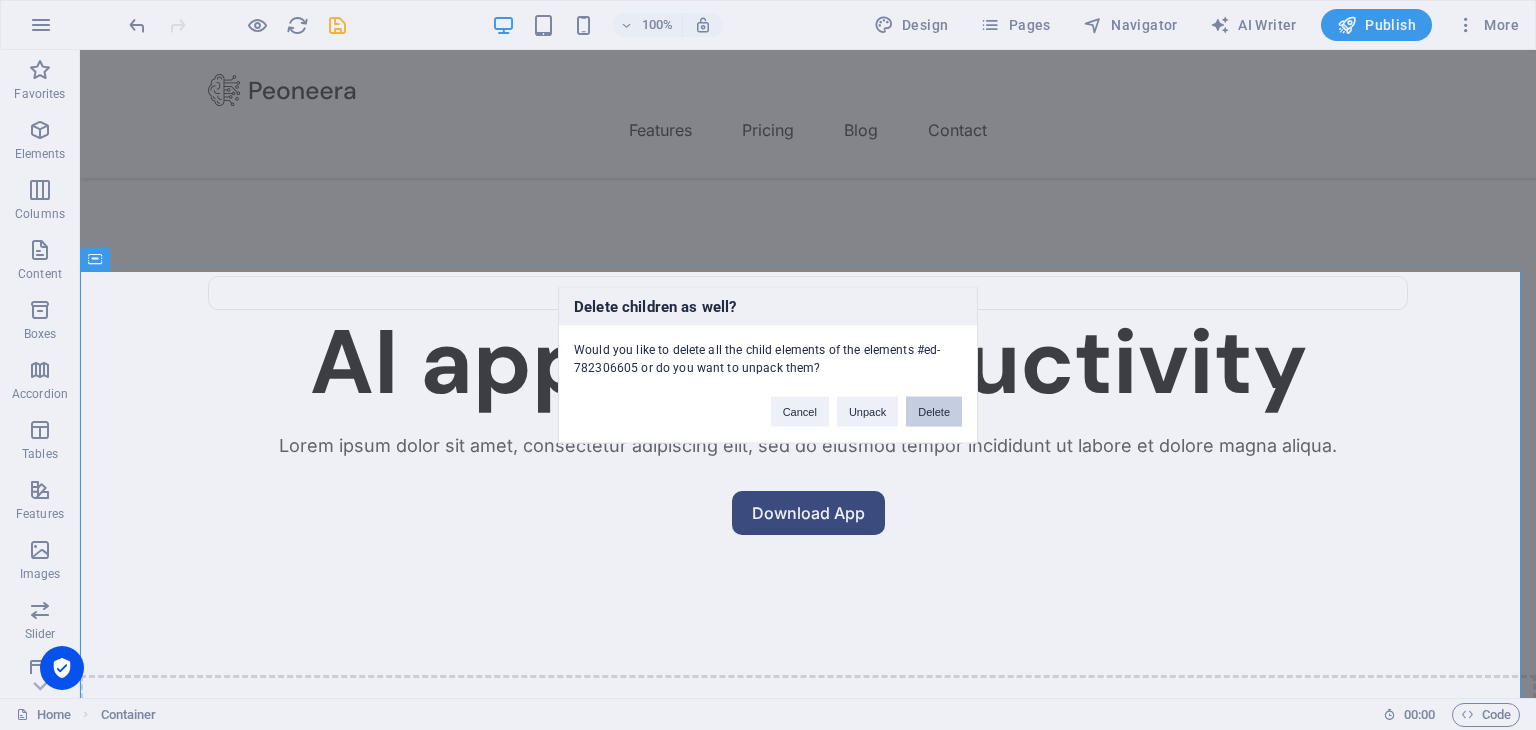 click on "Delete" at bounding box center (934, 412) 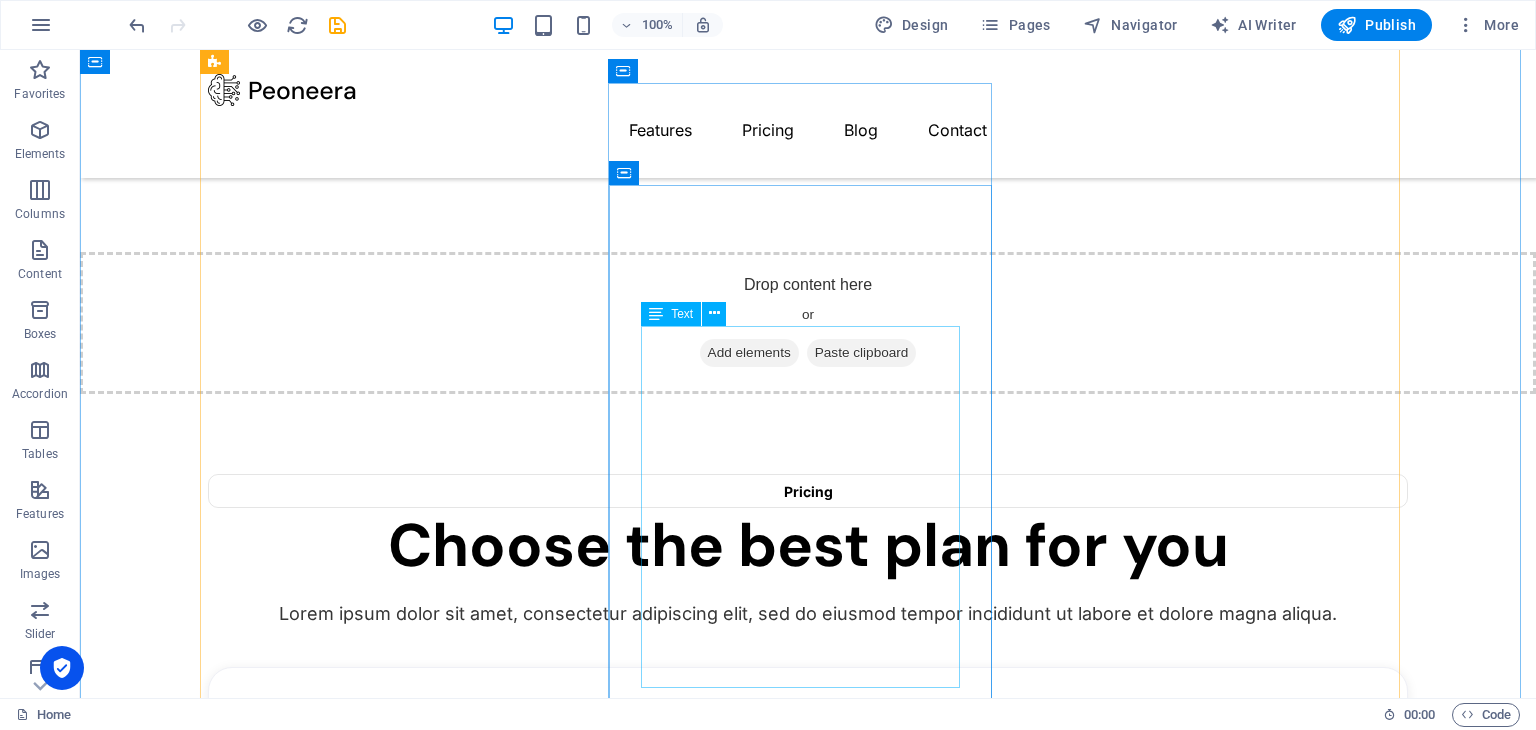 scroll, scrollTop: 1043, scrollLeft: 0, axis: vertical 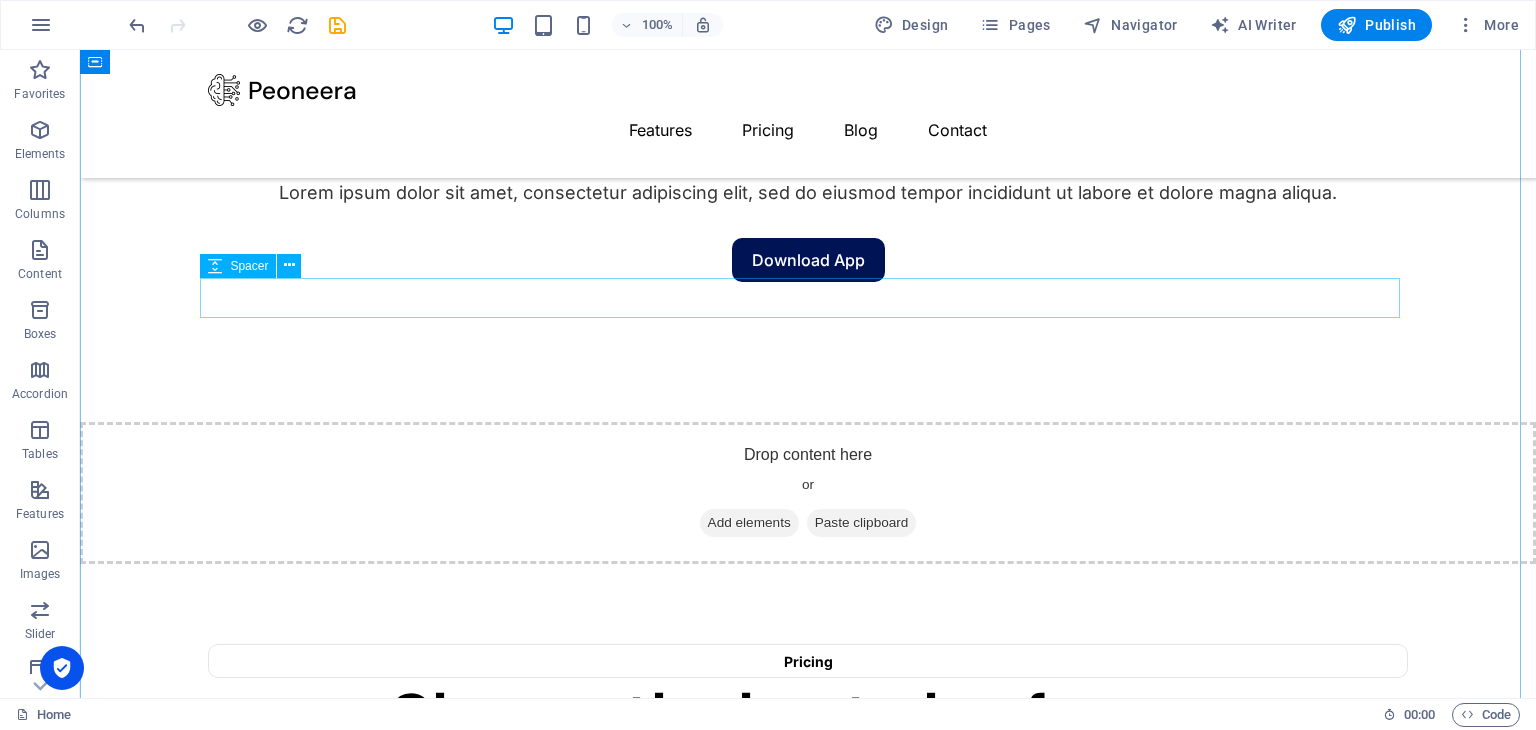 click at bounding box center (808, 817) 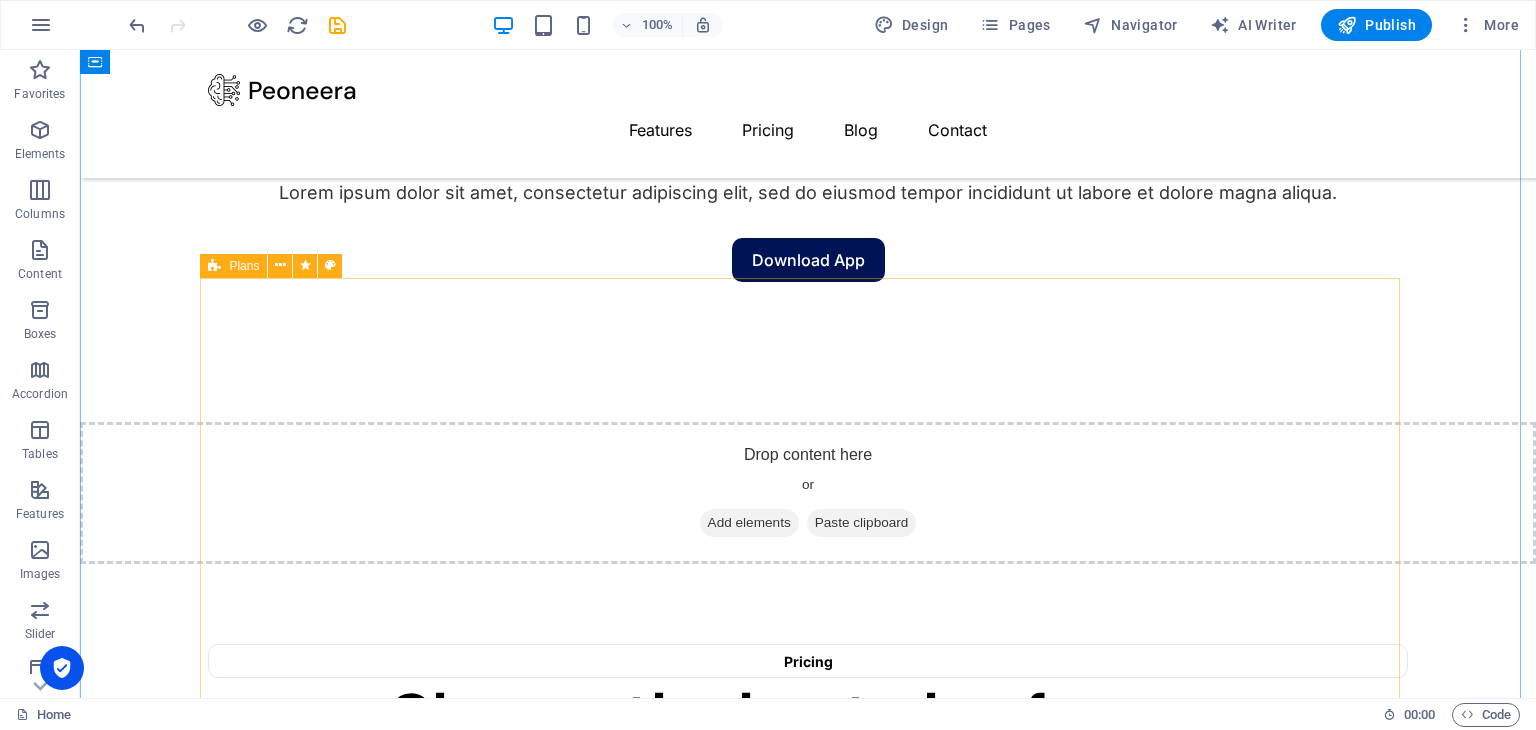 click on "Free $0 /monthly Get started for free       Up to 5 project members       Unlimited tasks and projects       2GB storage       Integrations       Basic support Pro most popular $9 /monthly Sign up now       Up to 50 project members       Unlimited tasks and projects       50GB storage       Integrations       Priority support       Advanced support       Expert support Business $19 /monthly Sign up now       Up to 100 project members       Unlimited tasks and projects       200GB storage       Integrations and All support types       Dedicated account manager       Custom fields       Advanced analytics       Export capabilities       API access       Advanced security features" at bounding box center [808, 16143] 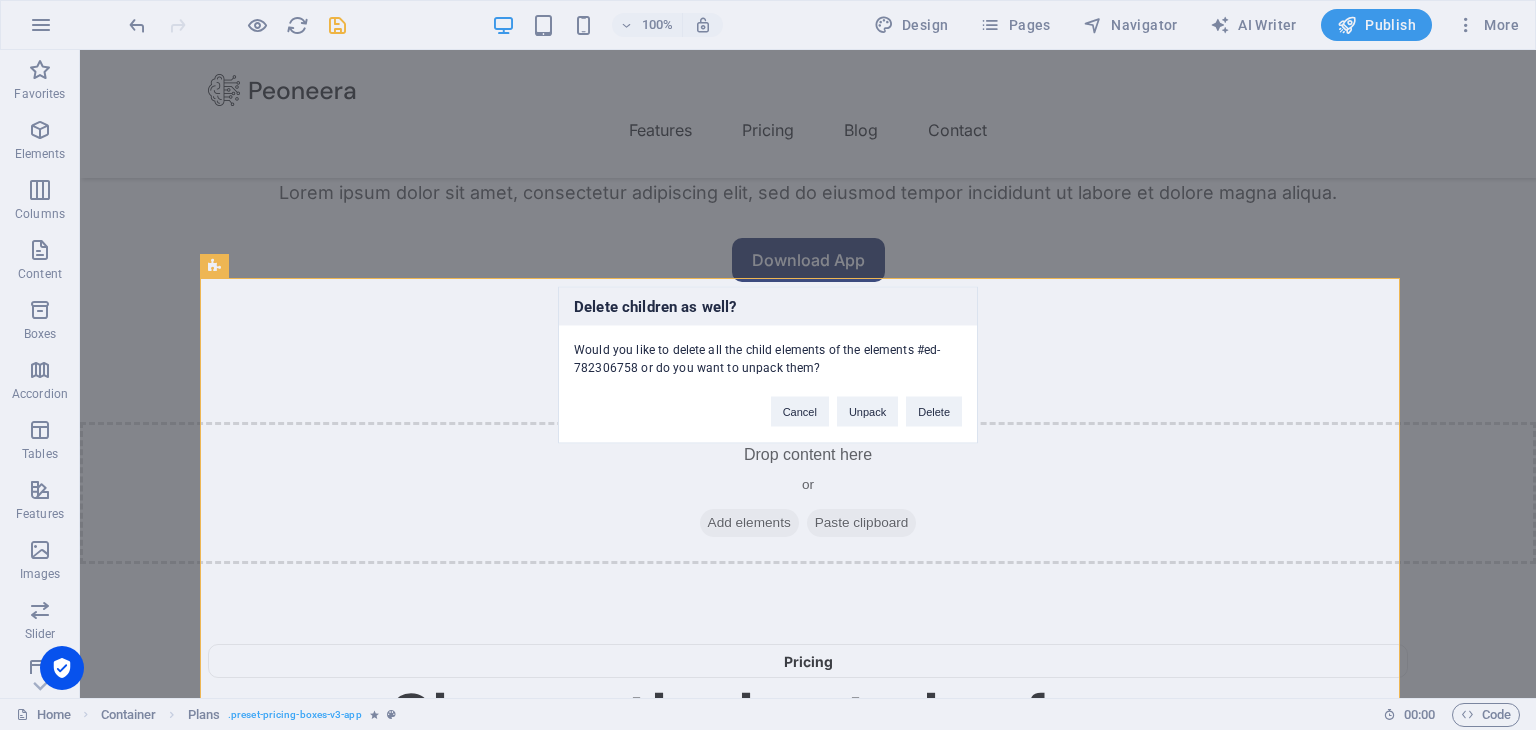 type 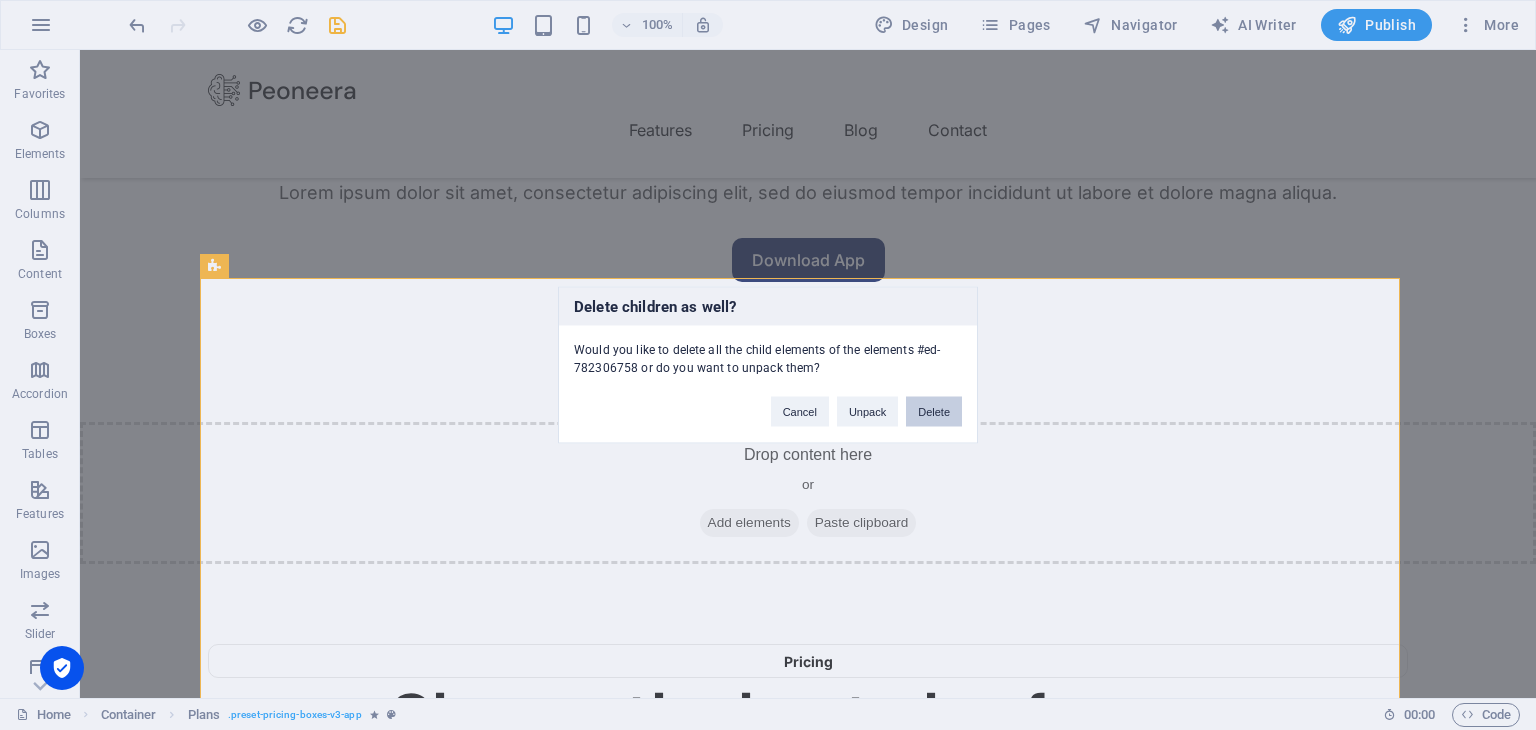 click on "Delete" at bounding box center [934, 412] 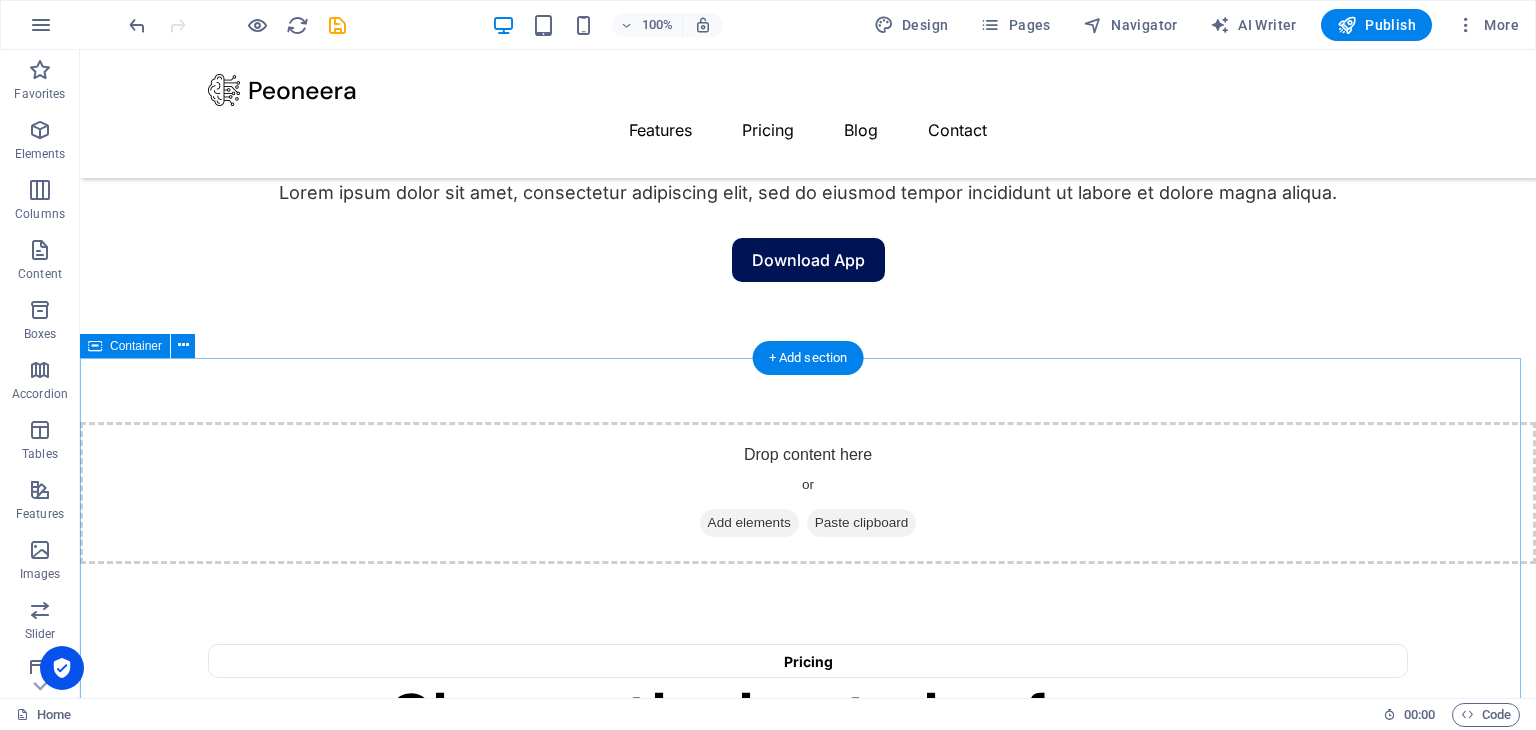 click on "Testimonials What our users said Lorem ipsum dolor sit amet, consectetur adipiscing elit, sed do eiusmod tempor incididunt ut labore et dolore magna aliqua. ”Changed the way I work” Lorem ipsum dolor sit amet consectetur eget maecenas sapien fusce egestas risus purus suspendisse turpis. [PERSON_NAME] VP of Operations at Spotify “Transformed my work process” Lorem ipsum dolor sit amet consectetur eget maecenas sapien fusce egestas risus purus suspendisse turpis. [PERSON_NAME] VP of Sales at SalesForce ”Best app for productivity” Lorem ipsum dolor sit amet consectetur eget maecenas sapien fusce egestas risus purus suspendisse turpis. [PERSON_NAME] VP of Operations at [GEOGRAPHIC_DATA]" at bounding box center (808, 1587) 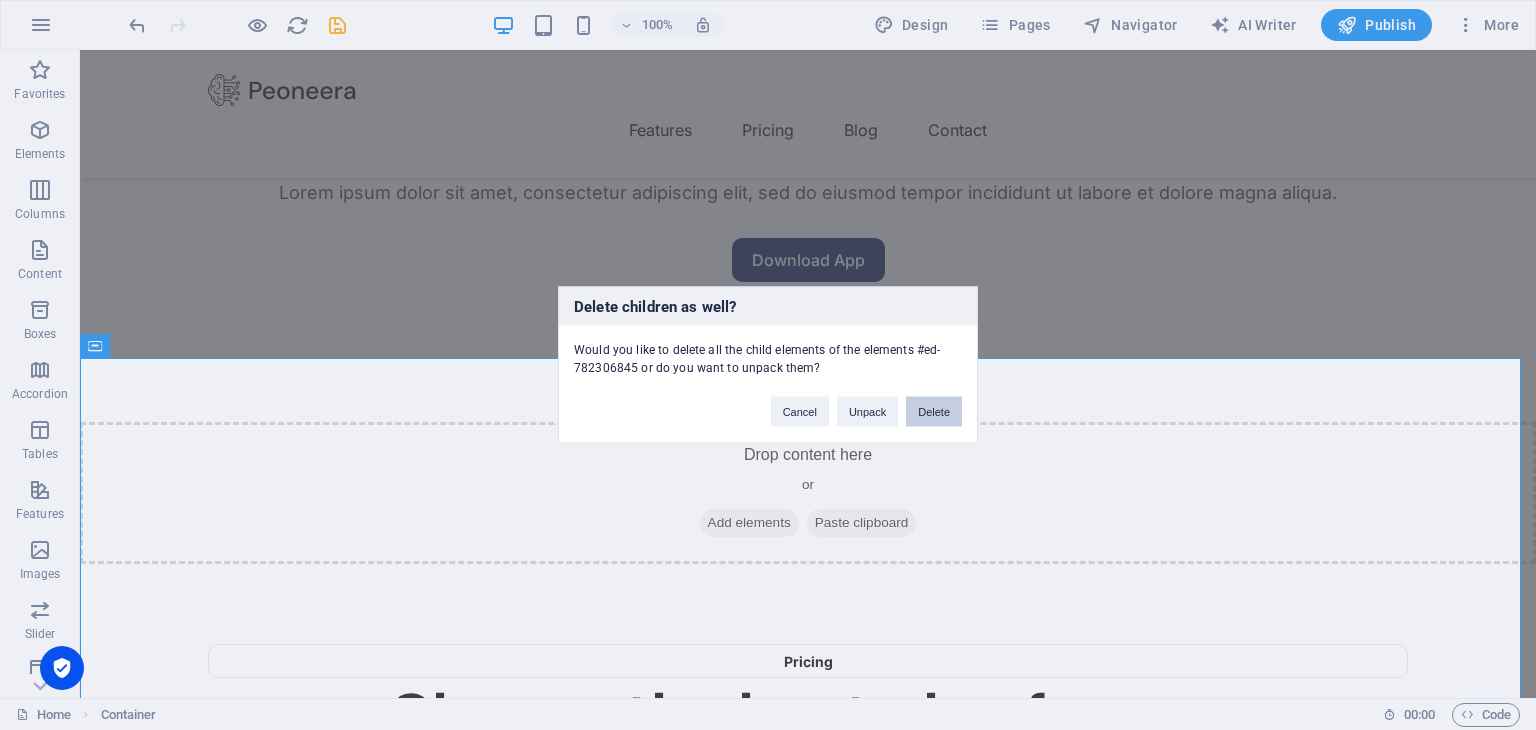 click on "Delete" at bounding box center (934, 412) 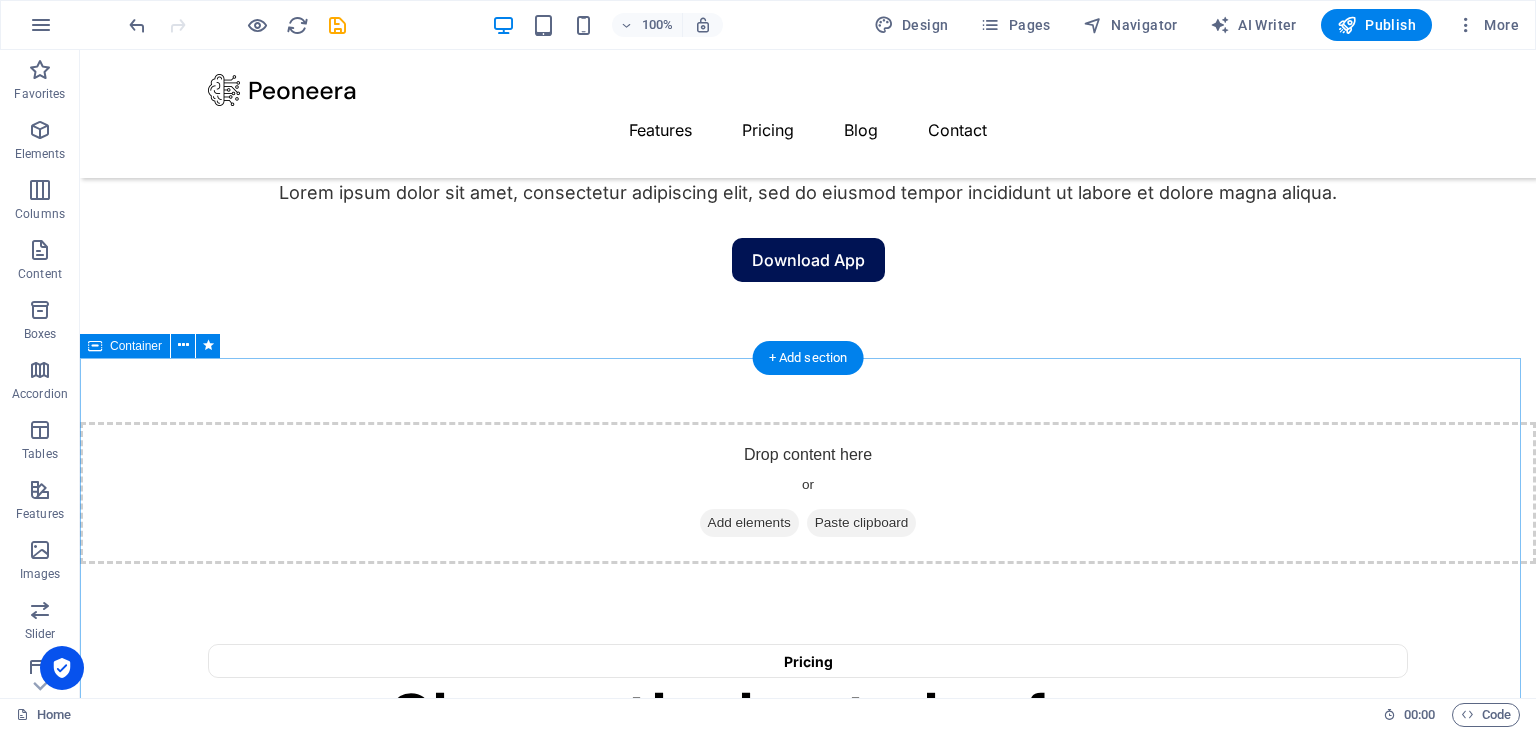 click on "Don’t miss it, download the app Lorem ipsum dolor sit amet, consectetur adipiscing elit, sed do eiusmod tempor incididunt ut labore et dolore magna aliqua. Download App" at bounding box center (808, 1106) 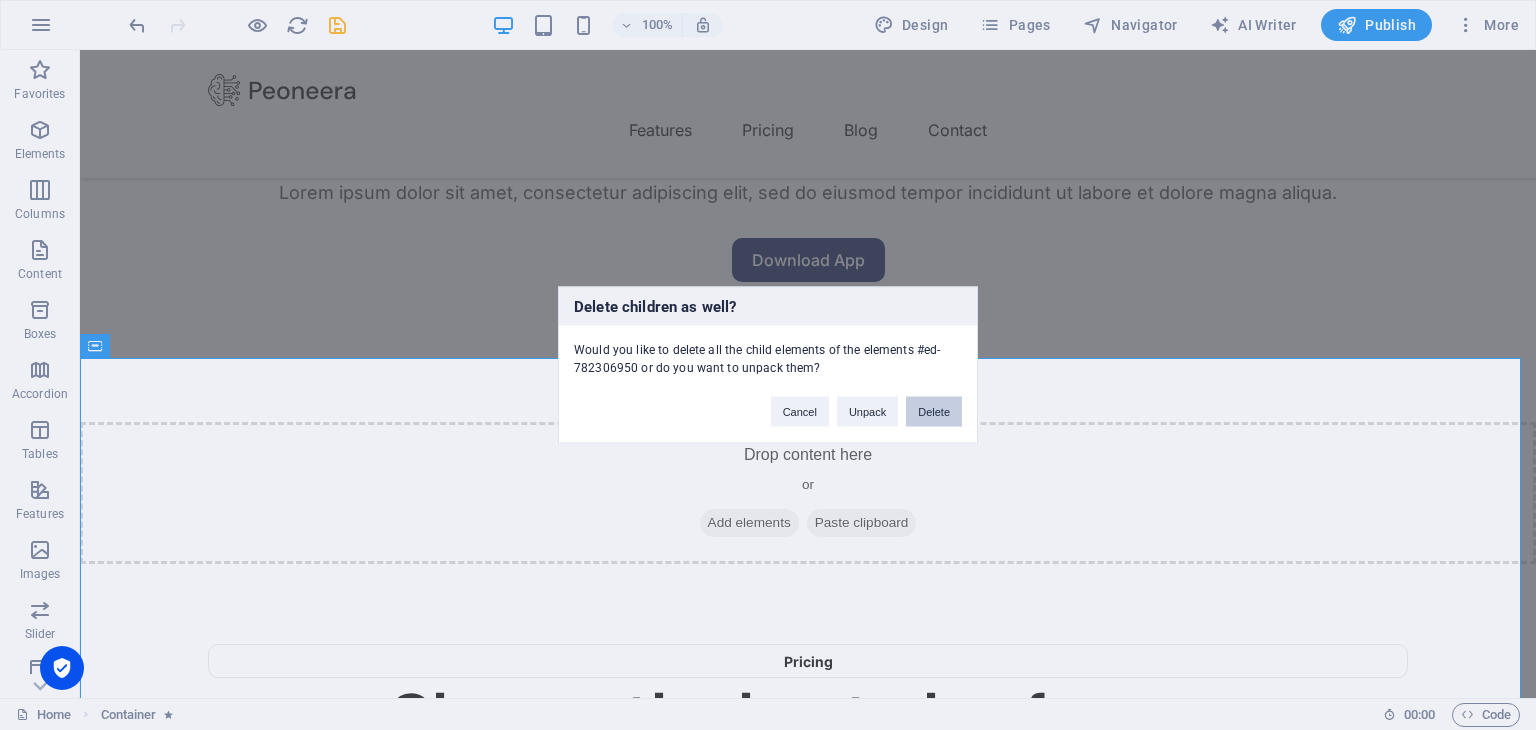 click on "Delete" at bounding box center (934, 412) 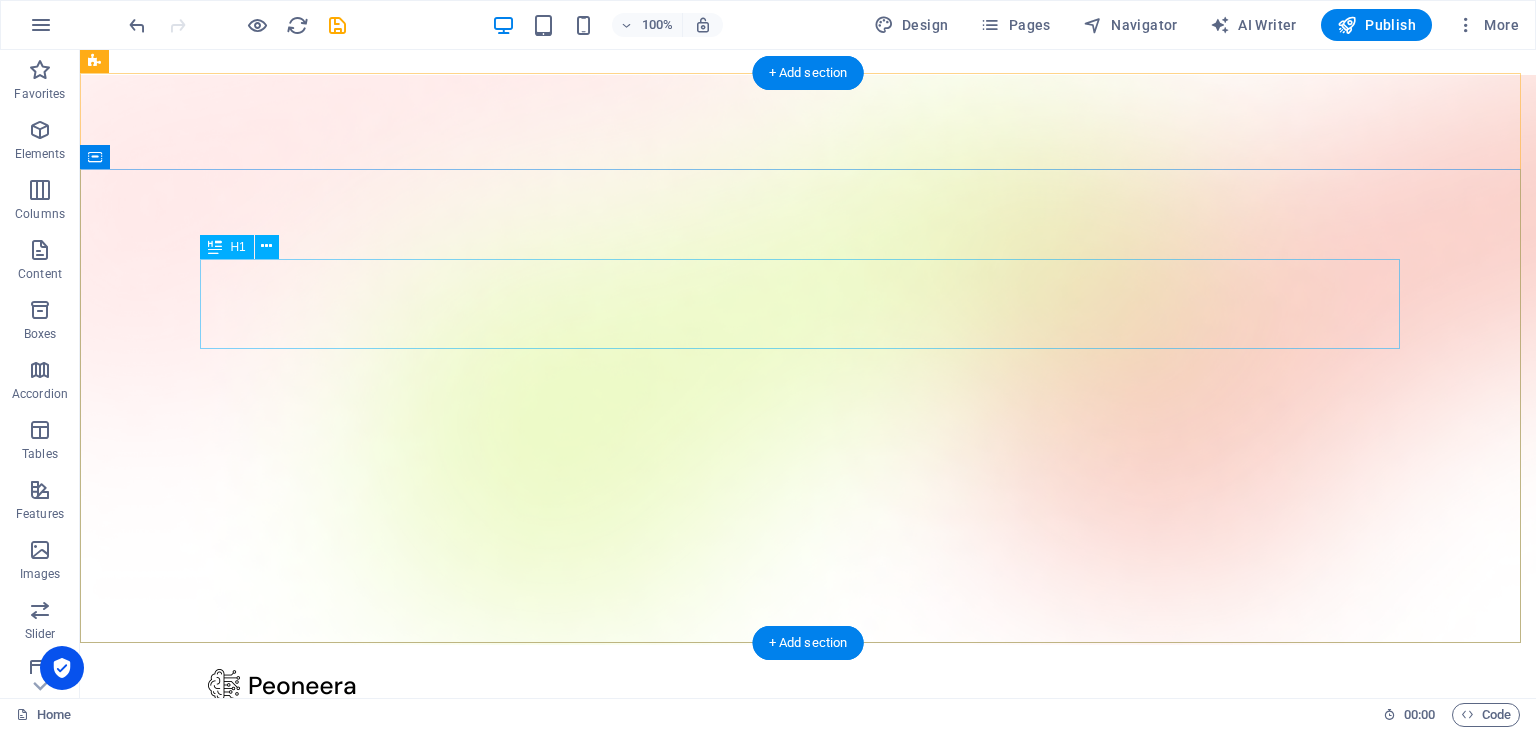 scroll, scrollTop: 308, scrollLeft: 0, axis: vertical 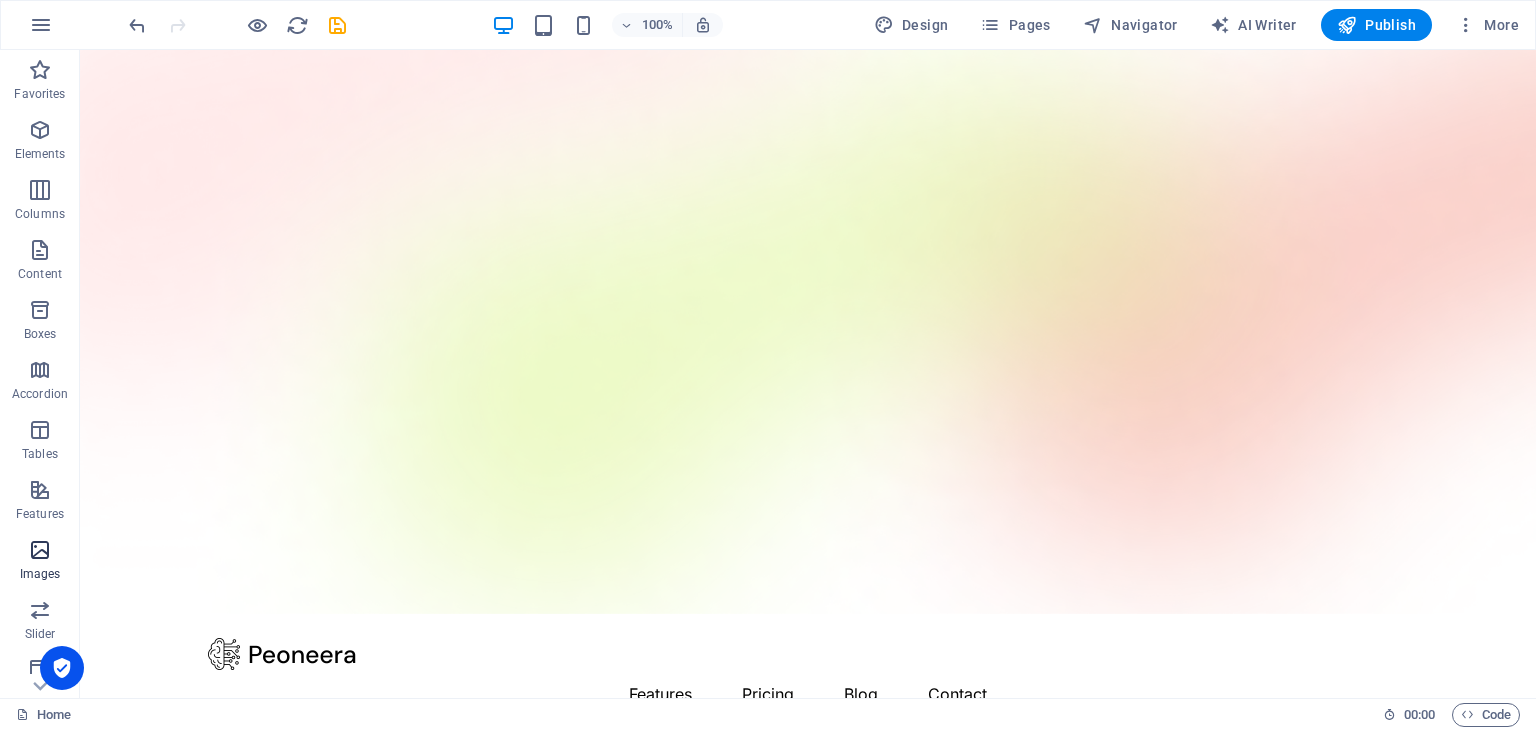 click at bounding box center [40, 550] 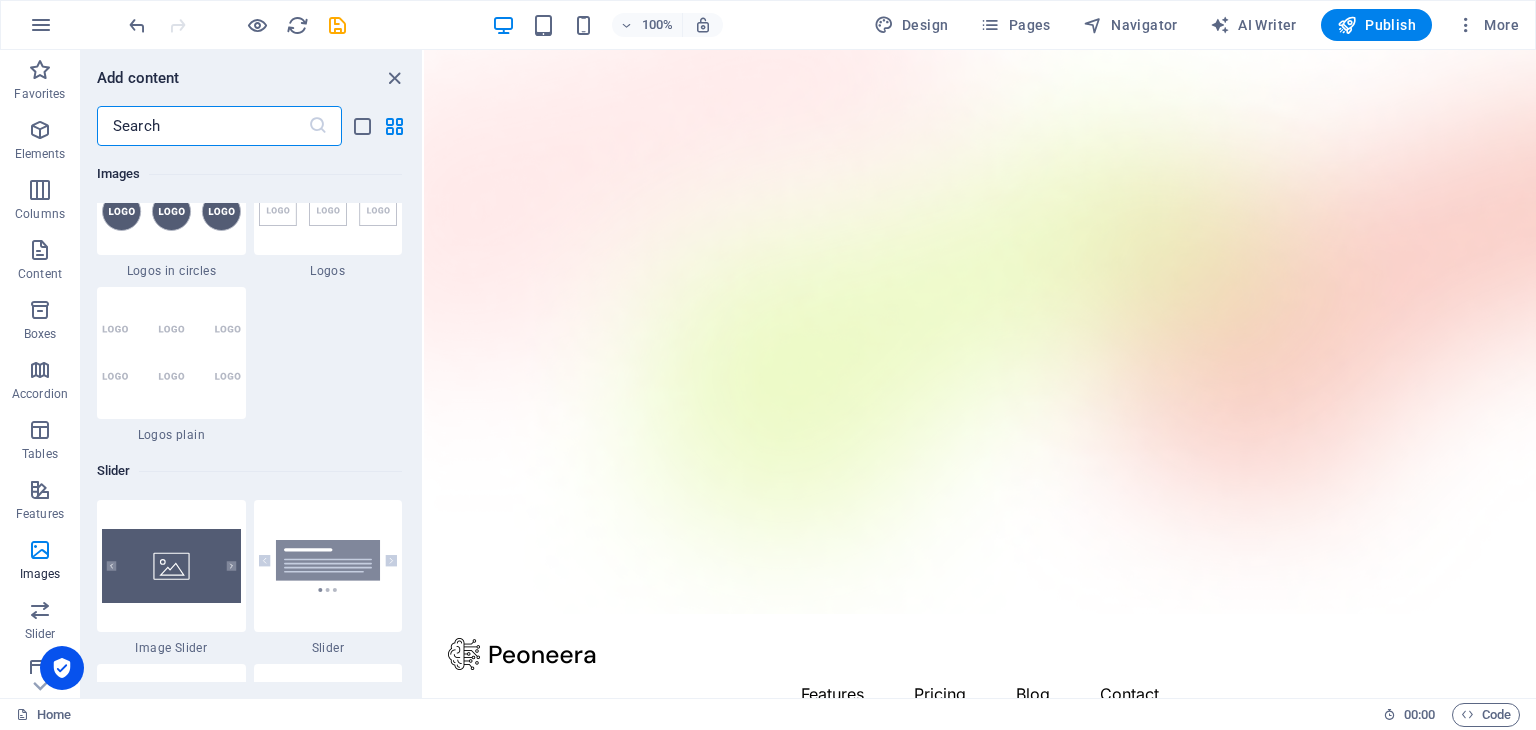 scroll, scrollTop: 11176, scrollLeft: 0, axis: vertical 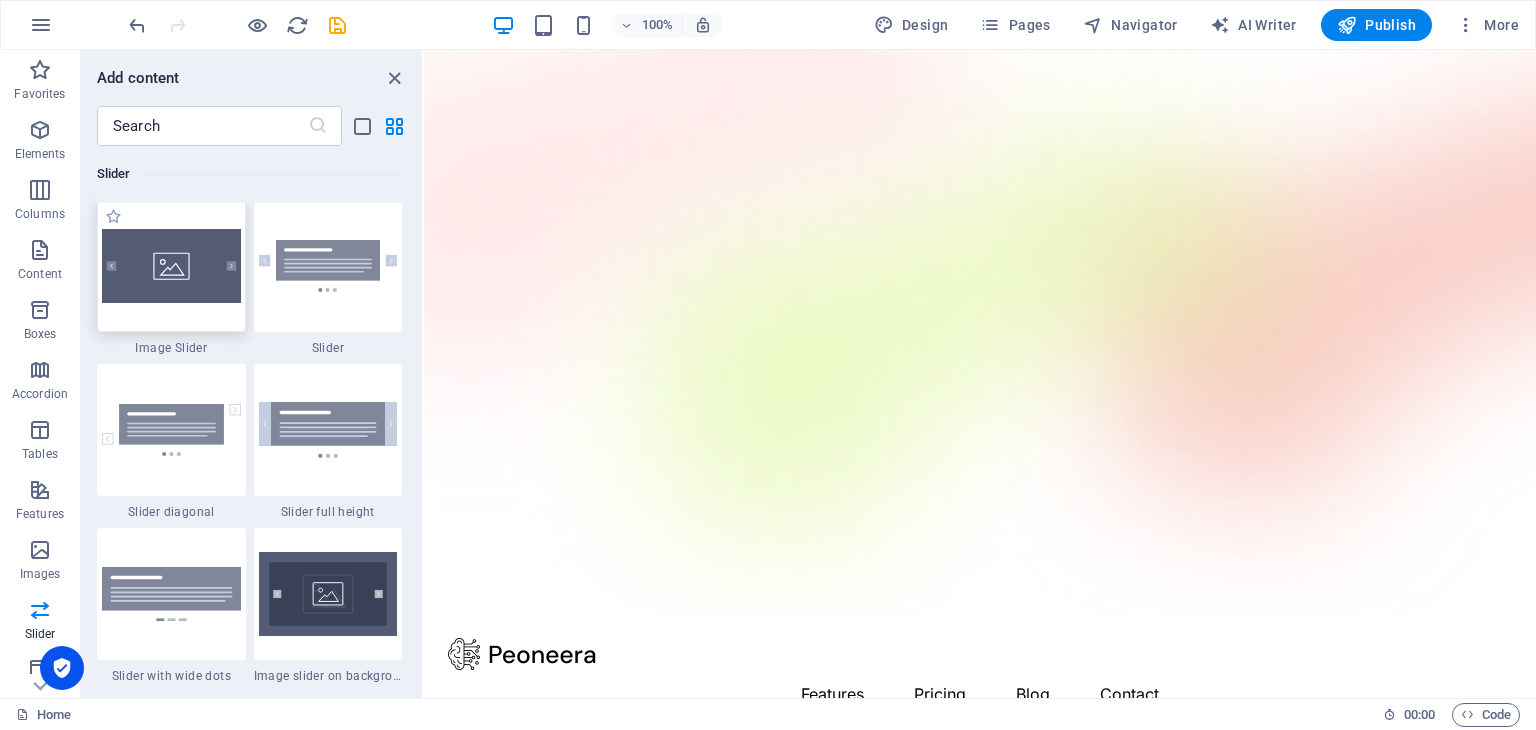 click at bounding box center (171, 266) 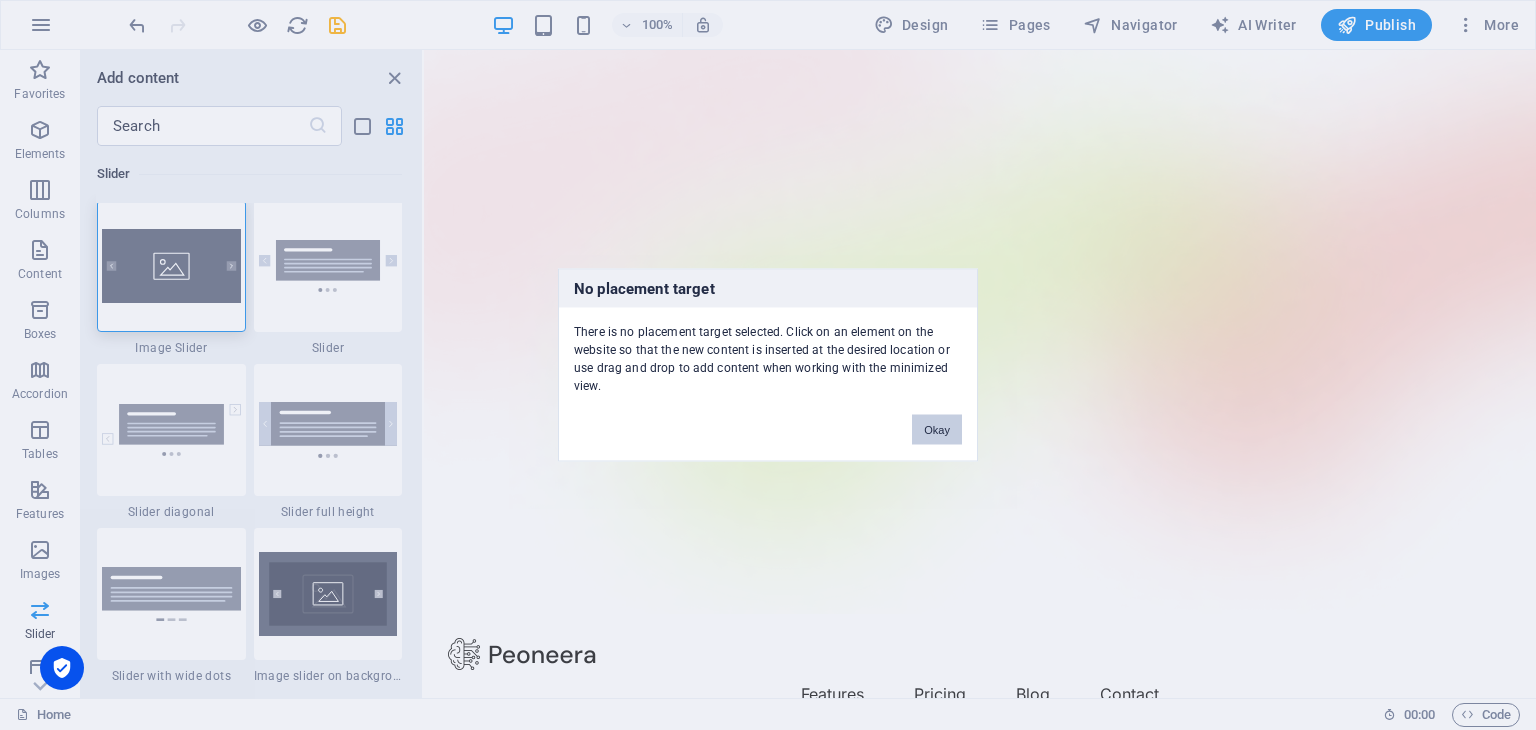 click on "Okay" at bounding box center (937, 430) 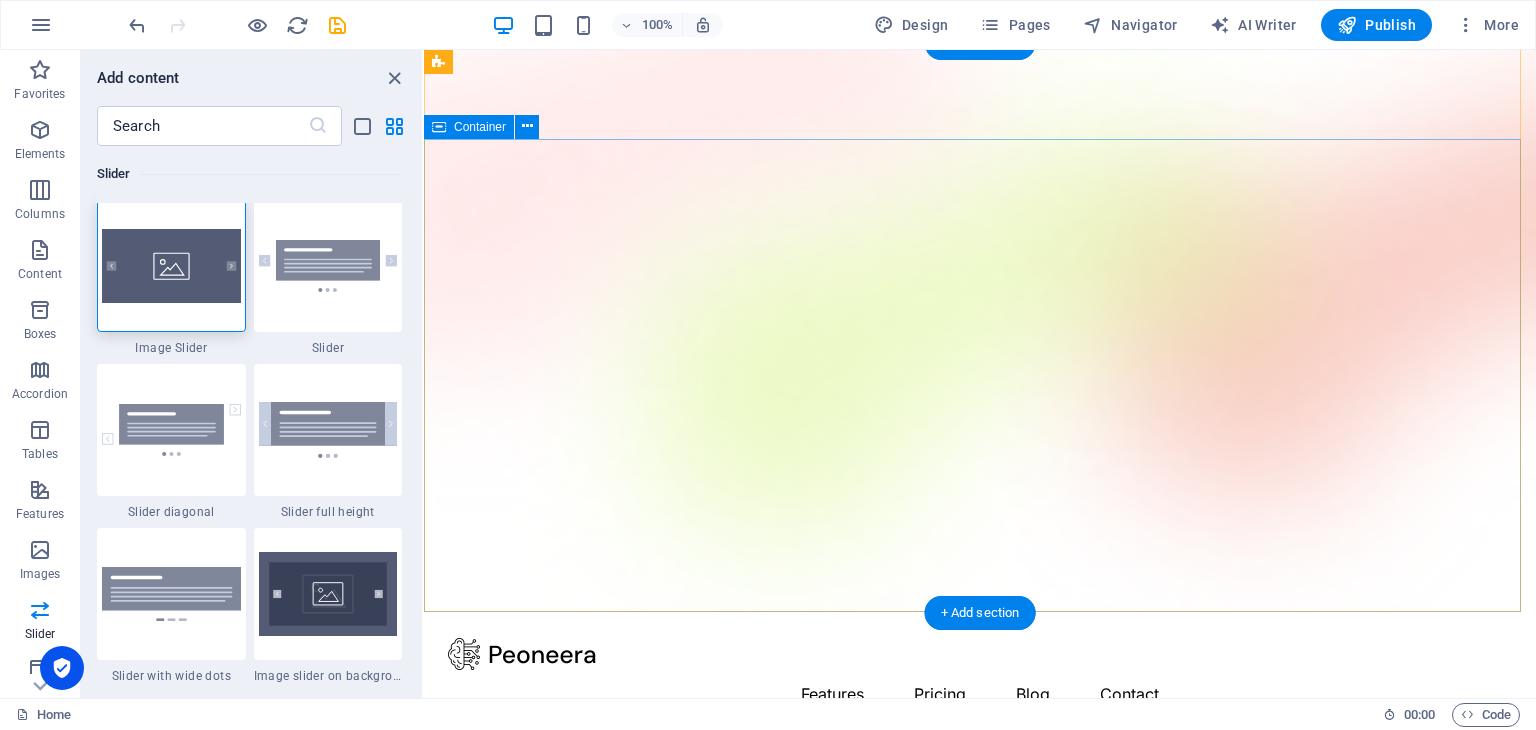 click on "Version 2.0 is here AI app for productivity Lorem ipsum dolor sit amet, consectetur adipiscing elit, sed do eiusmod tempor incididunt ut labore et dolore magna aliqua. Download App" at bounding box center (980, 965) 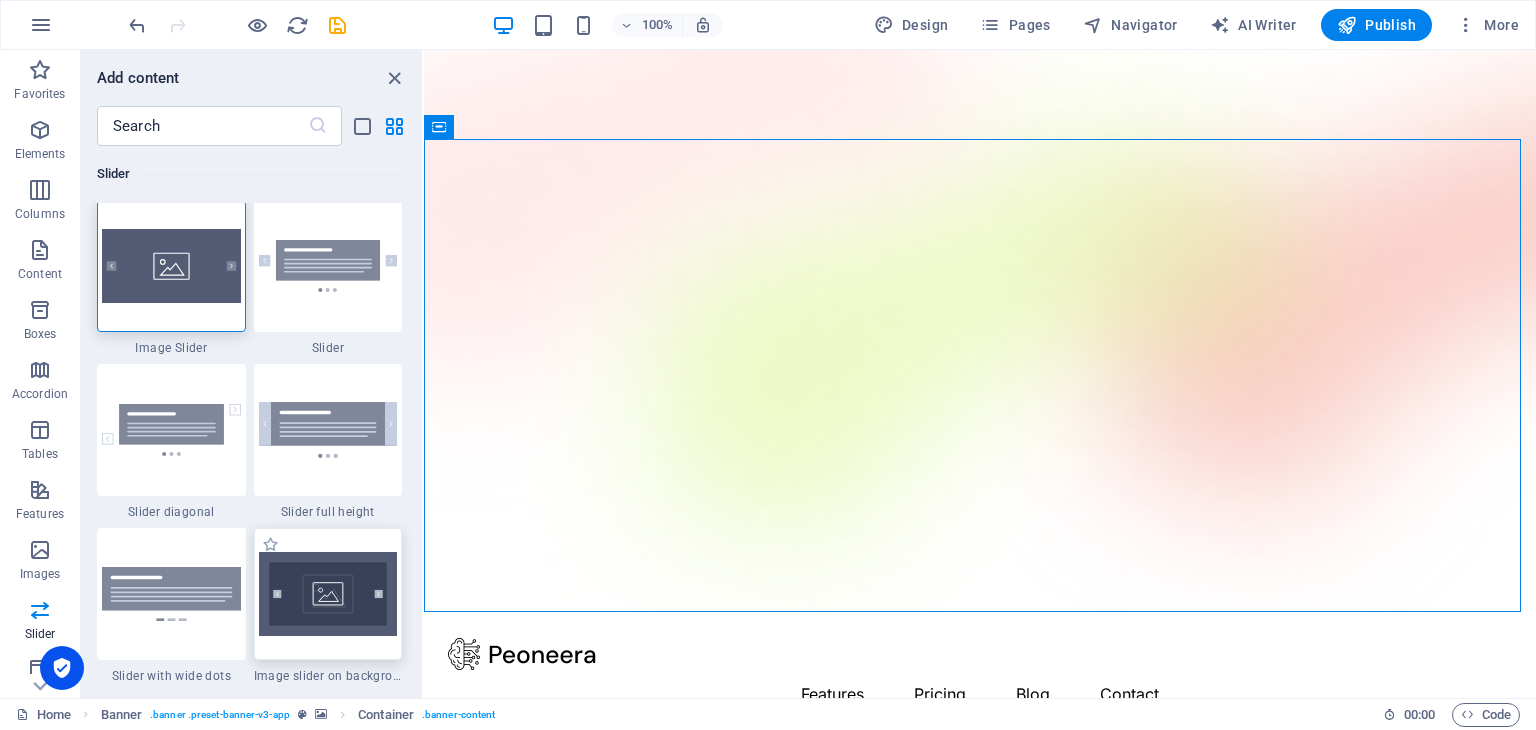 click at bounding box center [328, 594] 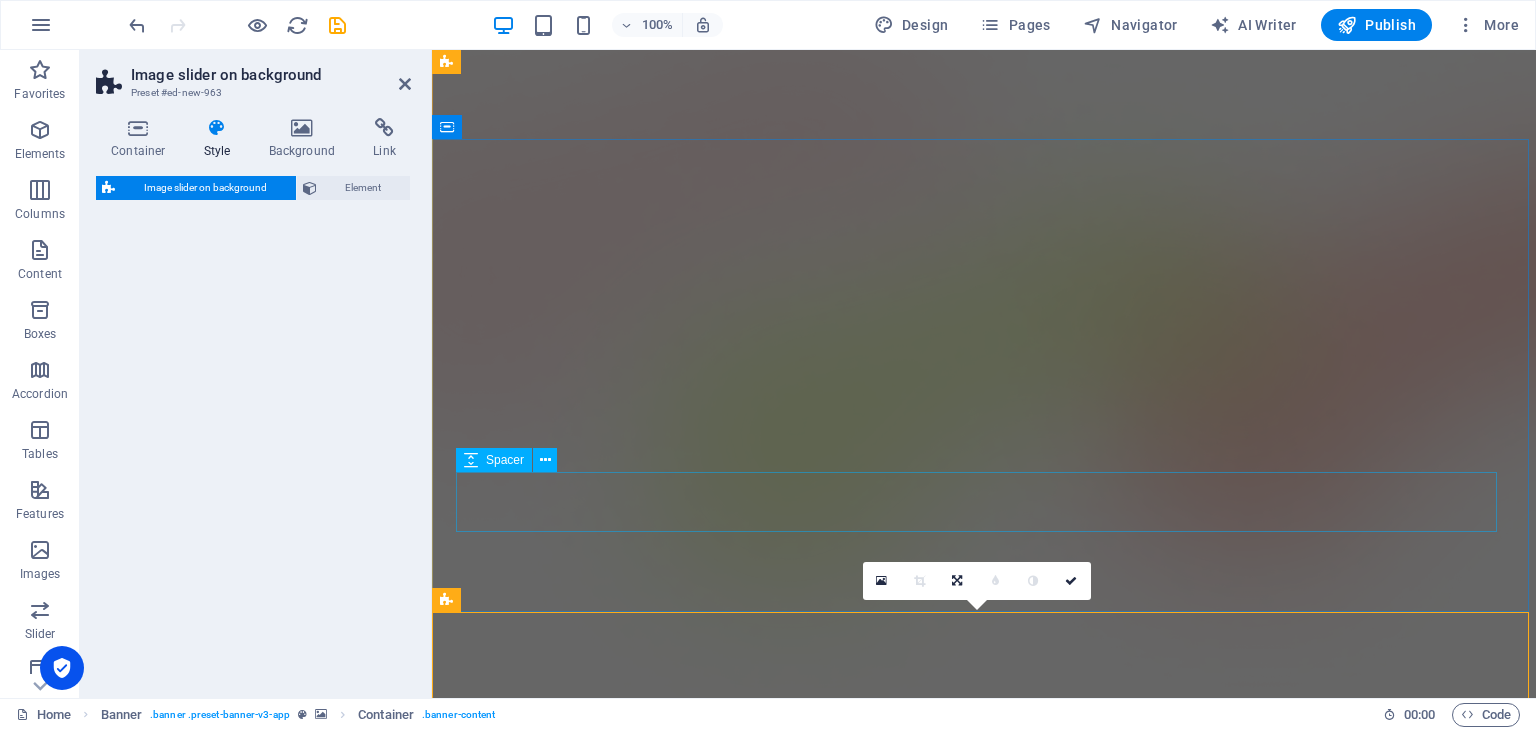 select on "rem" 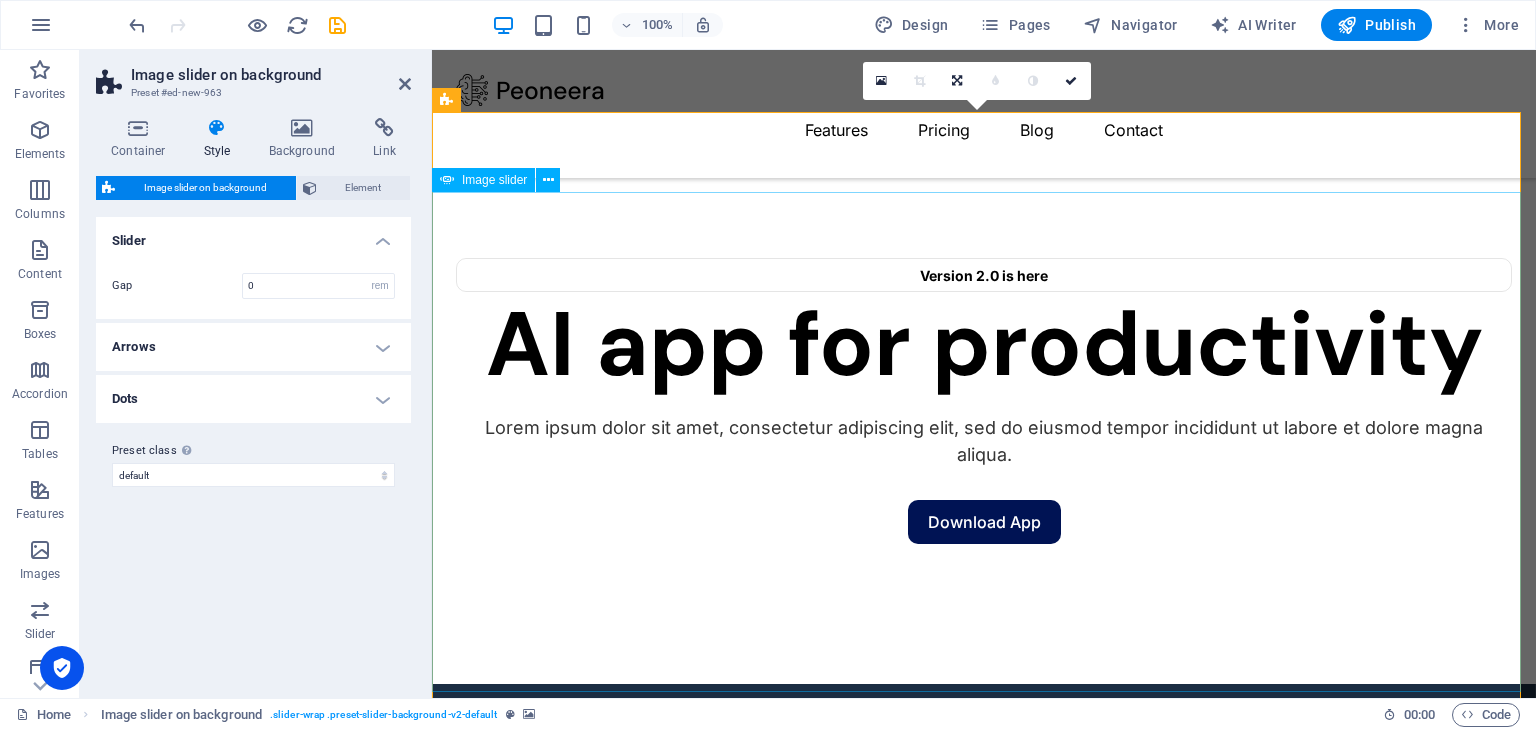 scroll, scrollTop: 508, scrollLeft: 0, axis: vertical 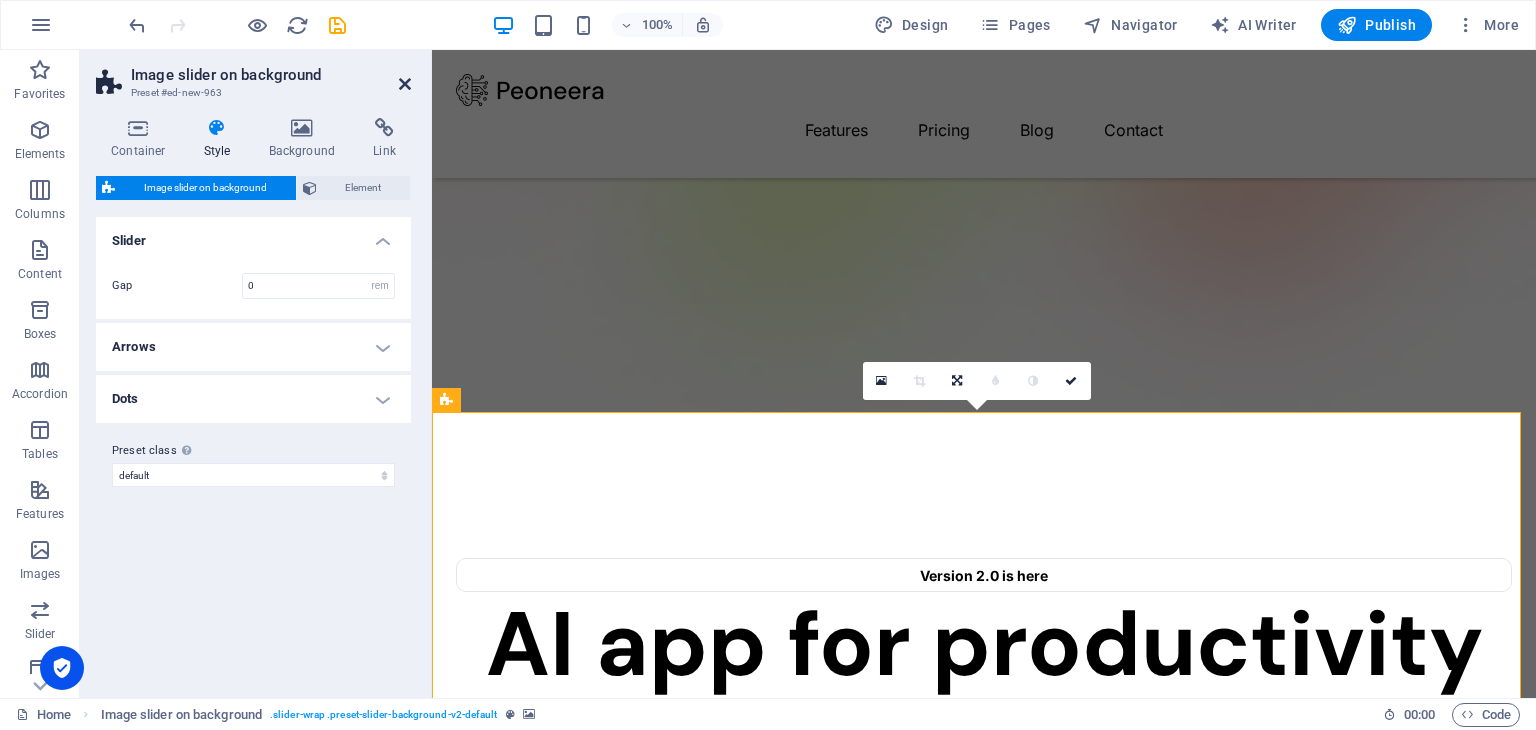 click at bounding box center (405, 84) 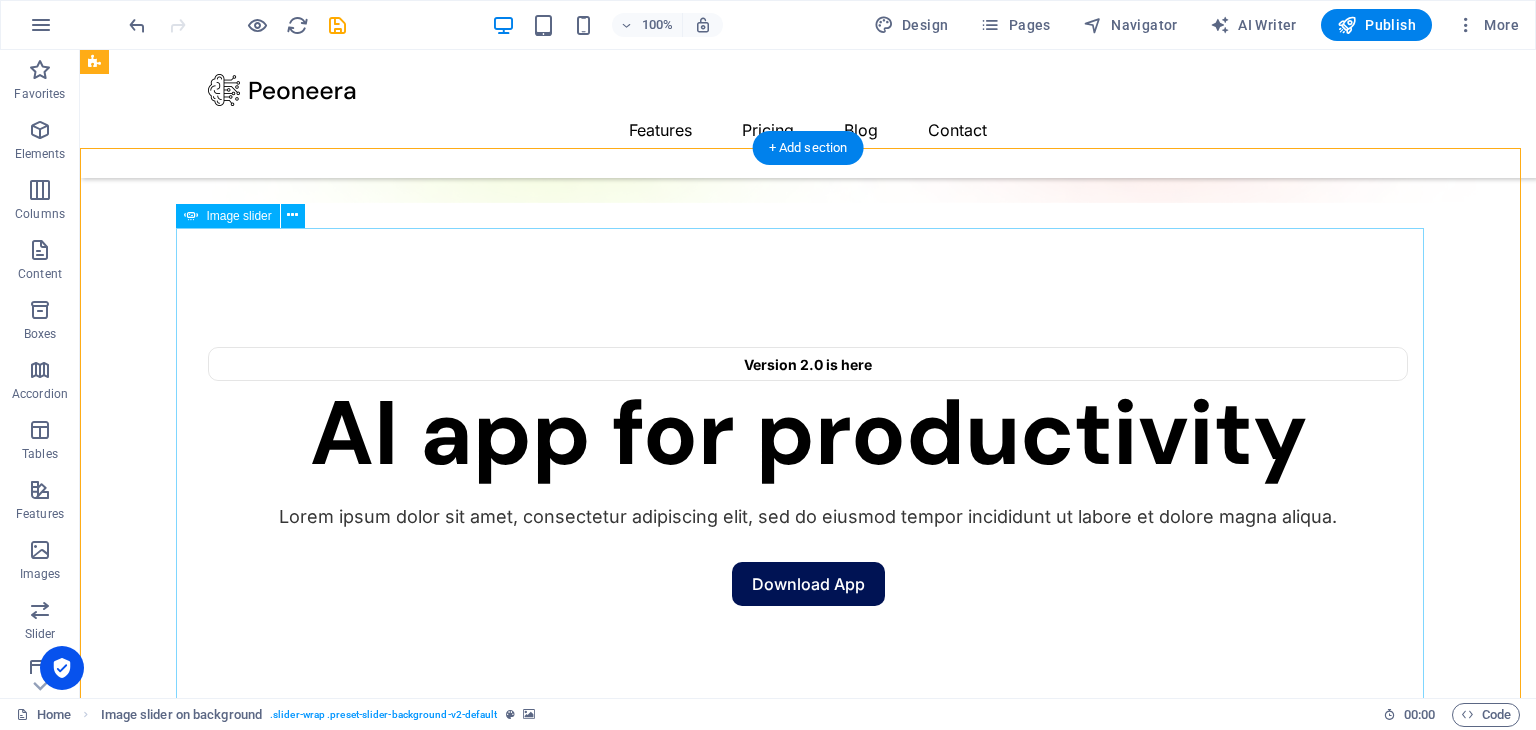 scroll, scrollTop: 608, scrollLeft: 0, axis: vertical 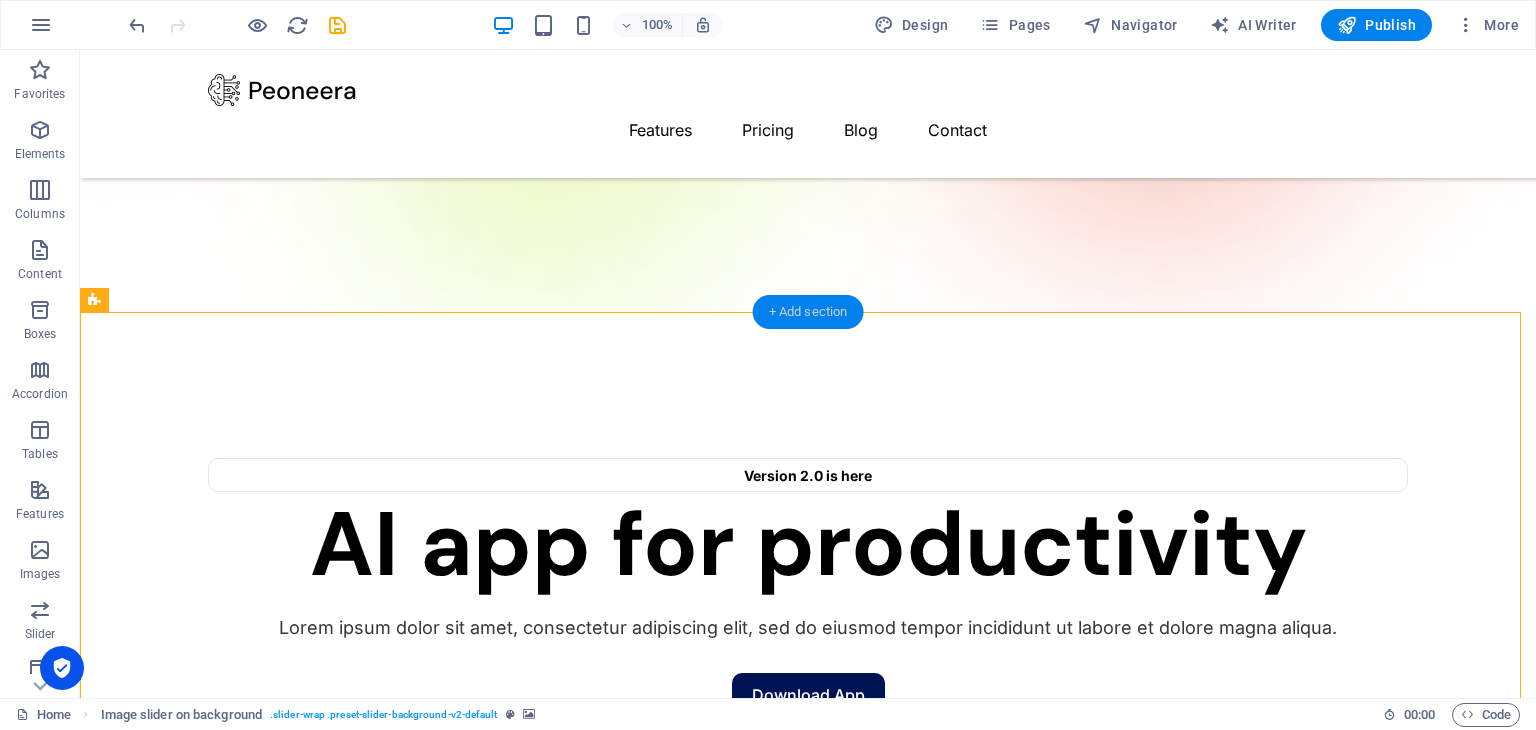click on "+ Add section" at bounding box center (808, 312) 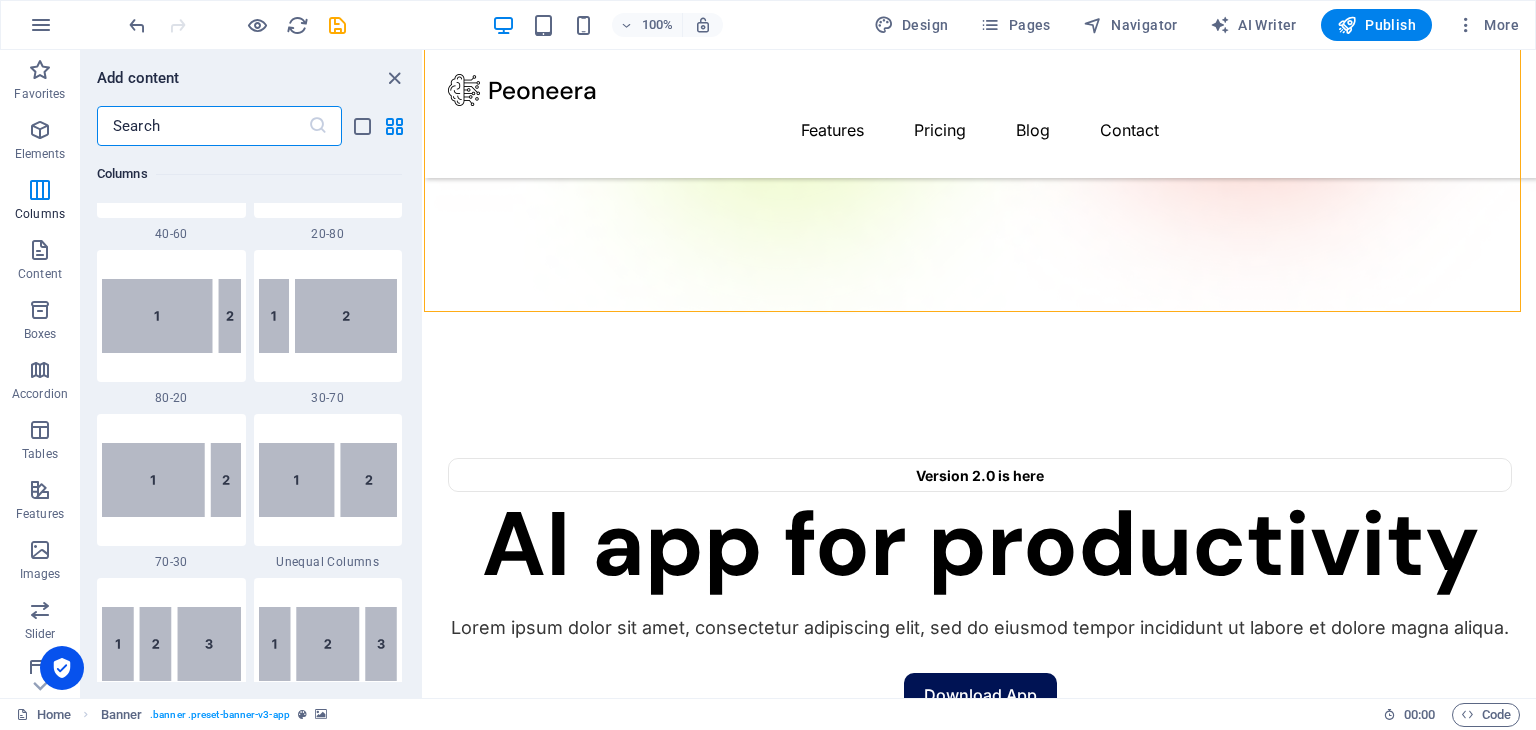 scroll, scrollTop: 1099, scrollLeft: 0, axis: vertical 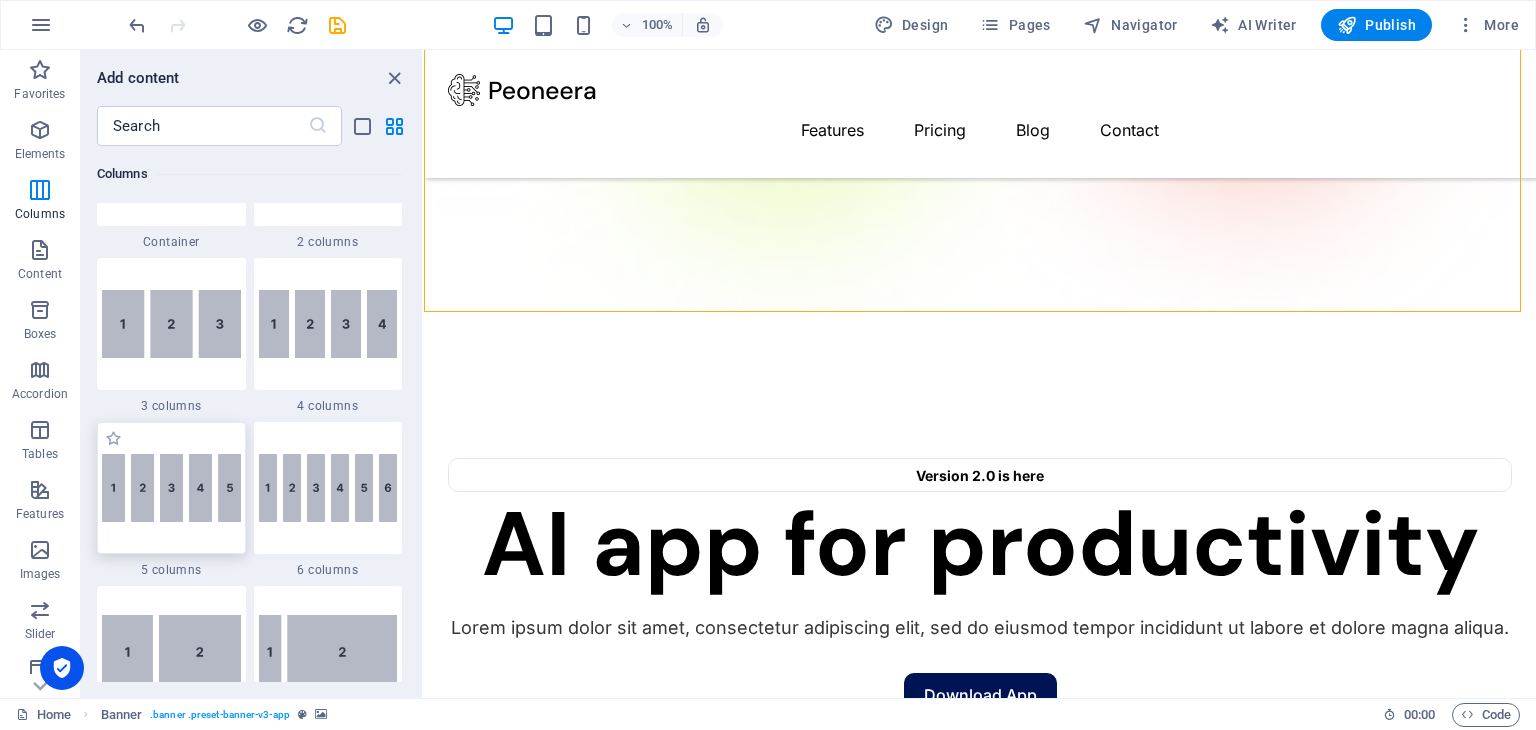 click at bounding box center [171, 488] 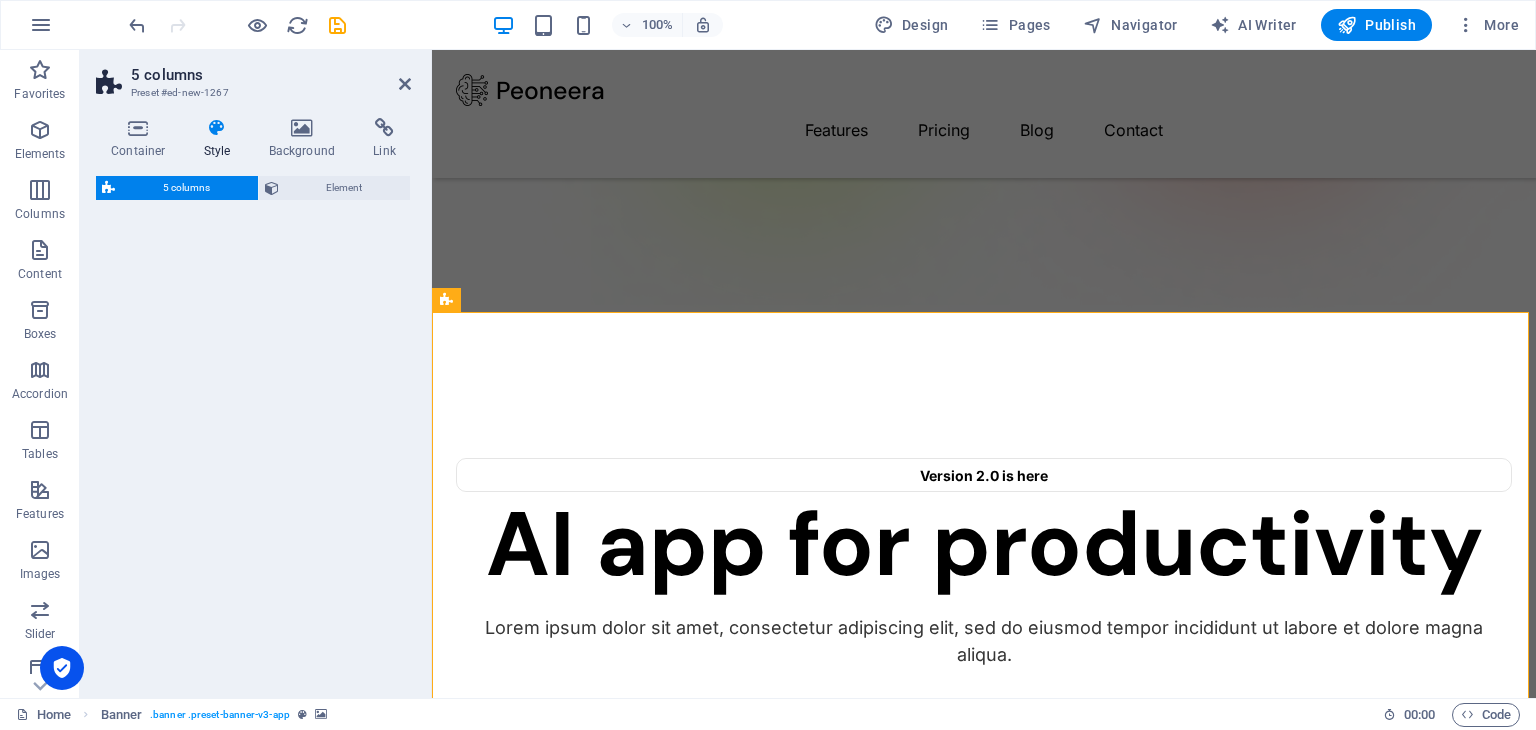 select on "rem" 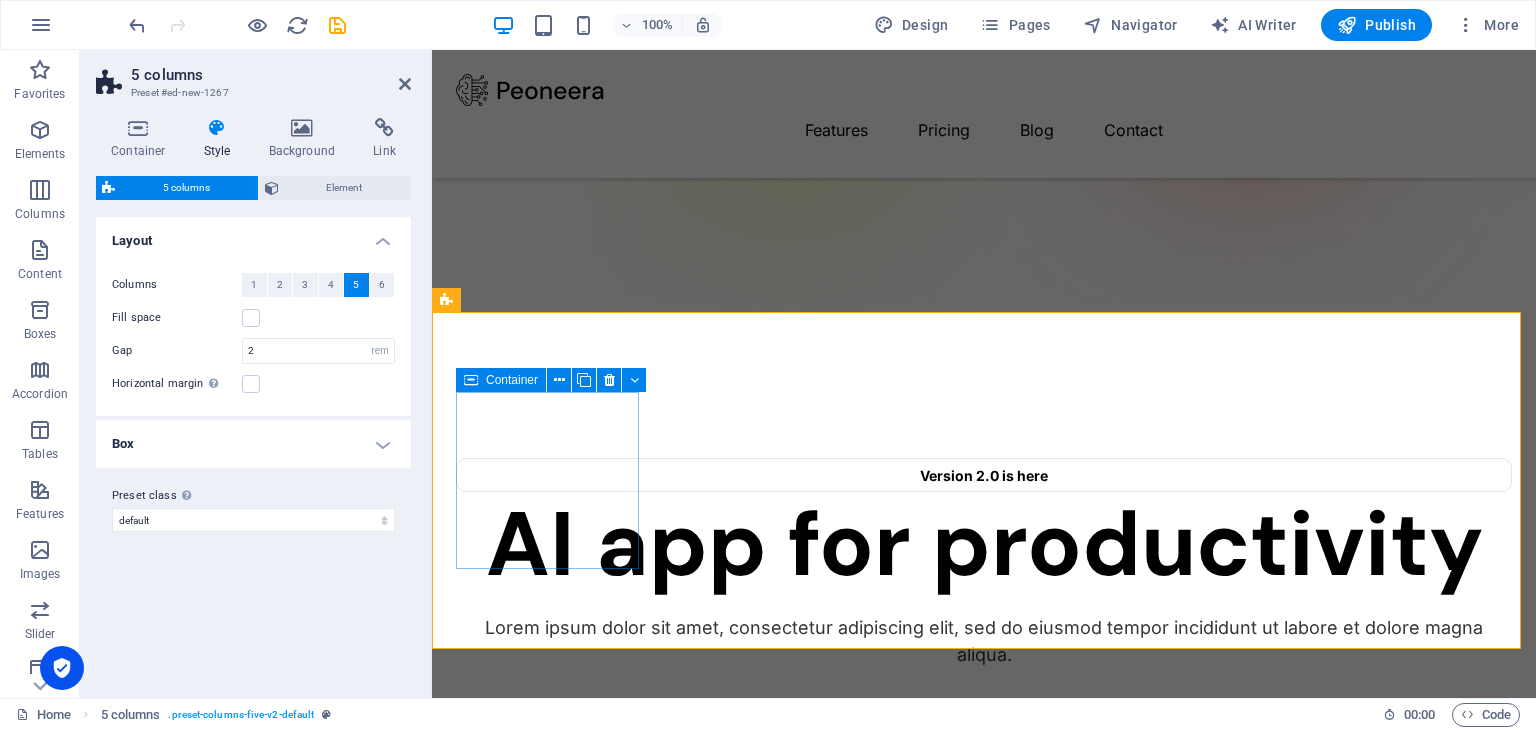 click on "Add elements" at bounding box center [548, 1065] 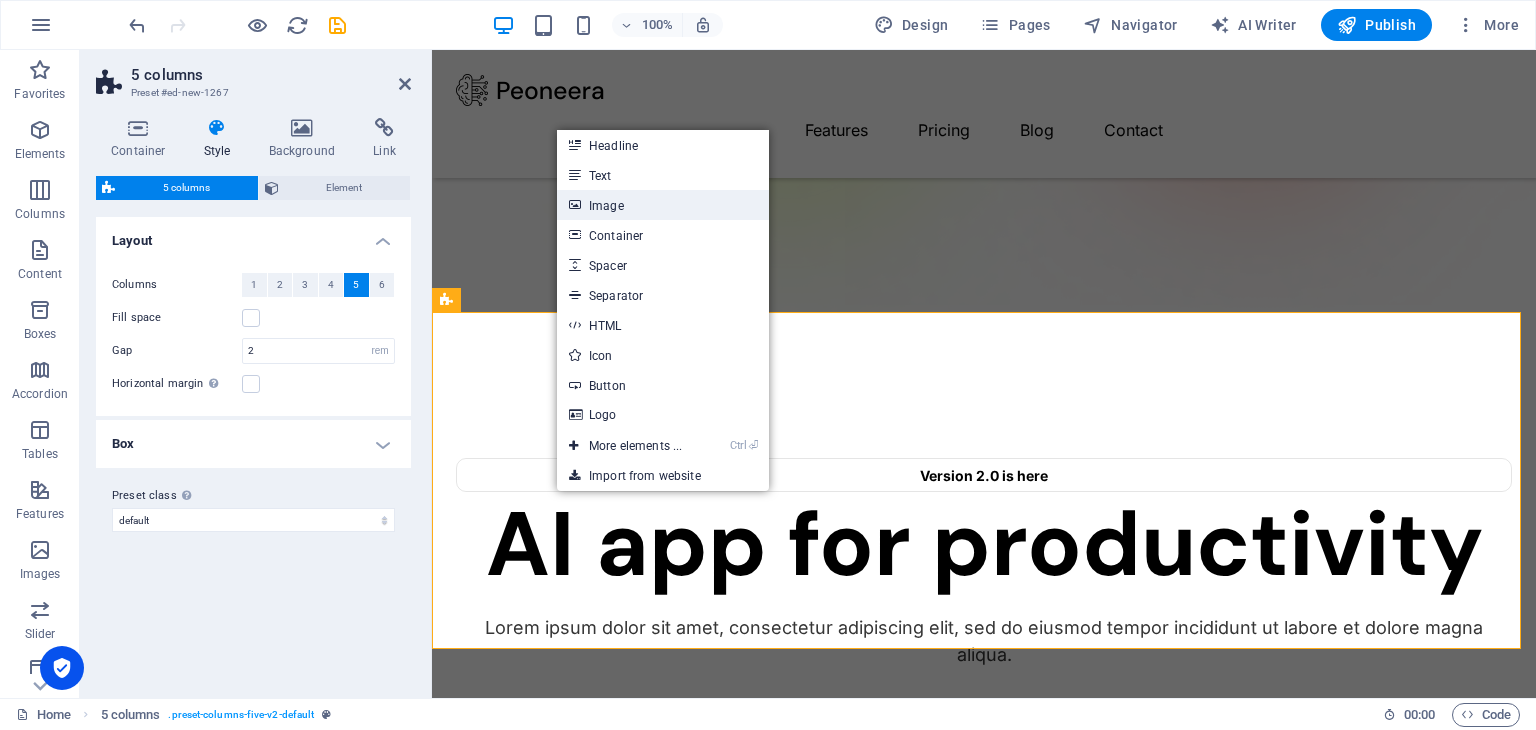 click on "Image" at bounding box center [663, 205] 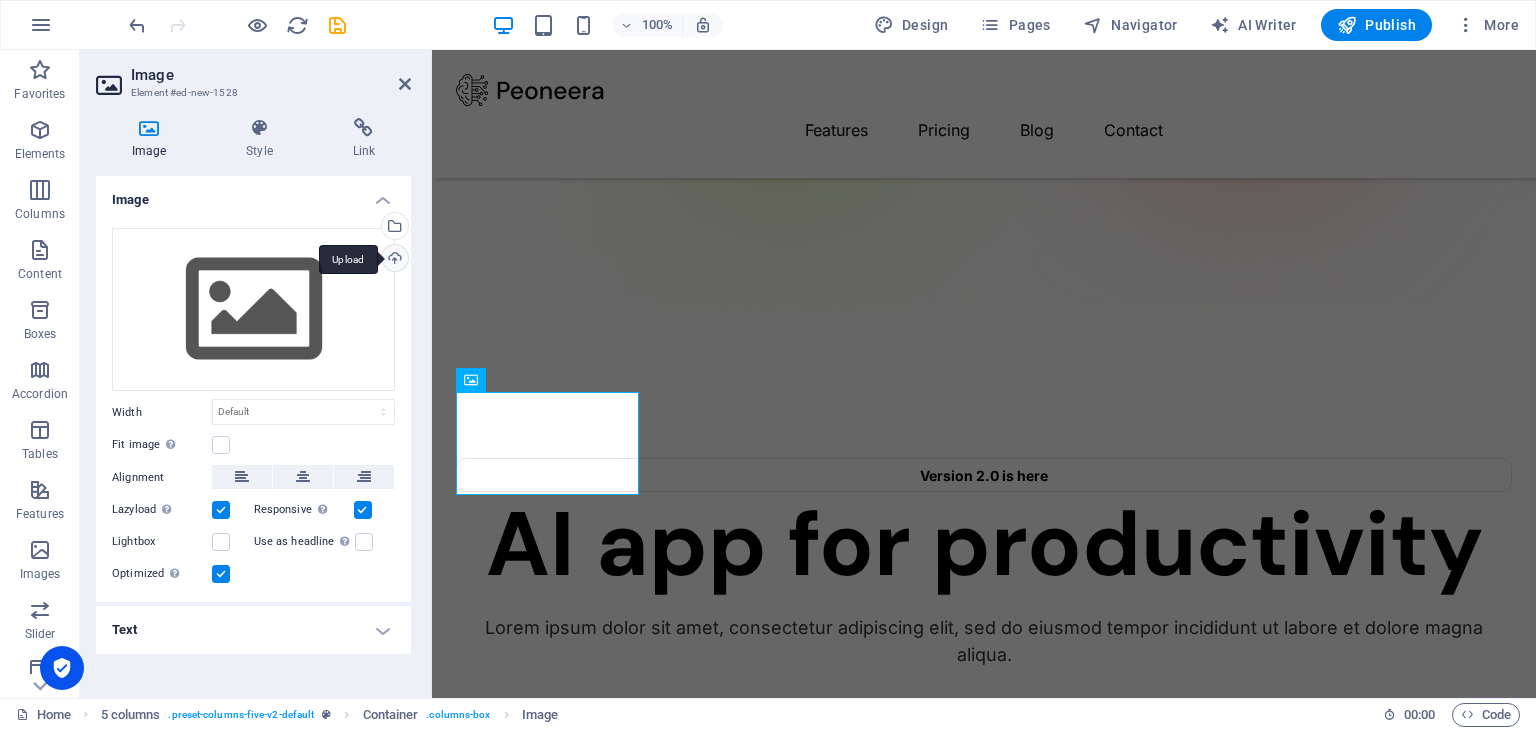 click on "Upload" at bounding box center [393, 260] 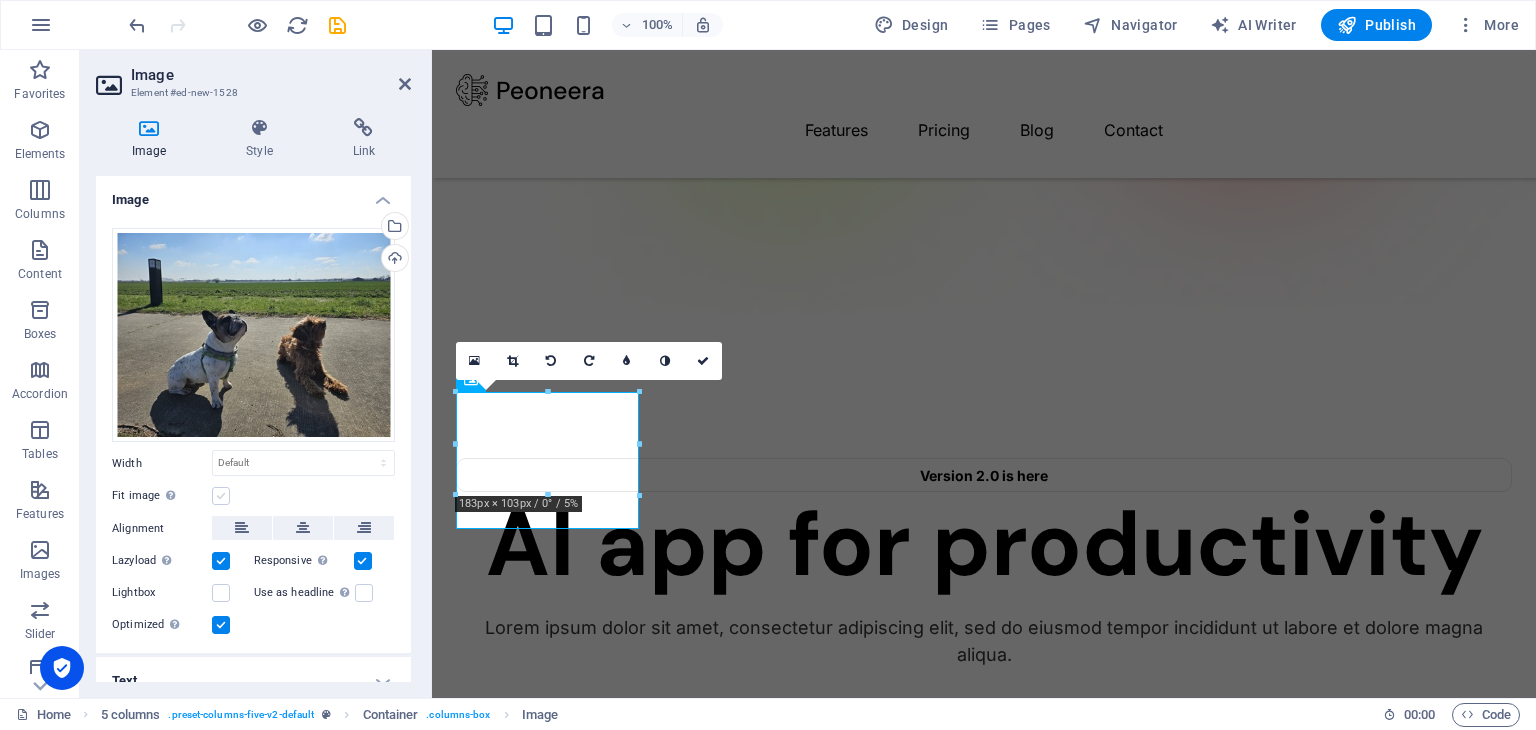 click at bounding box center (221, 496) 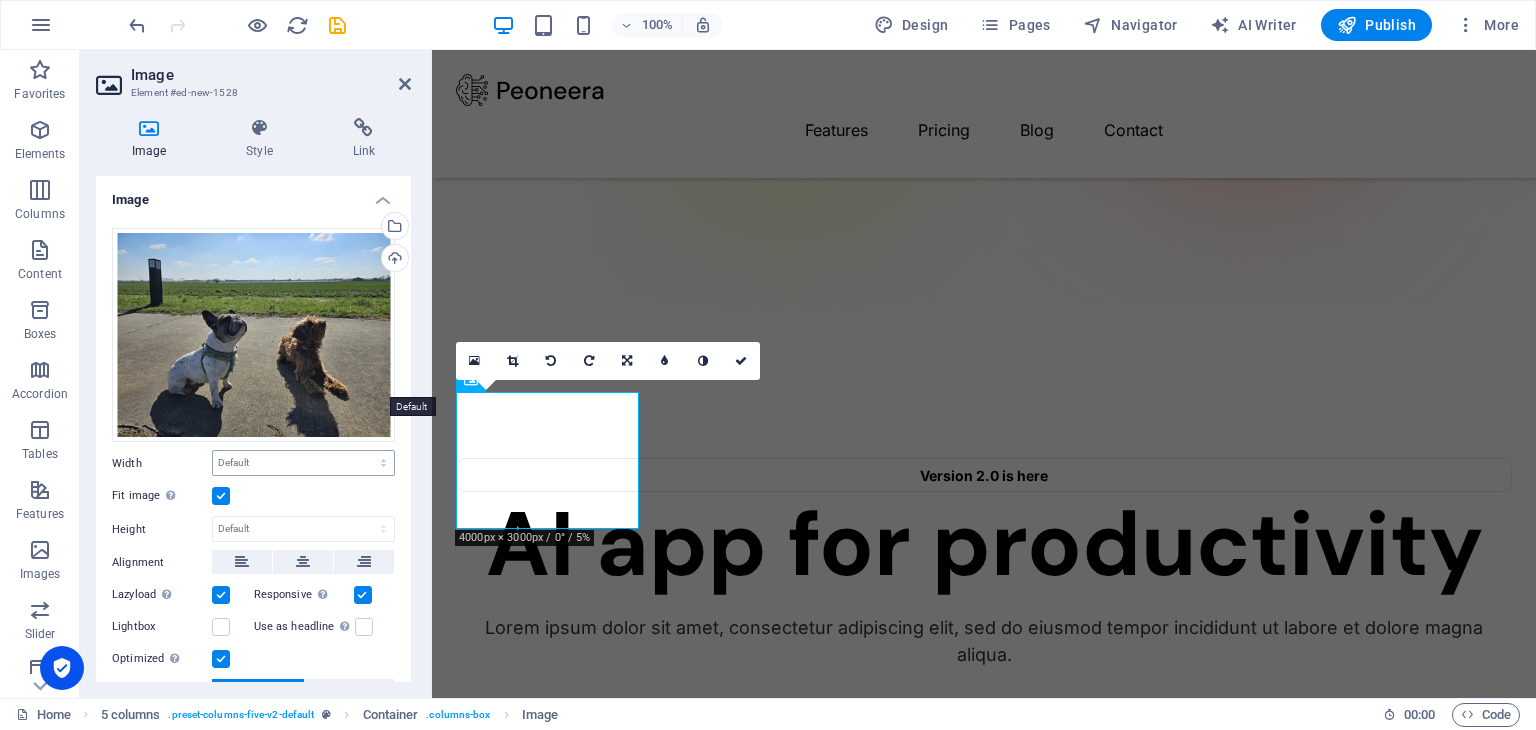 scroll, scrollTop: 154, scrollLeft: 0, axis: vertical 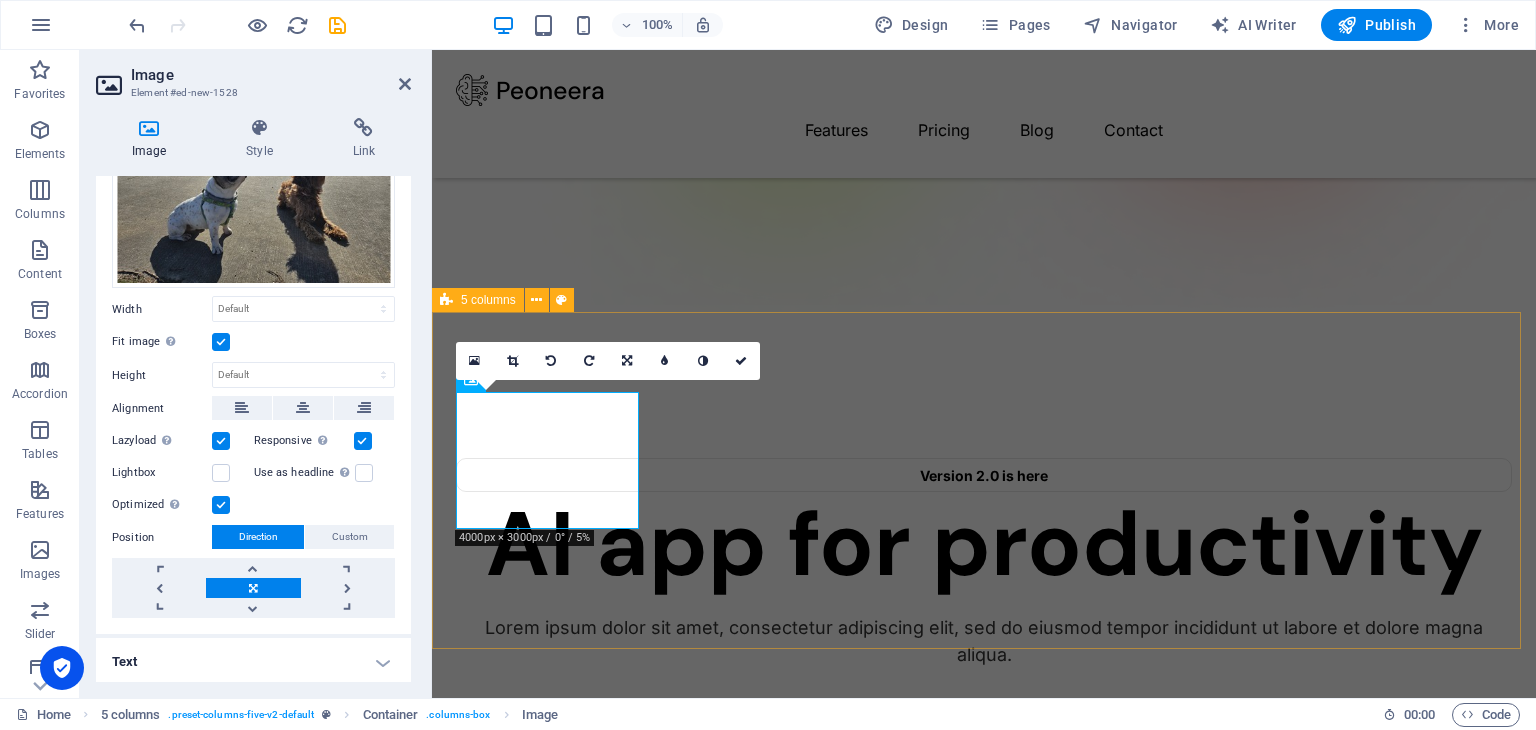 click on "Drop content here or  Add elements  Paste clipboard Drop content here or  Add elements  Paste clipboard Drop content here or  Add elements  Paste clipboard Drop content here or  Add elements  Paste clipboard" at bounding box center (984, 1736) 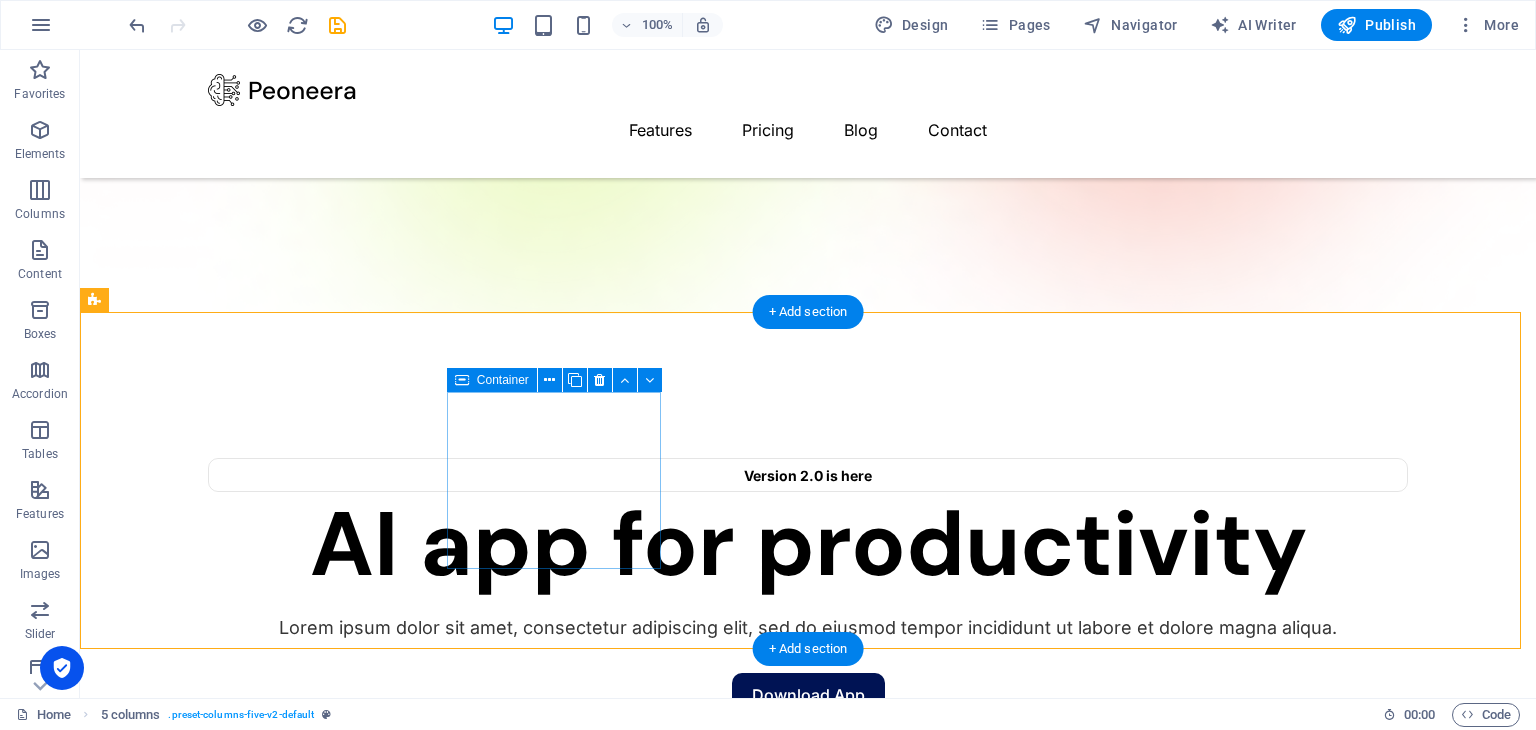 click on "Add elements" at bounding box center [211, 1822] 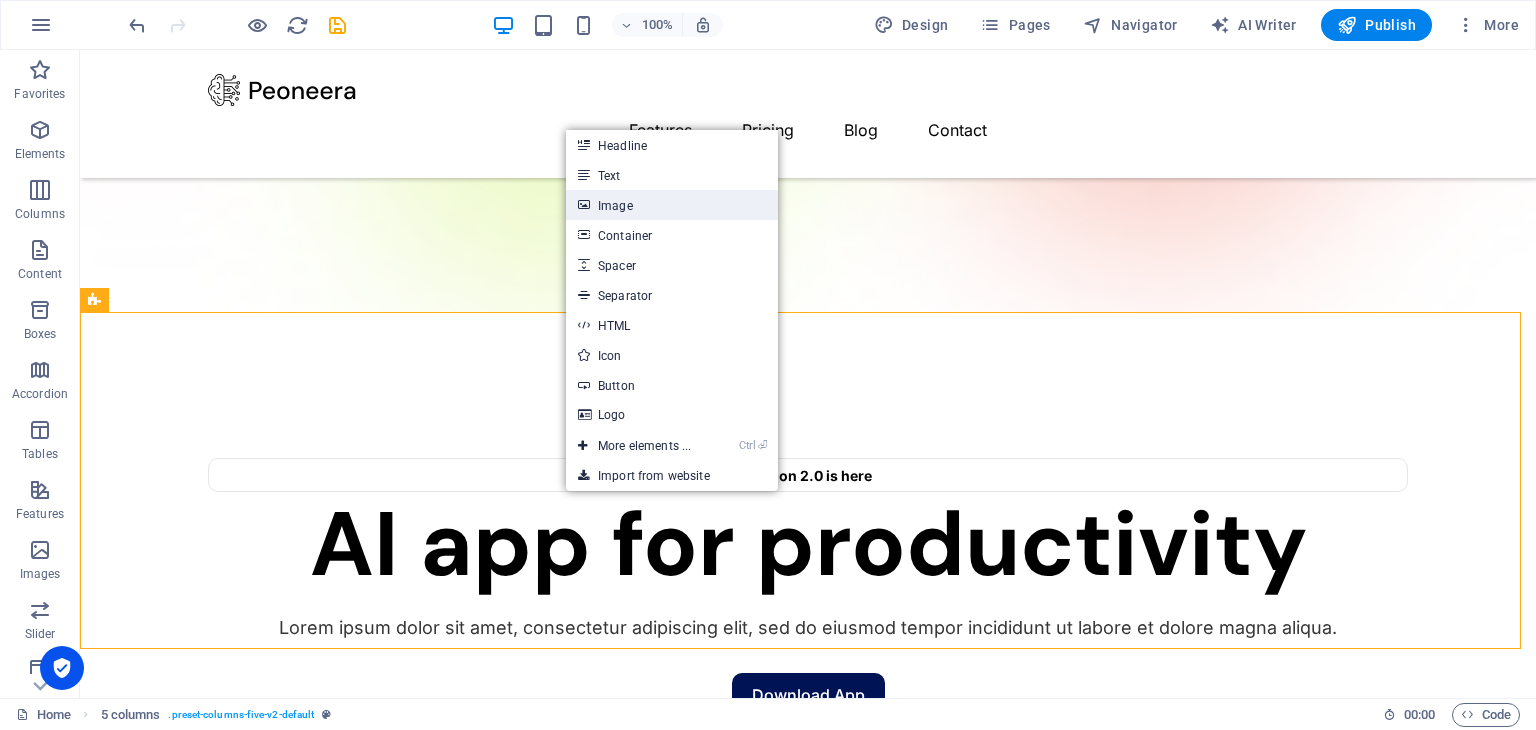 click on "Image" at bounding box center [672, 205] 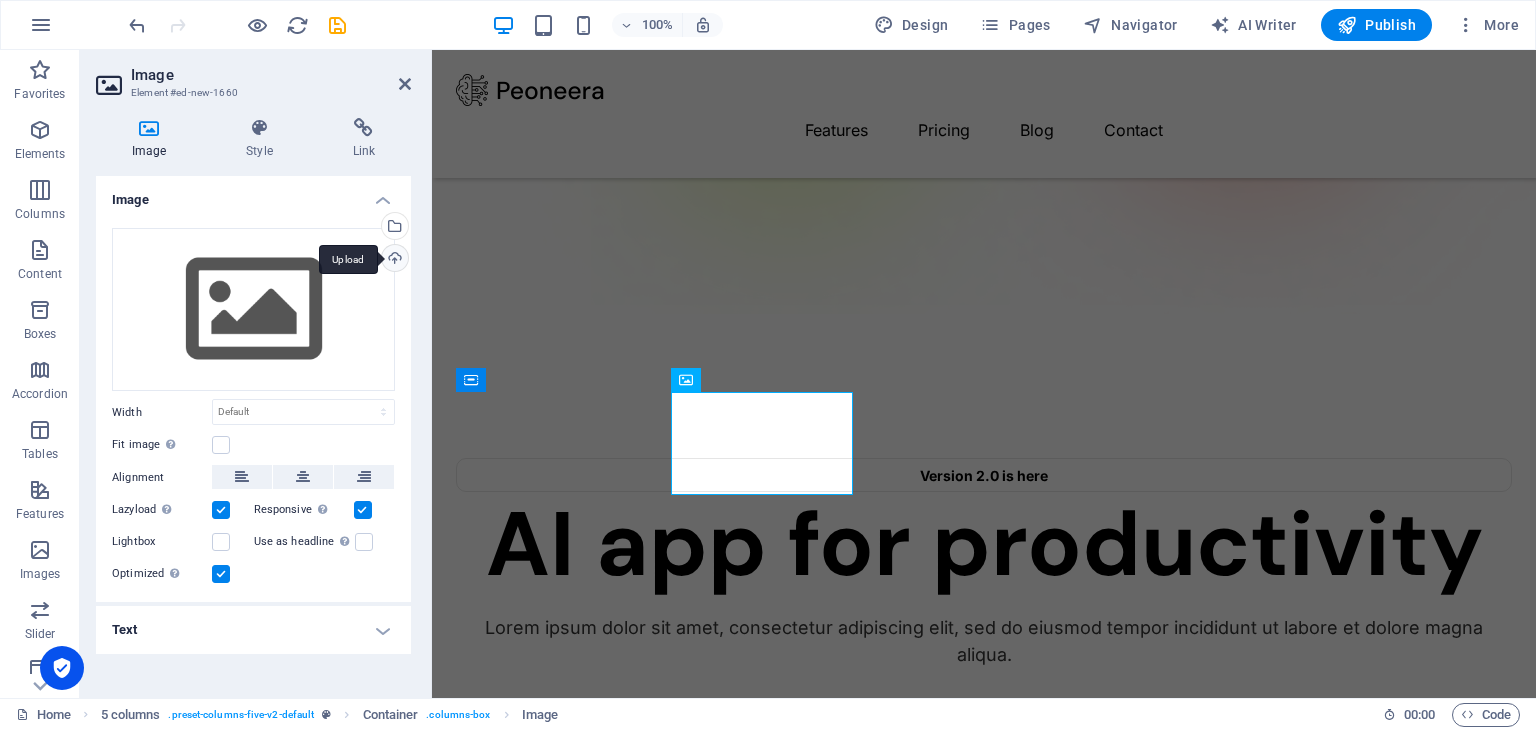 click on "Upload" at bounding box center [393, 260] 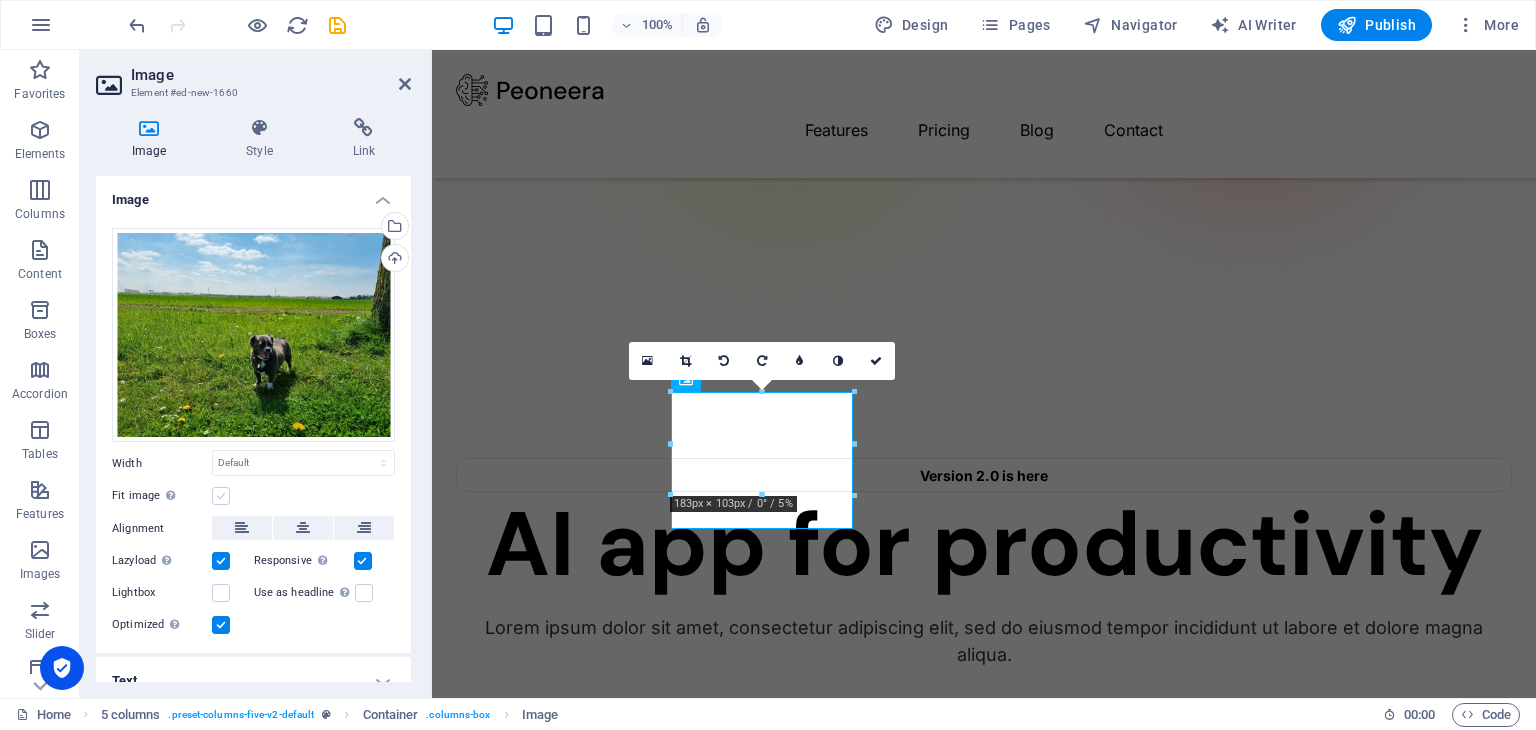 click at bounding box center [221, 496] 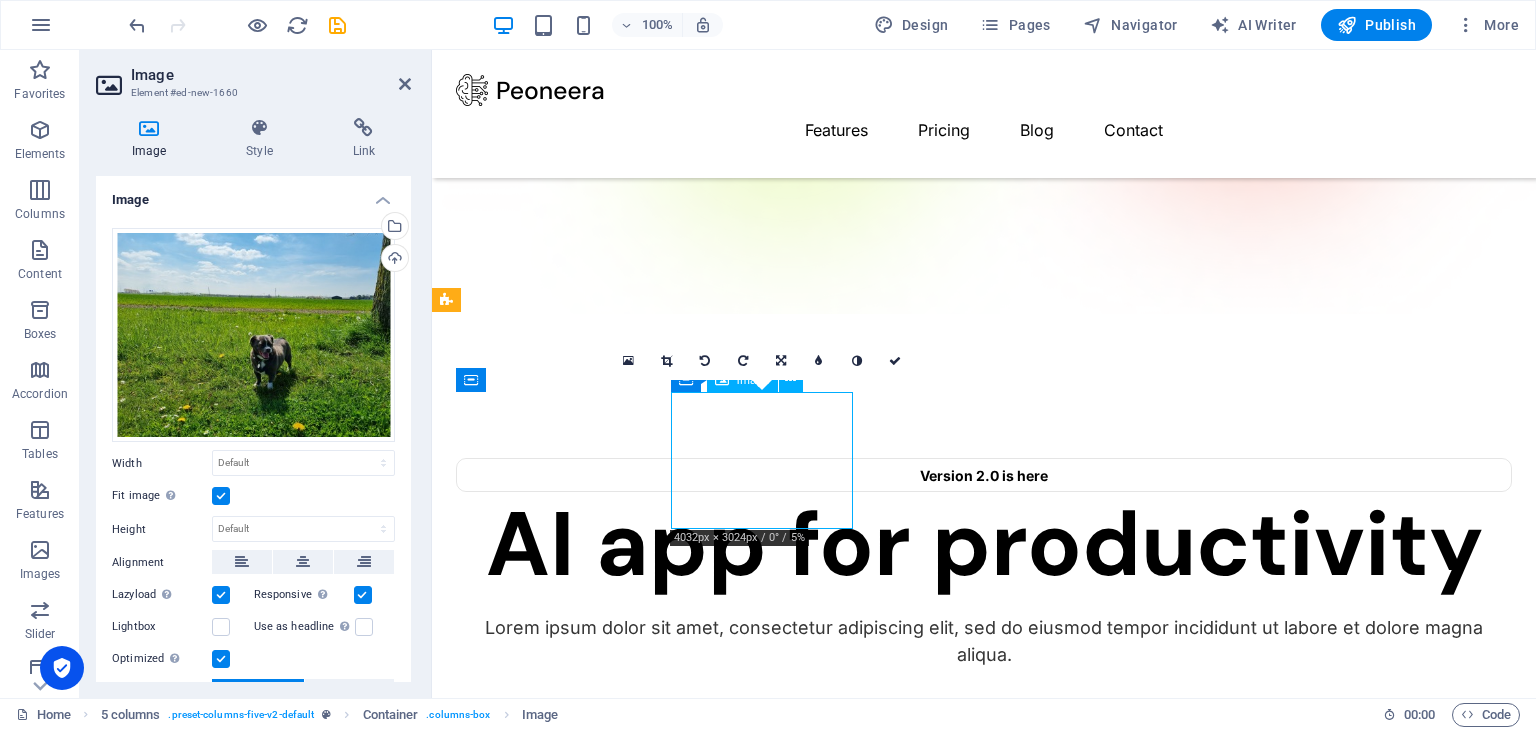 drag, startPoint x: 758, startPoint y: 499, endPoint x: 746, endPoint y: 494, distance: 13 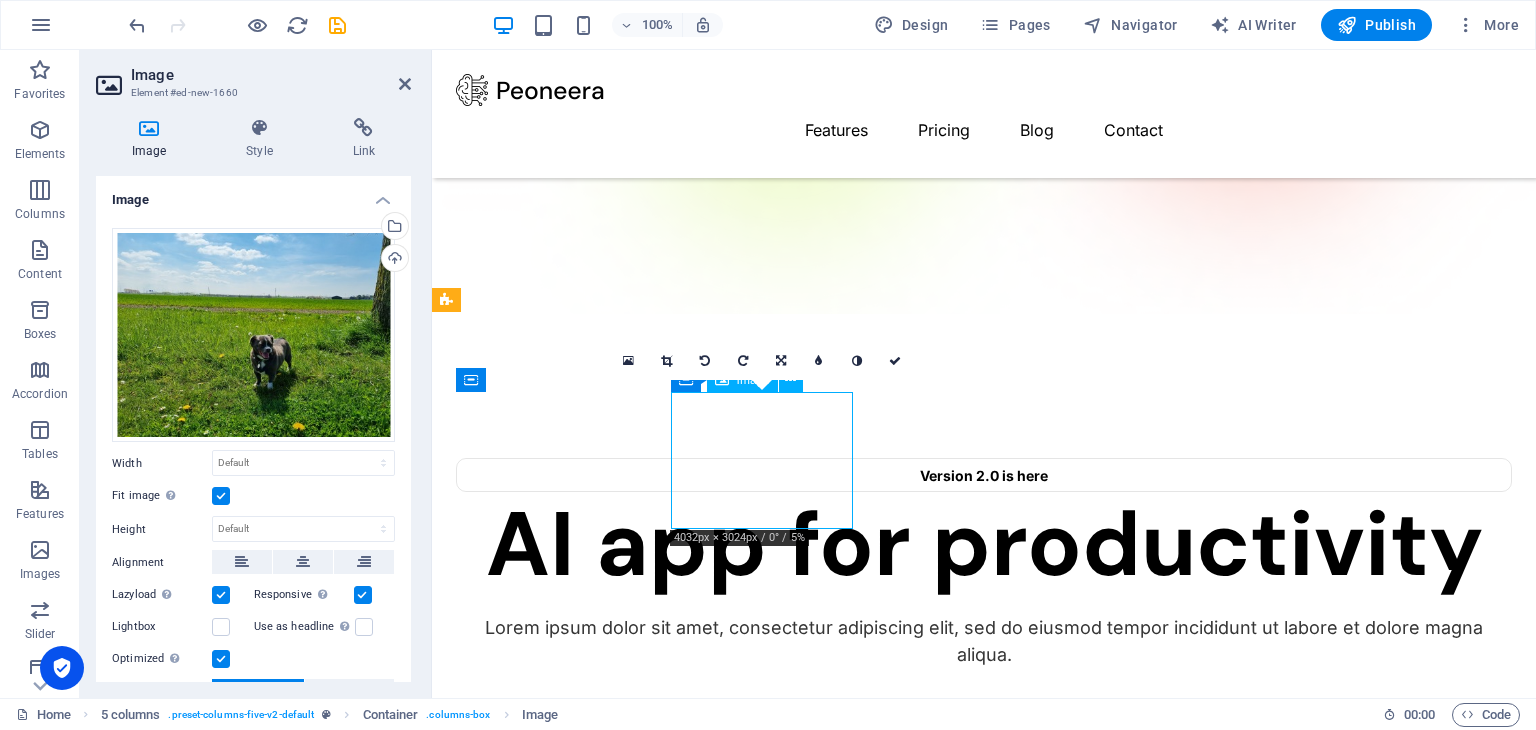 click at bounding box center (549, 2132) 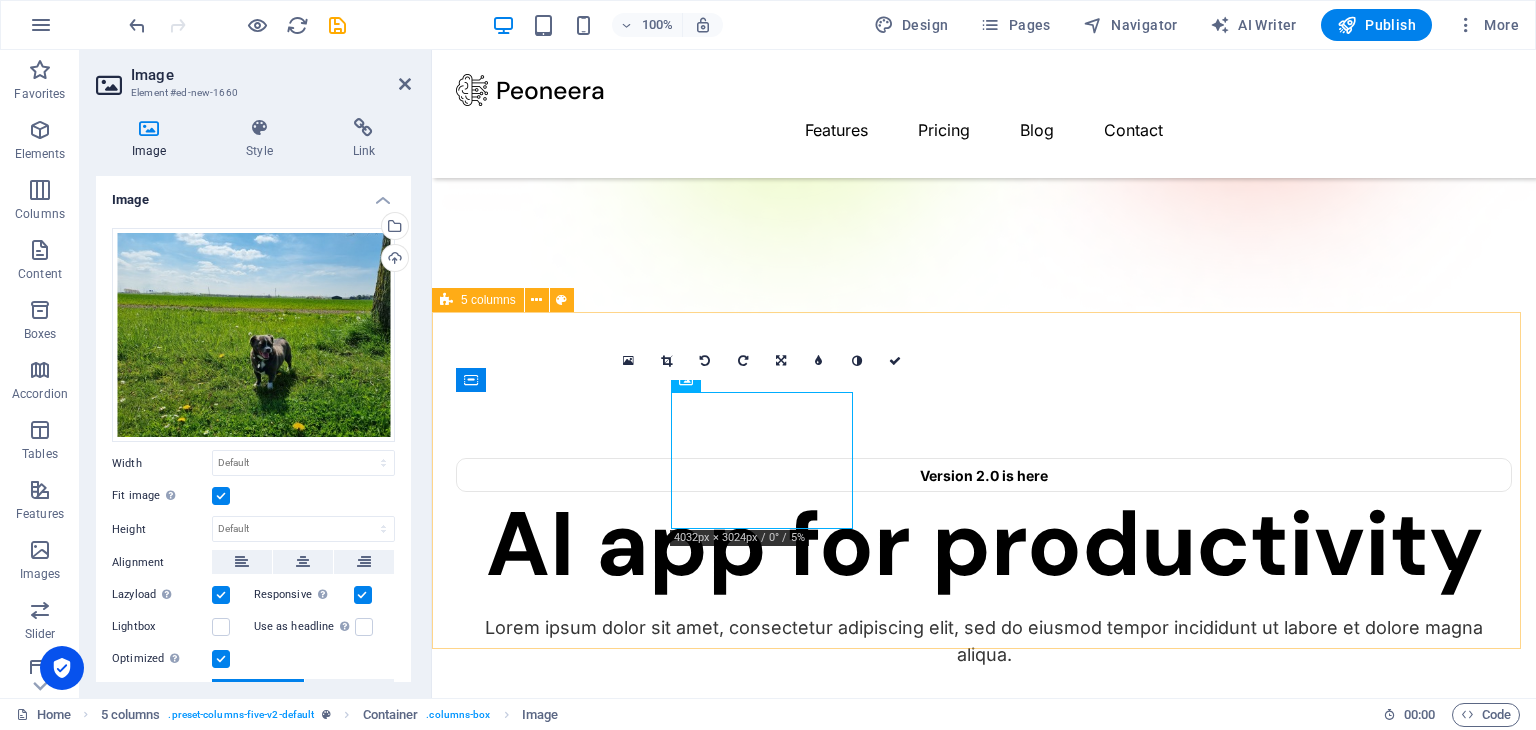 click on "Drop content here or  Add elements  Paste clipboard Drop content here or  Add elements  Paste clipboard Drop content here or  Add elements  Paste clipboard" at bounding box center (984, 2031) 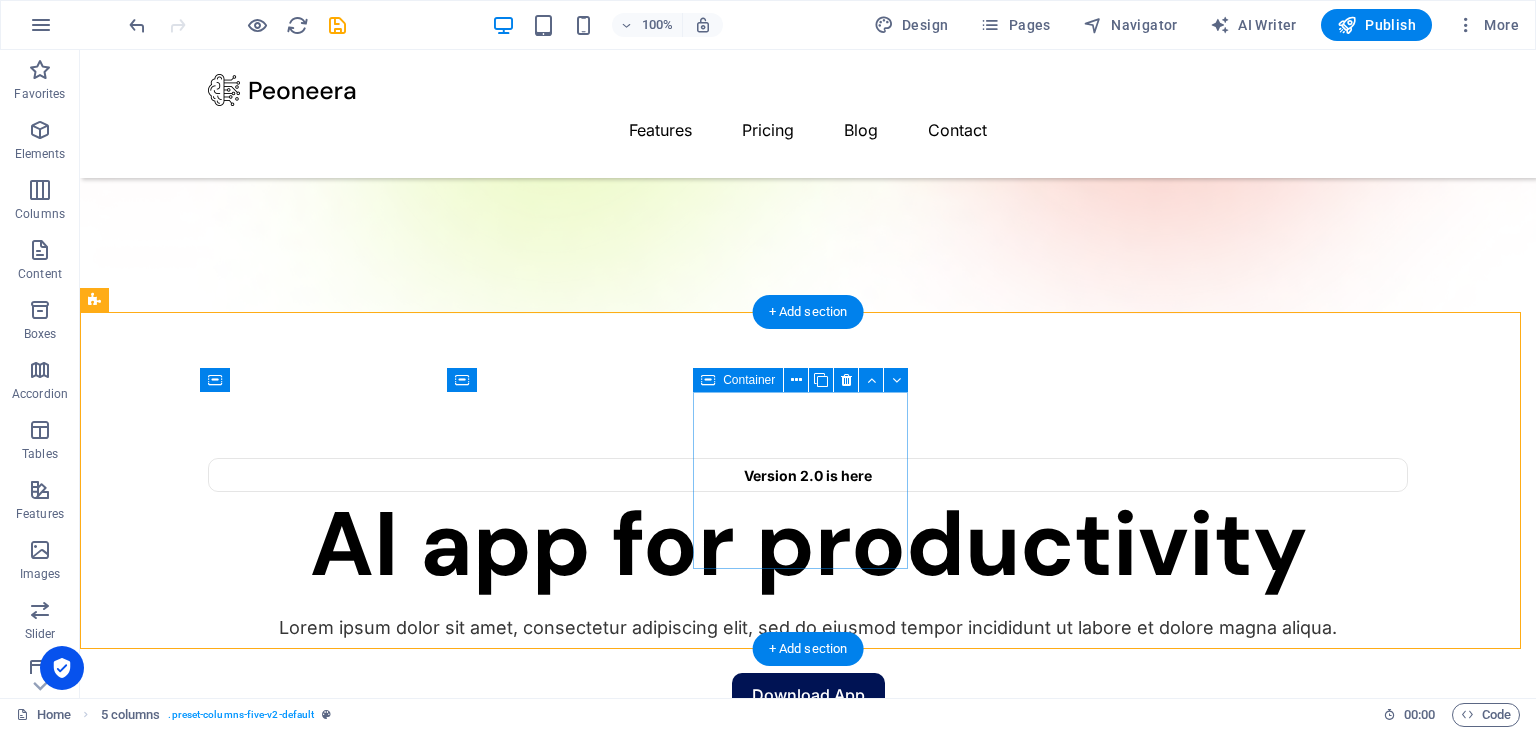 click on "Add elements" at bounding box center [211, 2606] 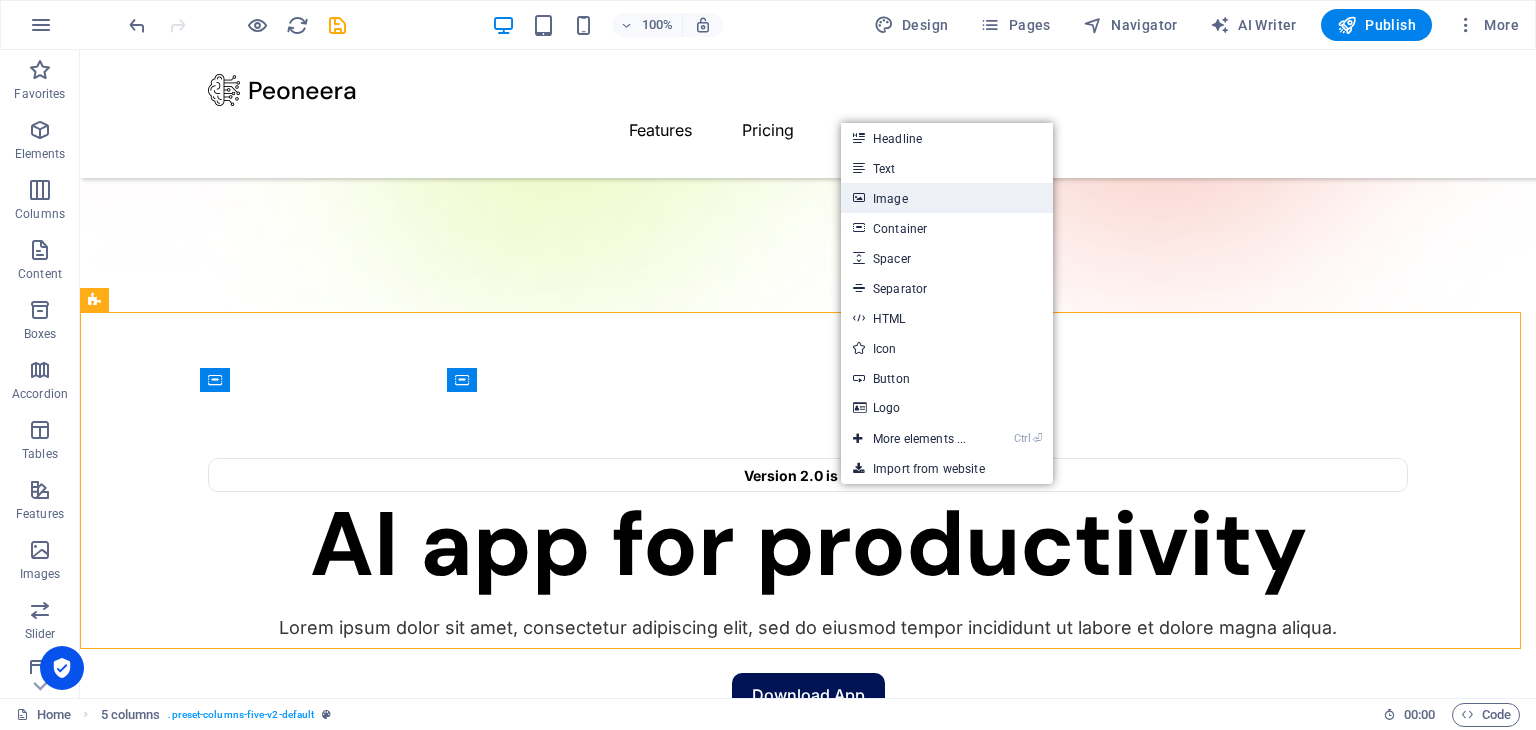 click on "Image" at bounding box center (947, 198) 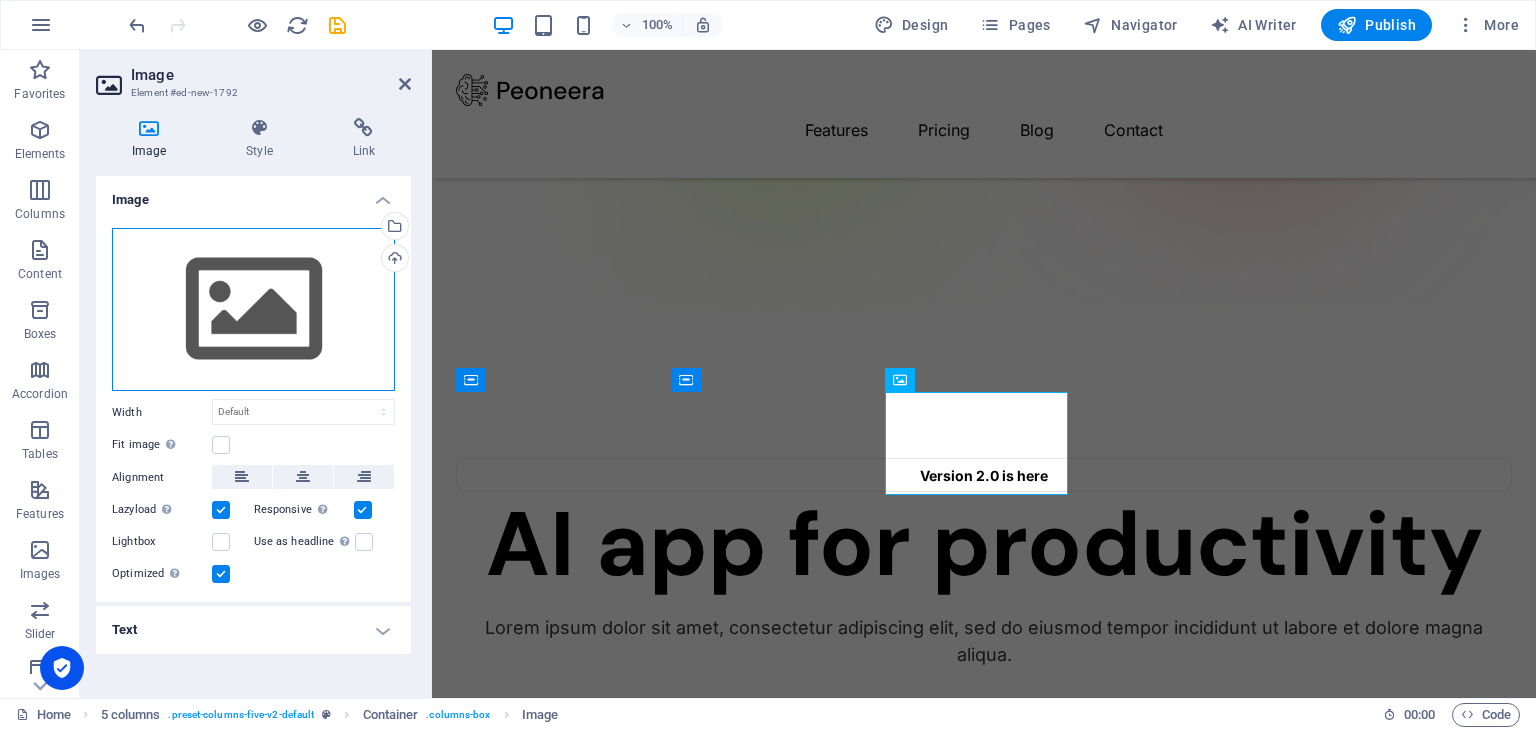 click on "Drag files here, click to choose files or select files from Files or our free stock photos & videos" at bounding box center (253, 310) 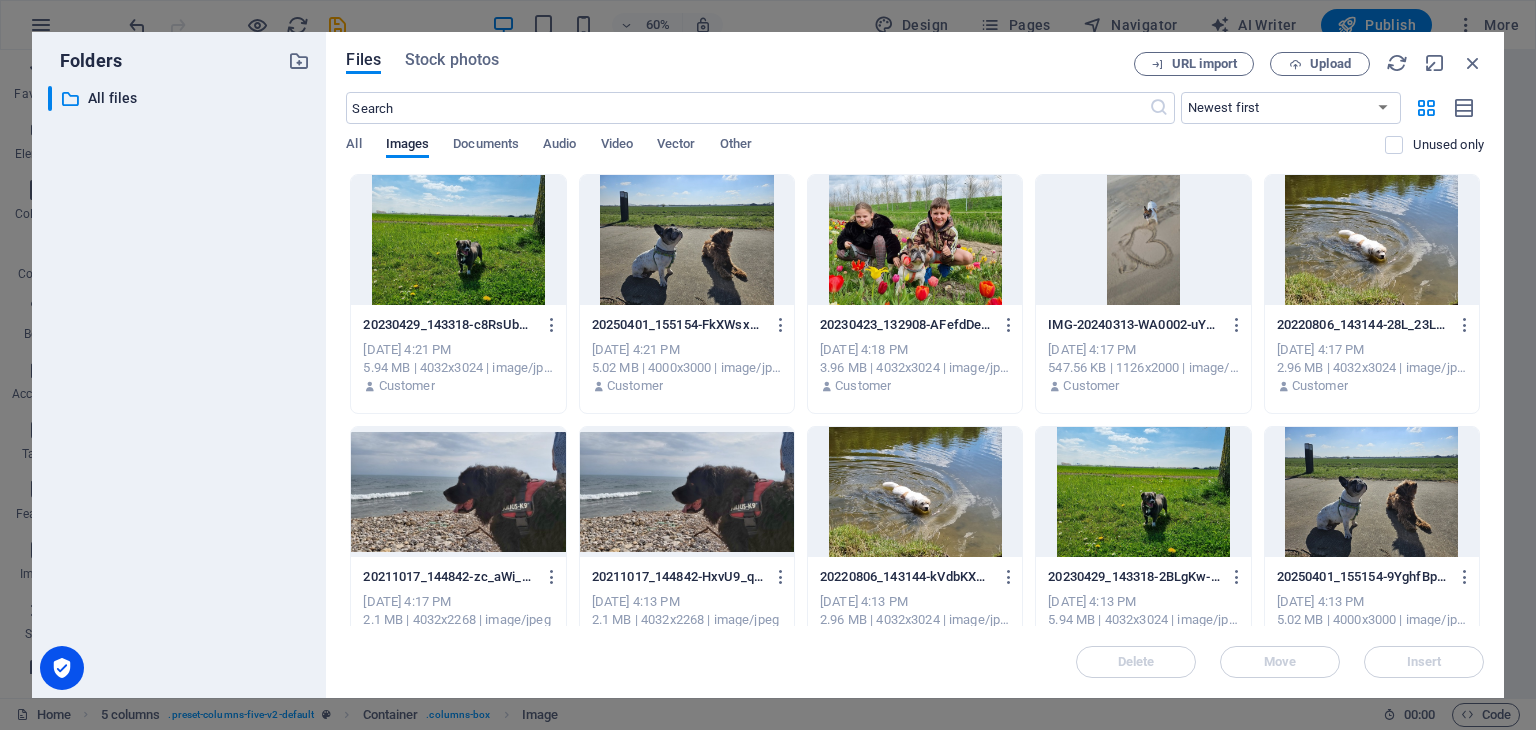 click at bounding box center [458, 492] 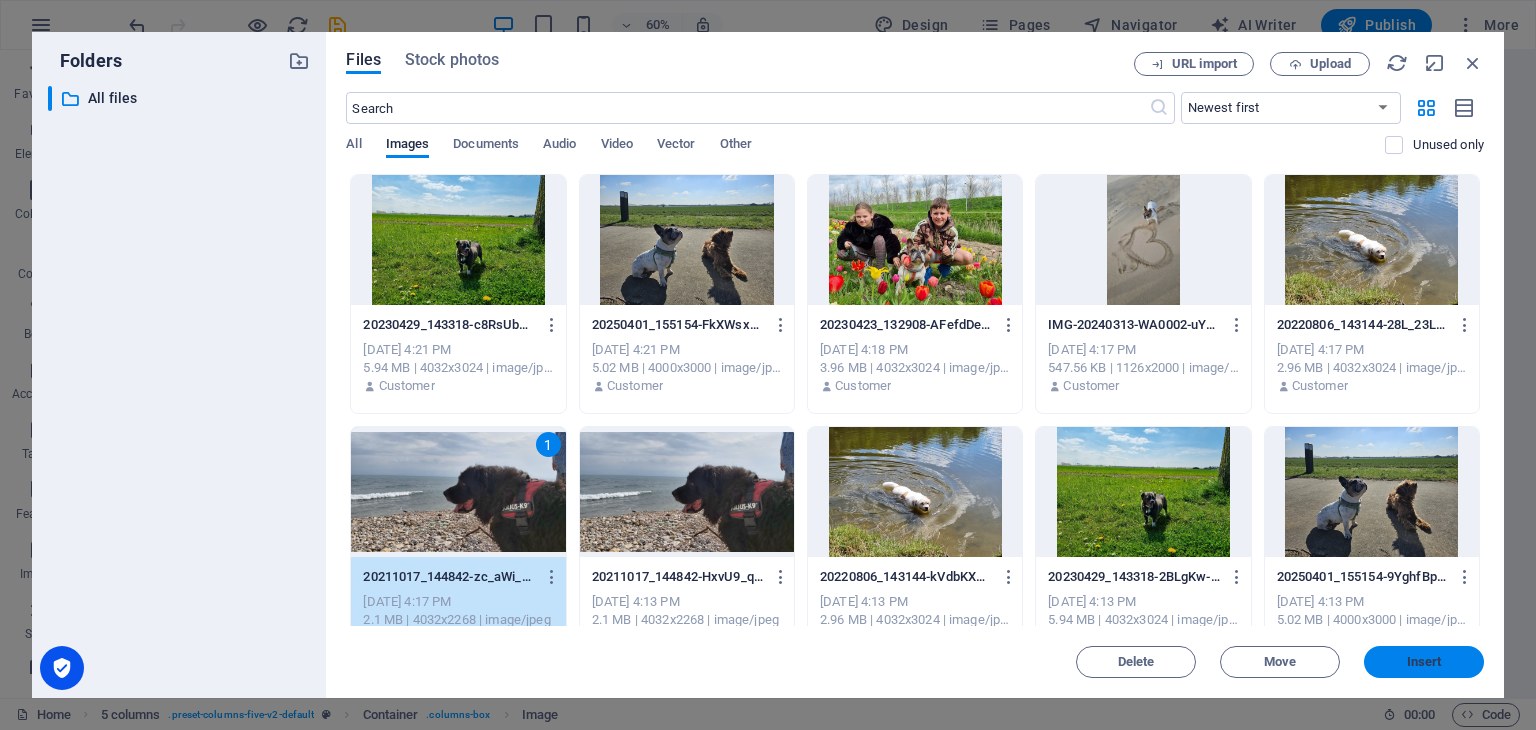 click on "Insert" at bounding box center (1424, 662) 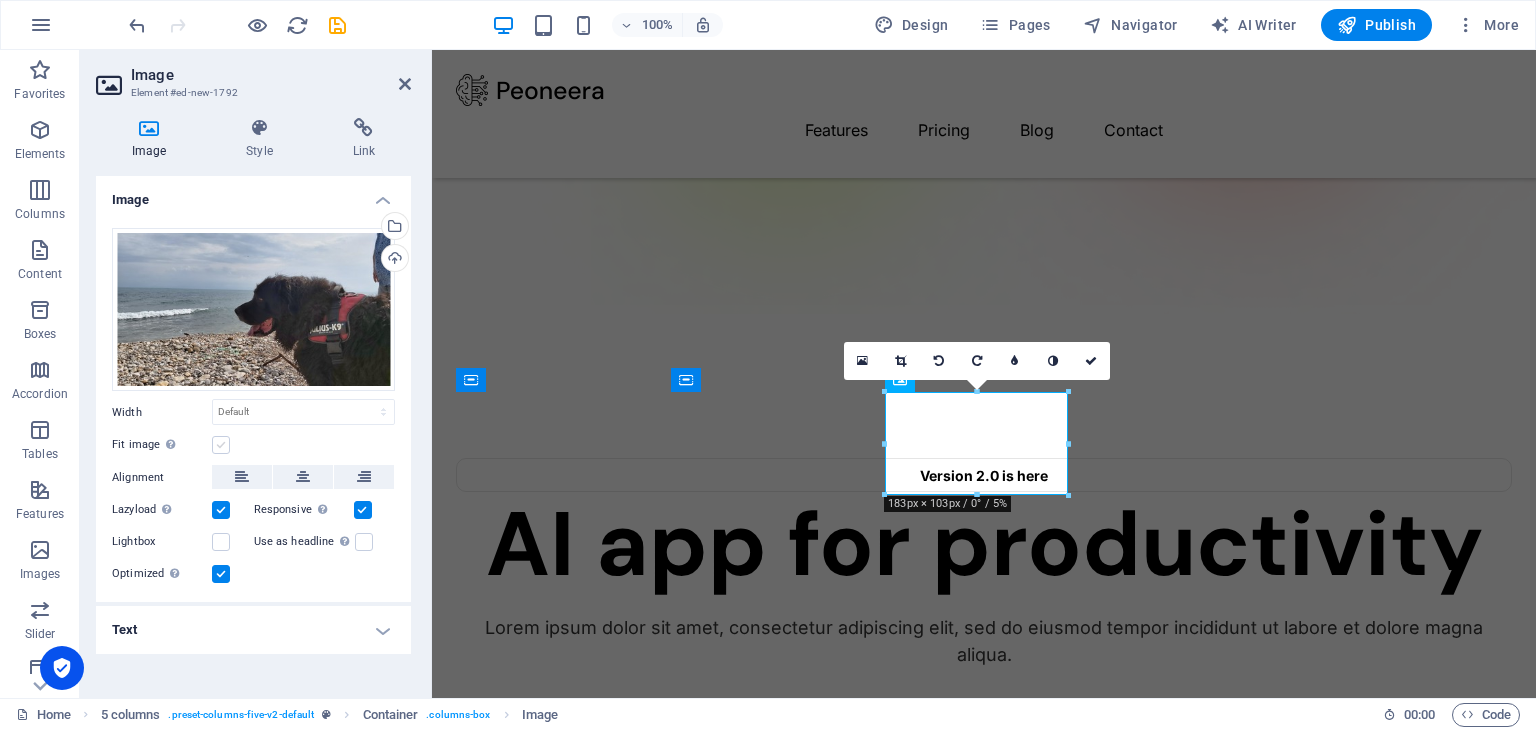 click at bounding box center [221, 445] 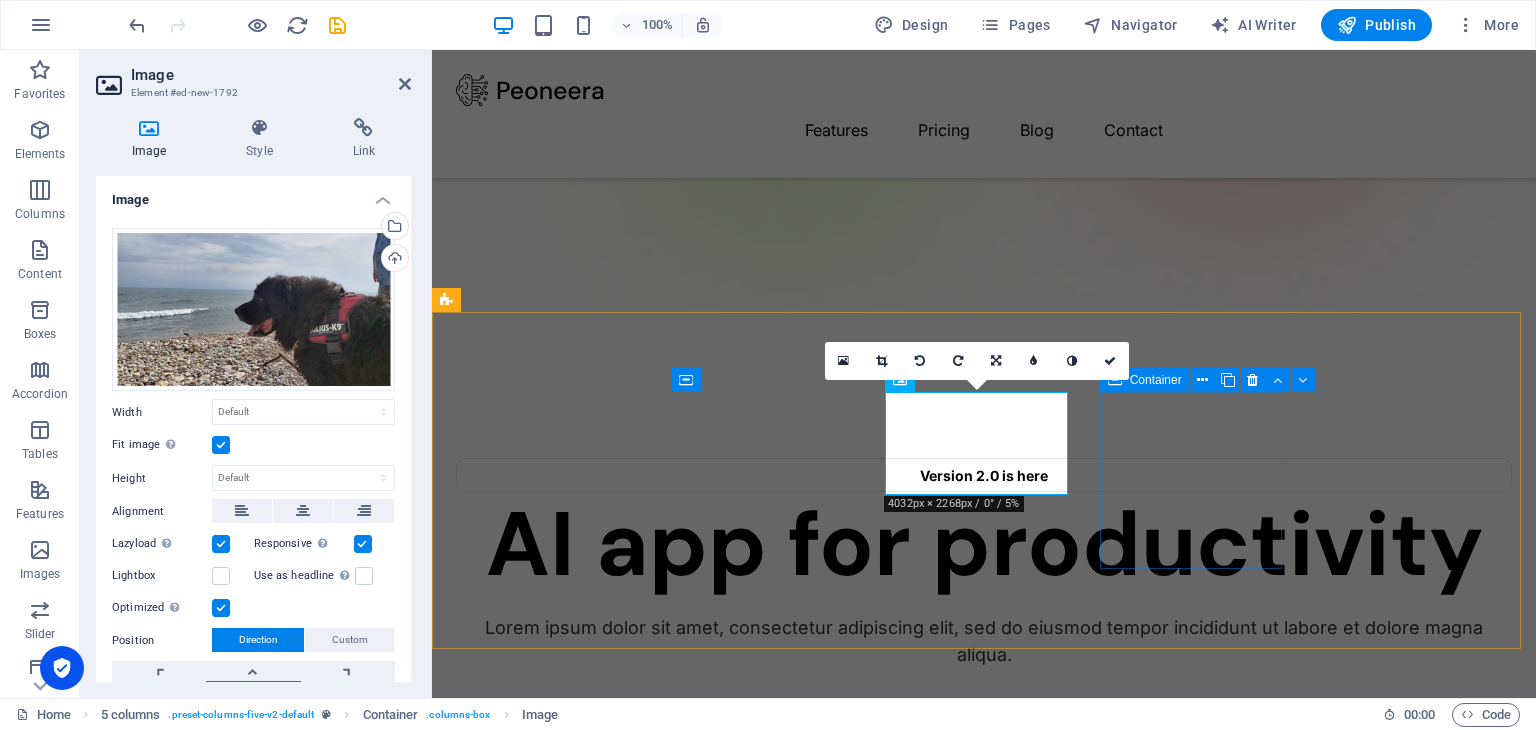 click on "Add elements" at bounding box center [548, 3225] 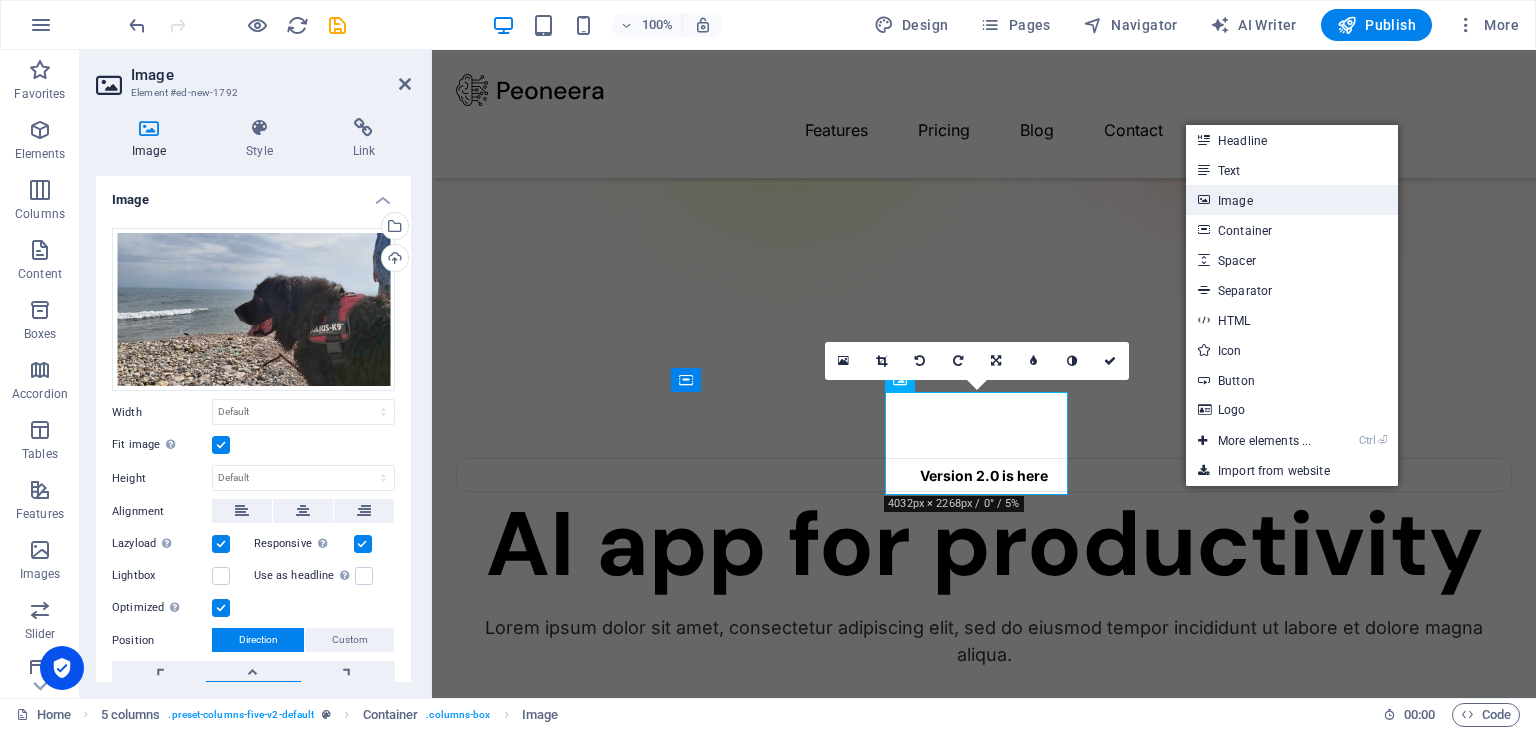 click on "Image" at bounding box center (1292, 200) 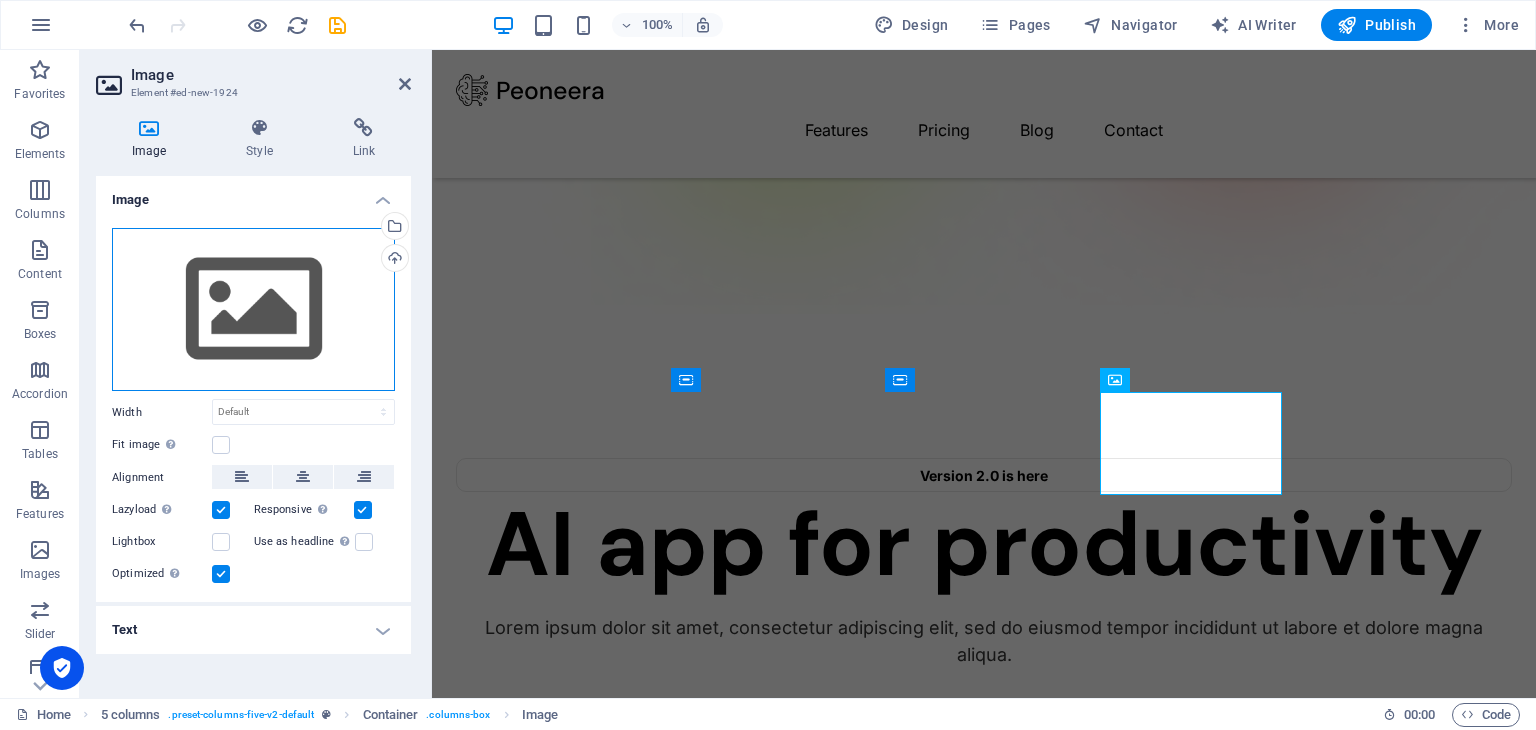 click on "Drag files here, click to choose files or select files from Files or our free stock photos & videos" at bounding box center (253, 310) 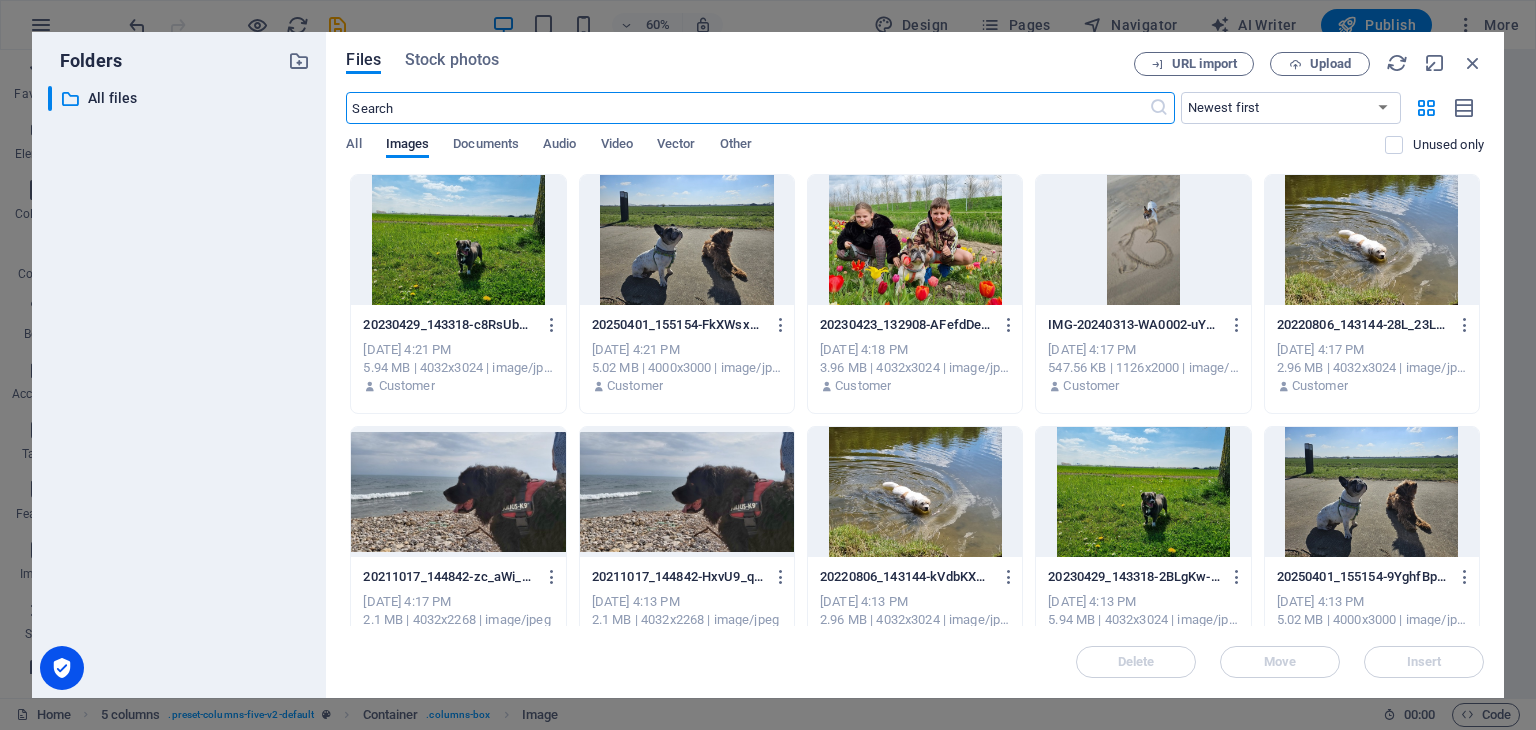 click at bounding box center (915, 492) 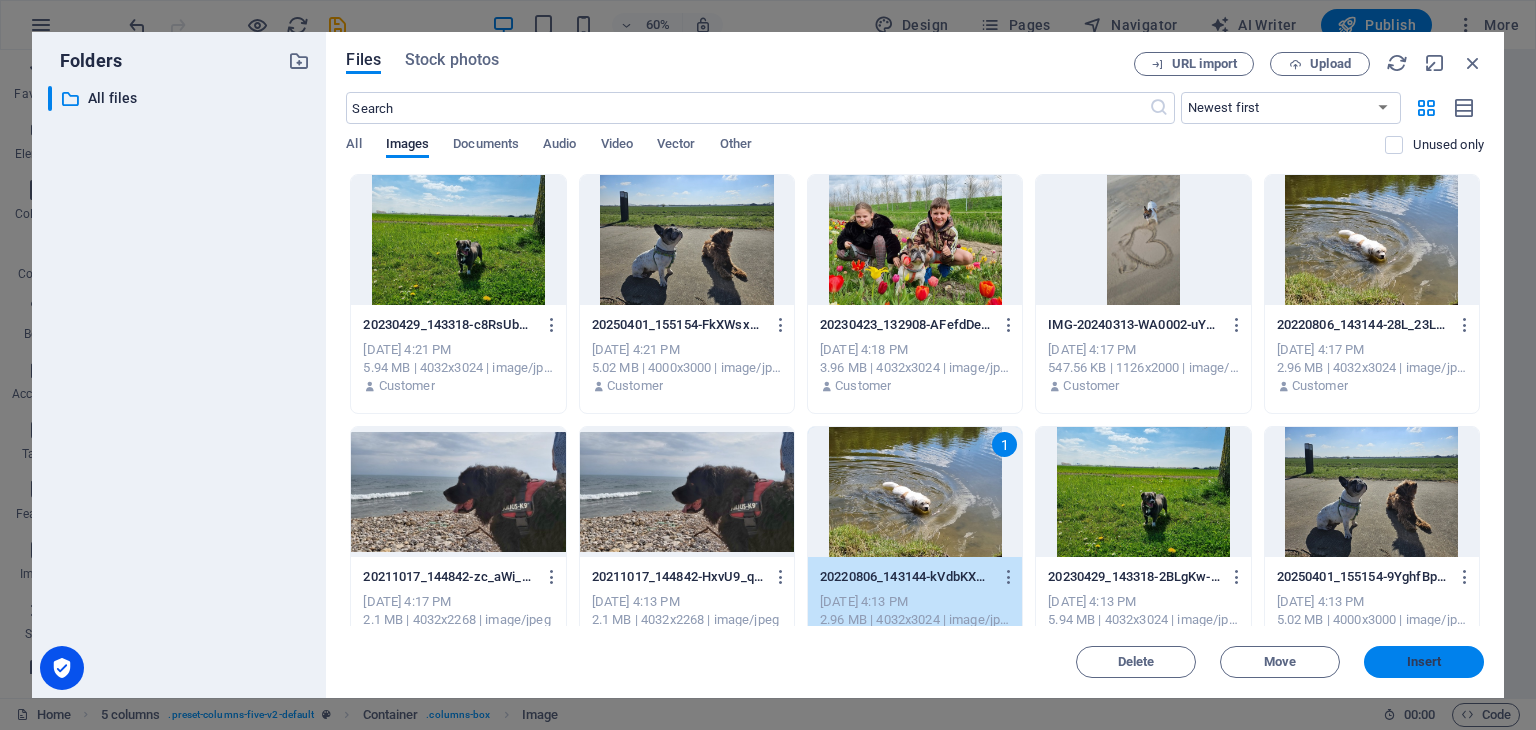 click on "Insert" at bounding box center [1424, 662] 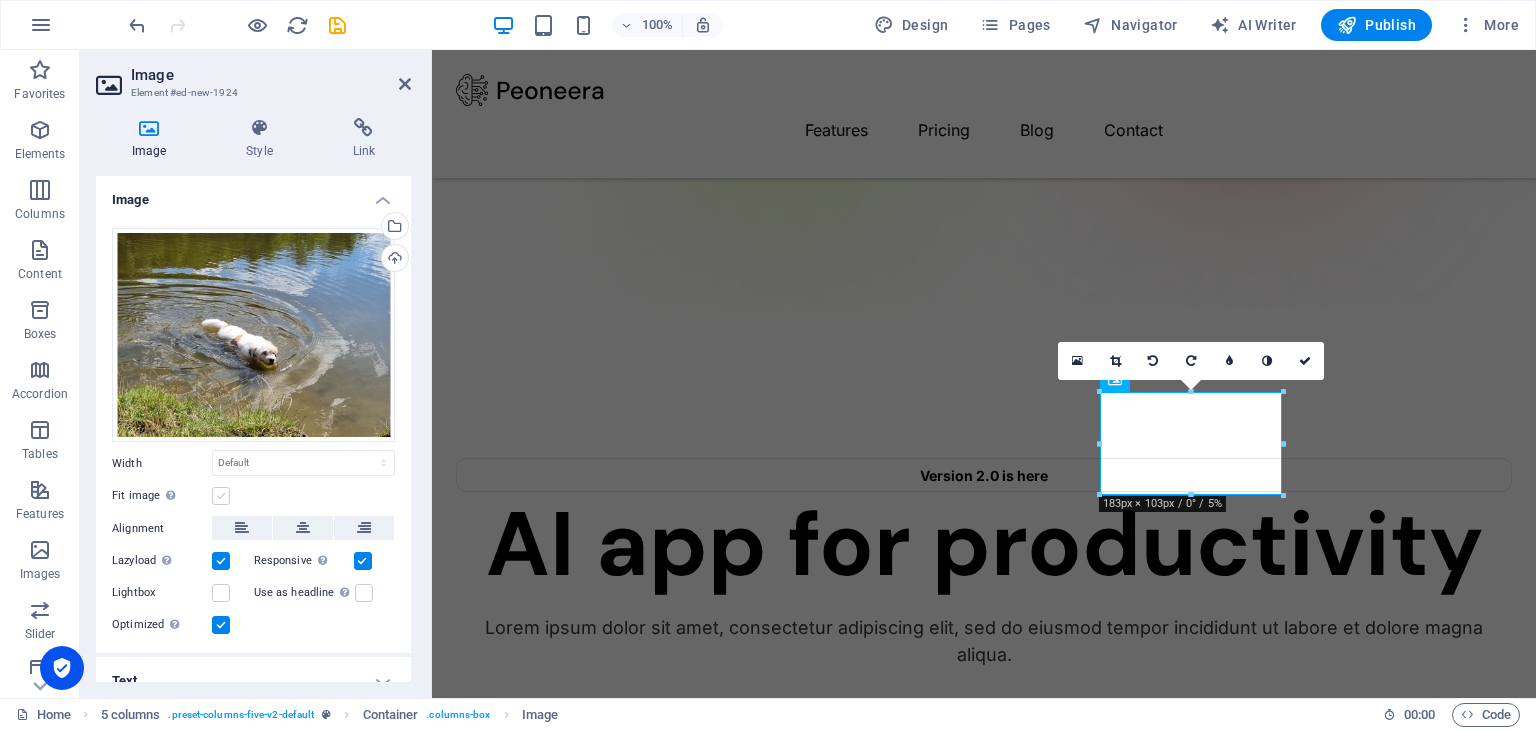 click at bounding box center [221, 496] 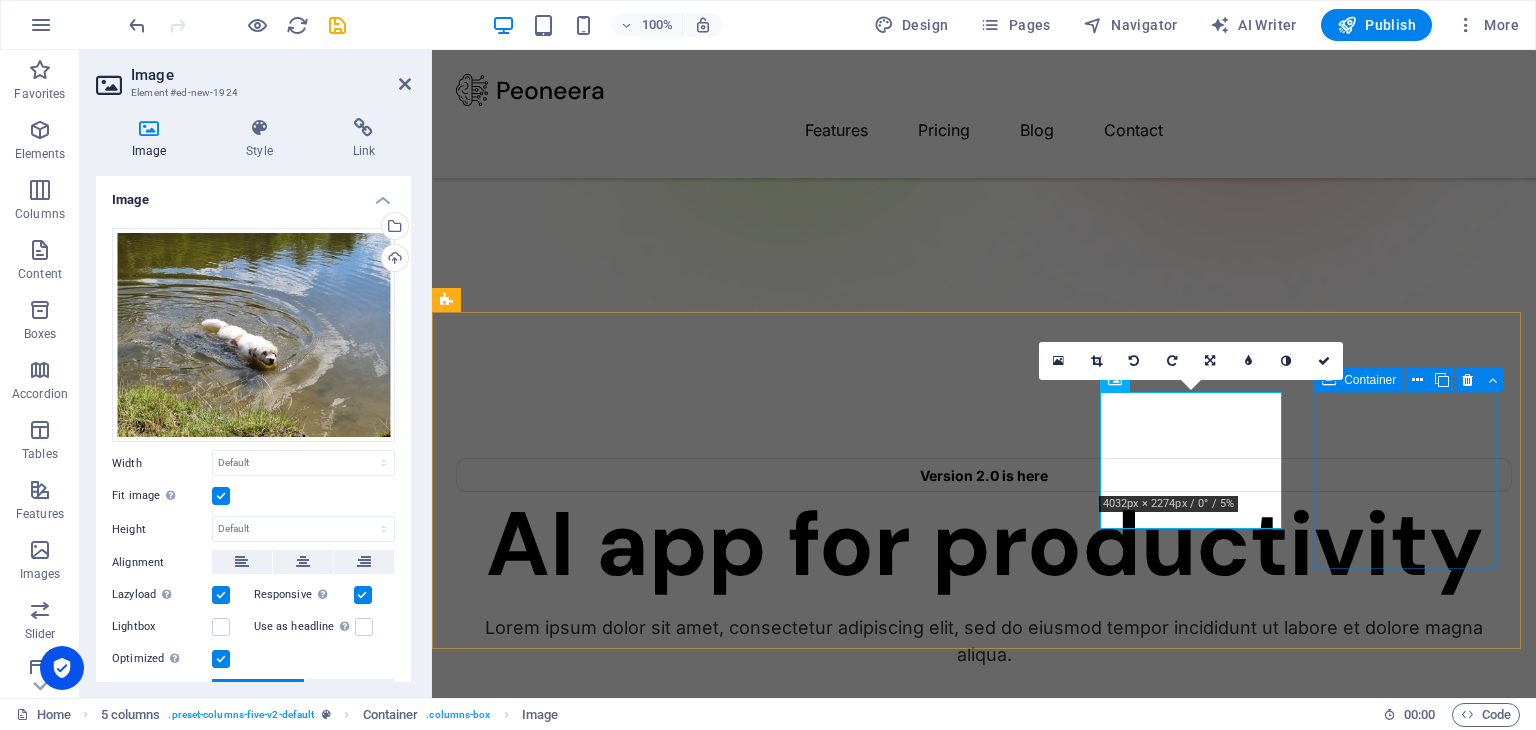 click on "Drop content here or  Add elements  Paste clipboard" at bounding box center (549, 3997) 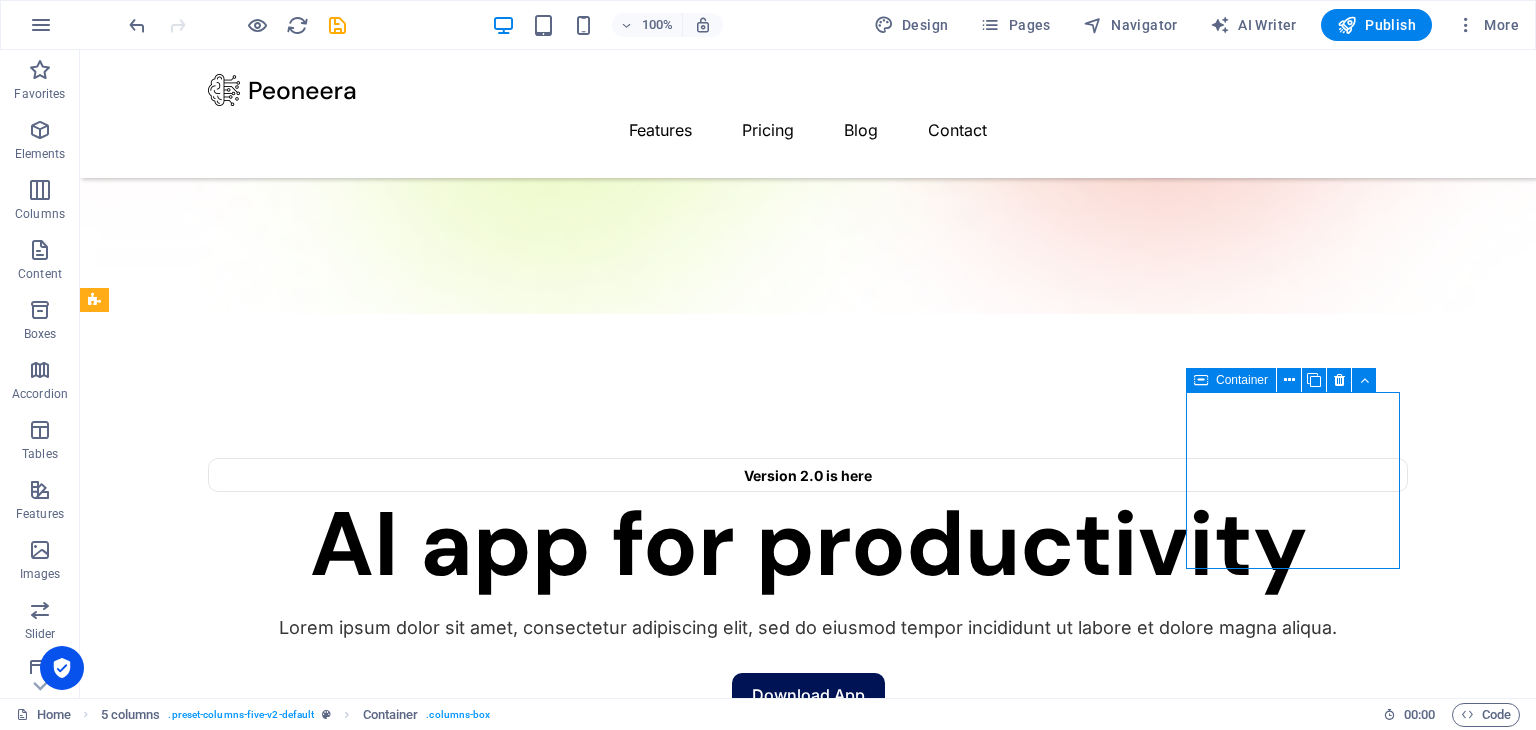 click on "Add elements" at bounding box center (211, 3982) 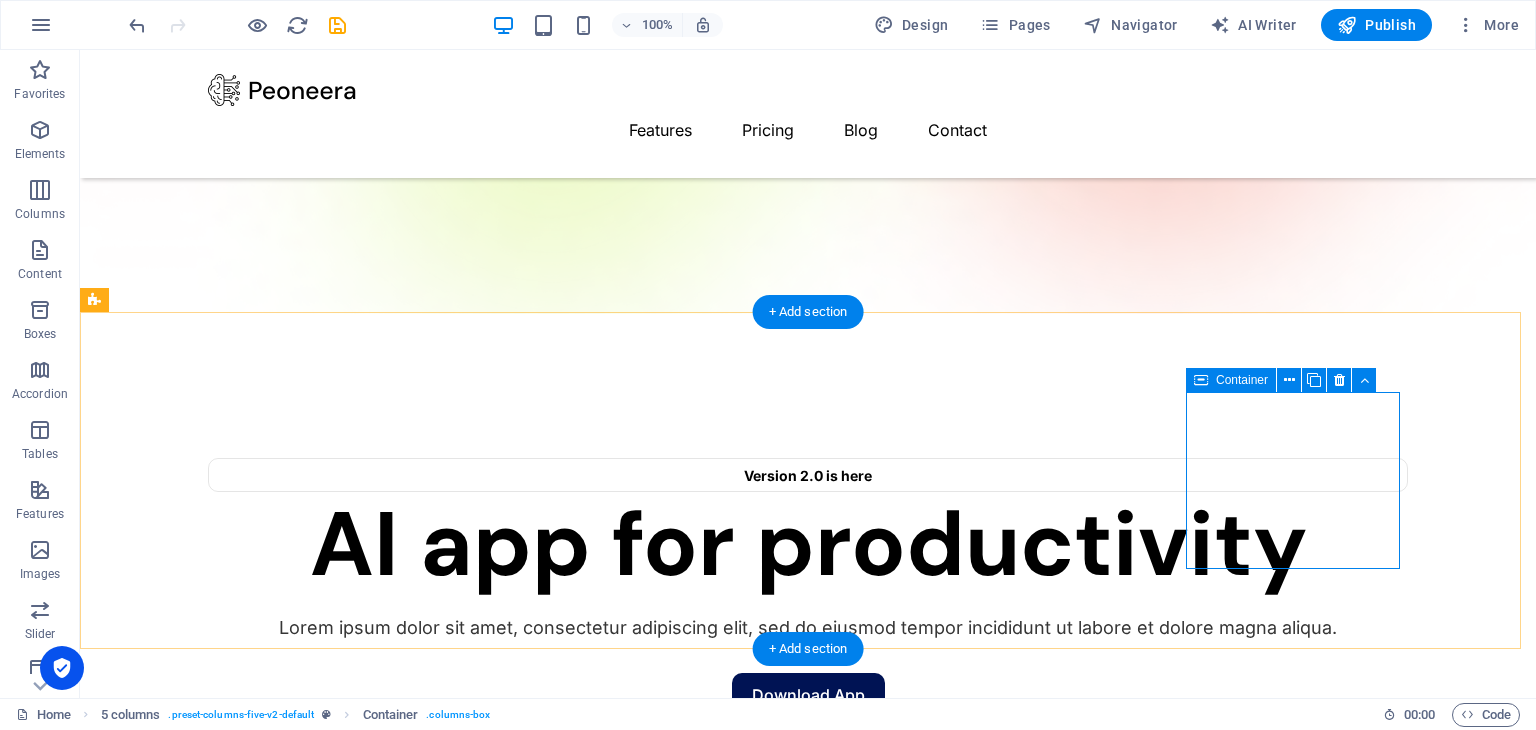 click on "Add elements" at bounding box center (211, 3982) 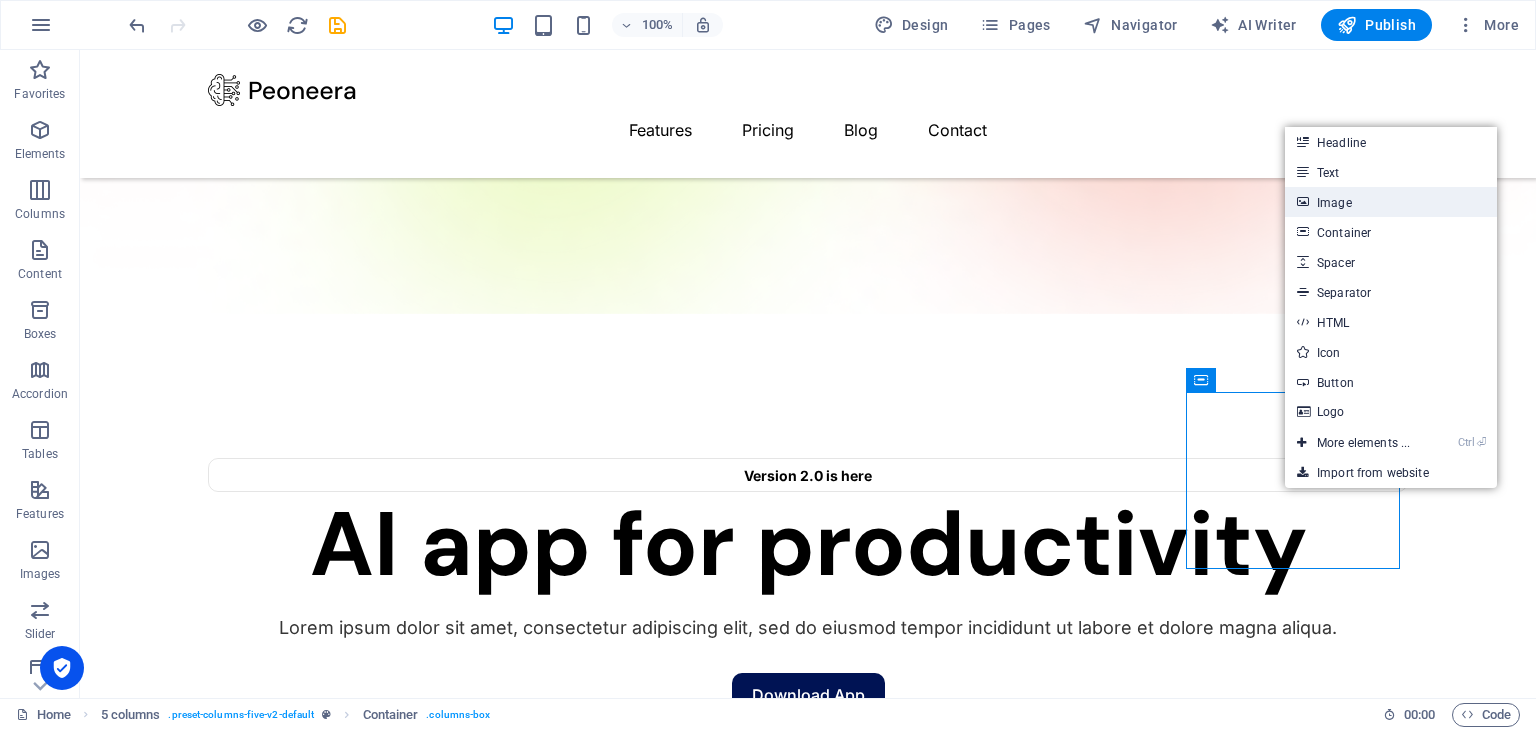 click on "Image" at bounding box center [1391, 202] 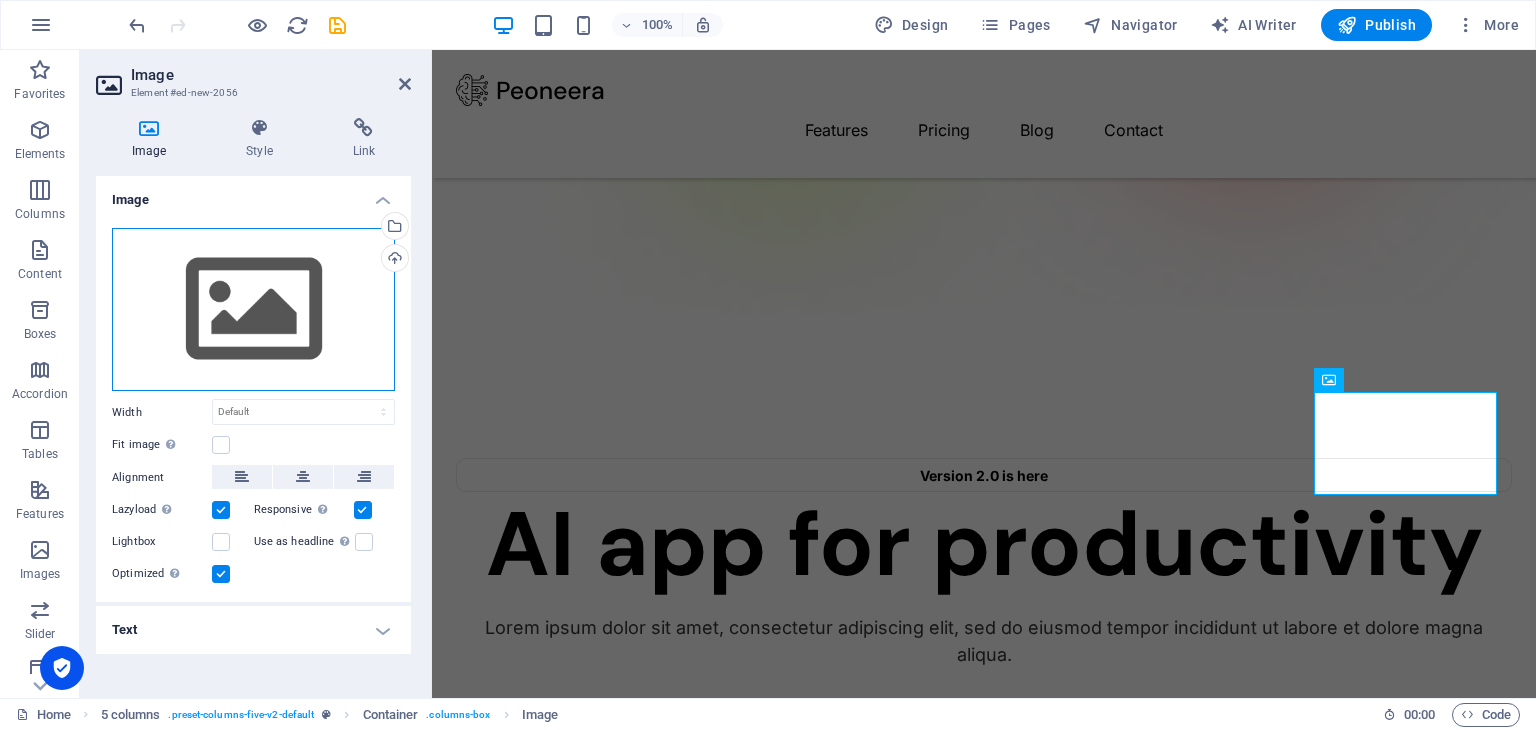 click on "Drag files here, click to choose files or select files from Files or our free stock photos & videos" at bounding box center [253, 310] 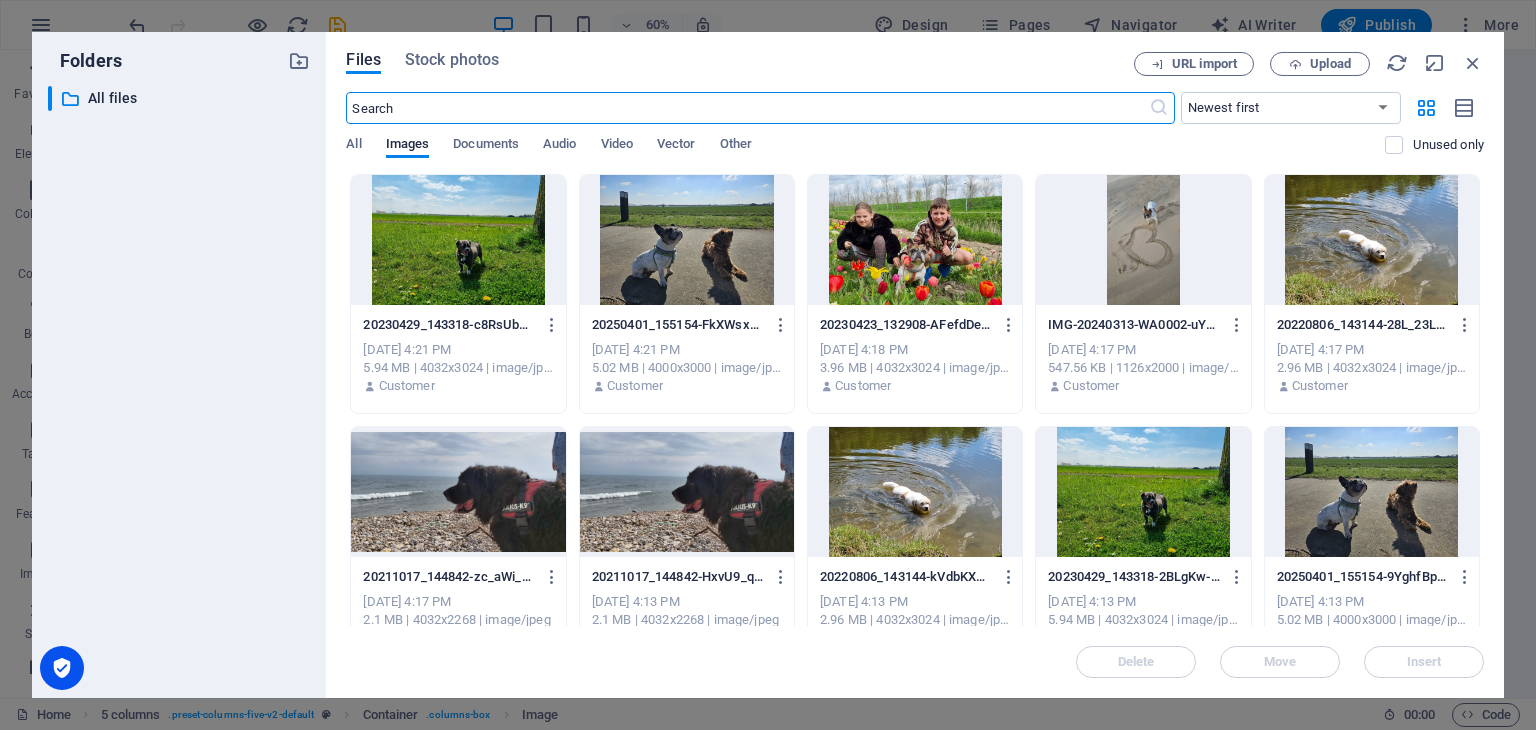 click at bounding box center (1143, 240) 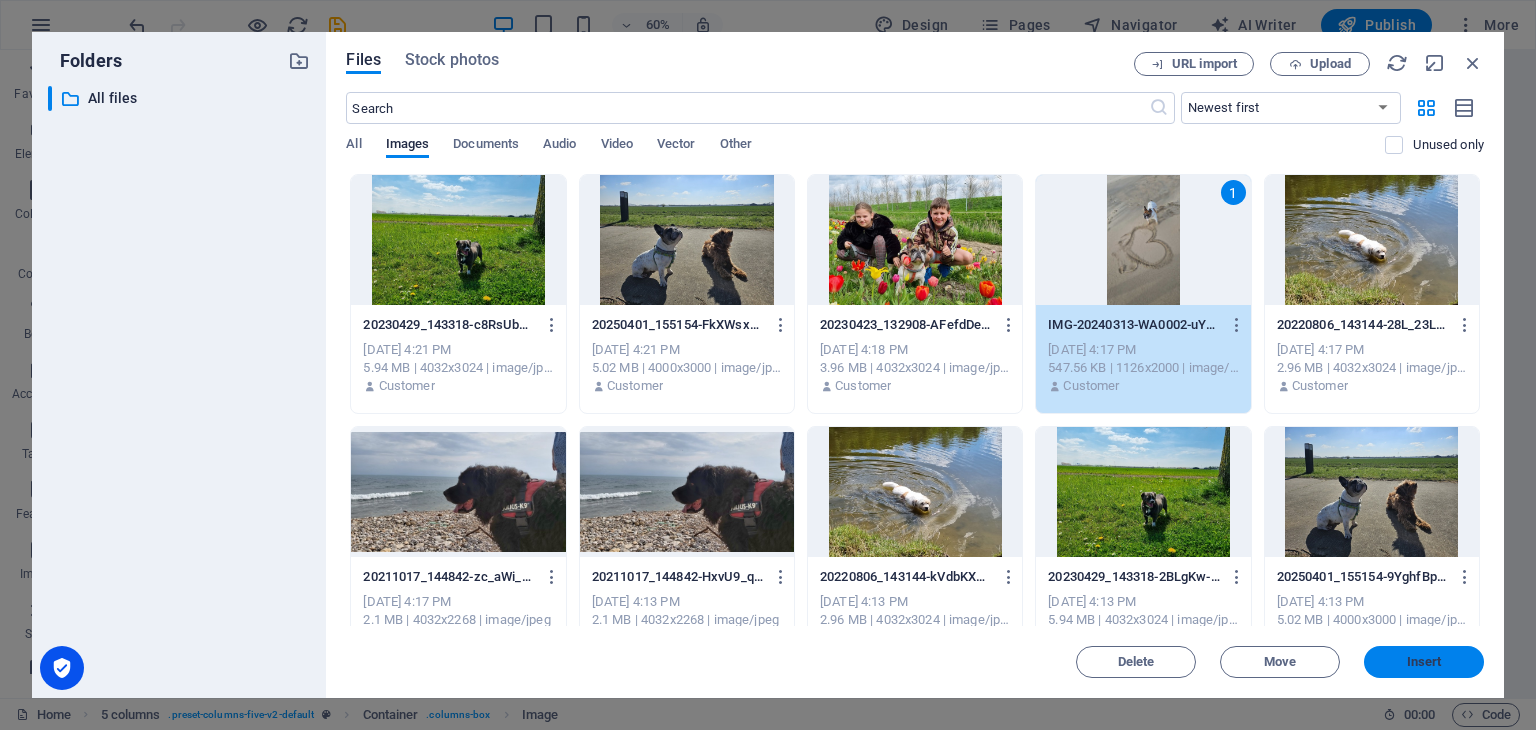click on "Insert" at bounding box center [1424, 662] 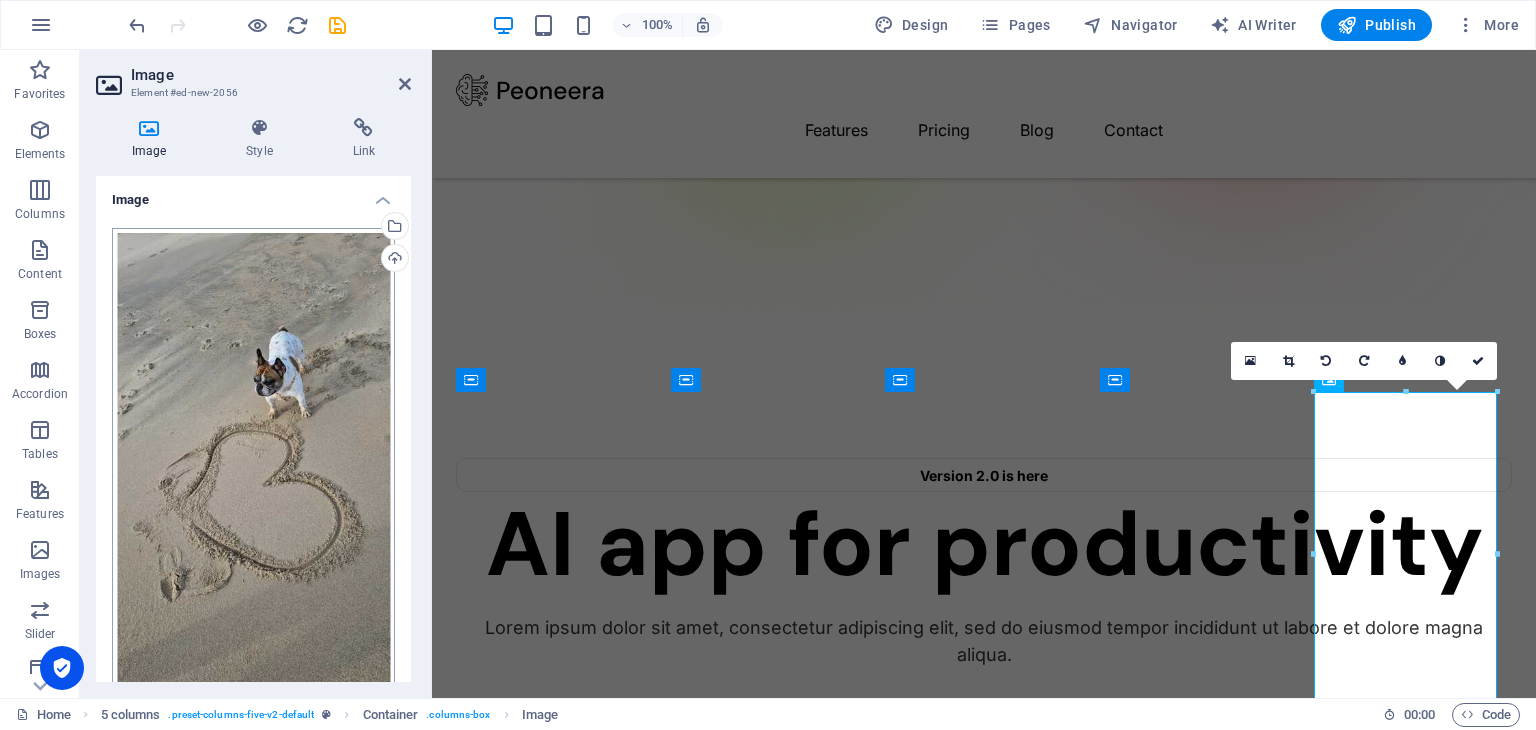 scroll, scrollTop: 296, scrollLeft: 0, axis: vertical 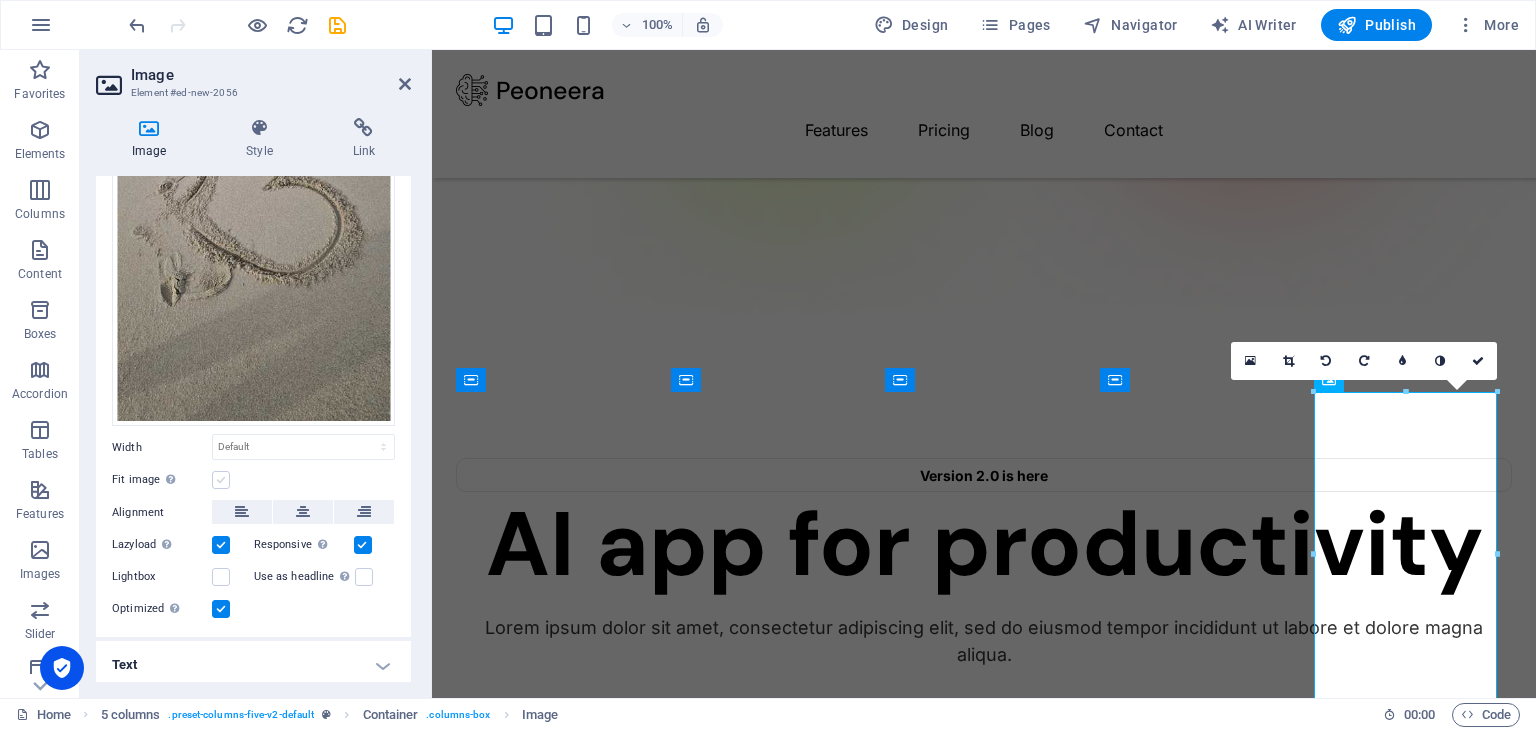 click at bounding box center (221, 480) 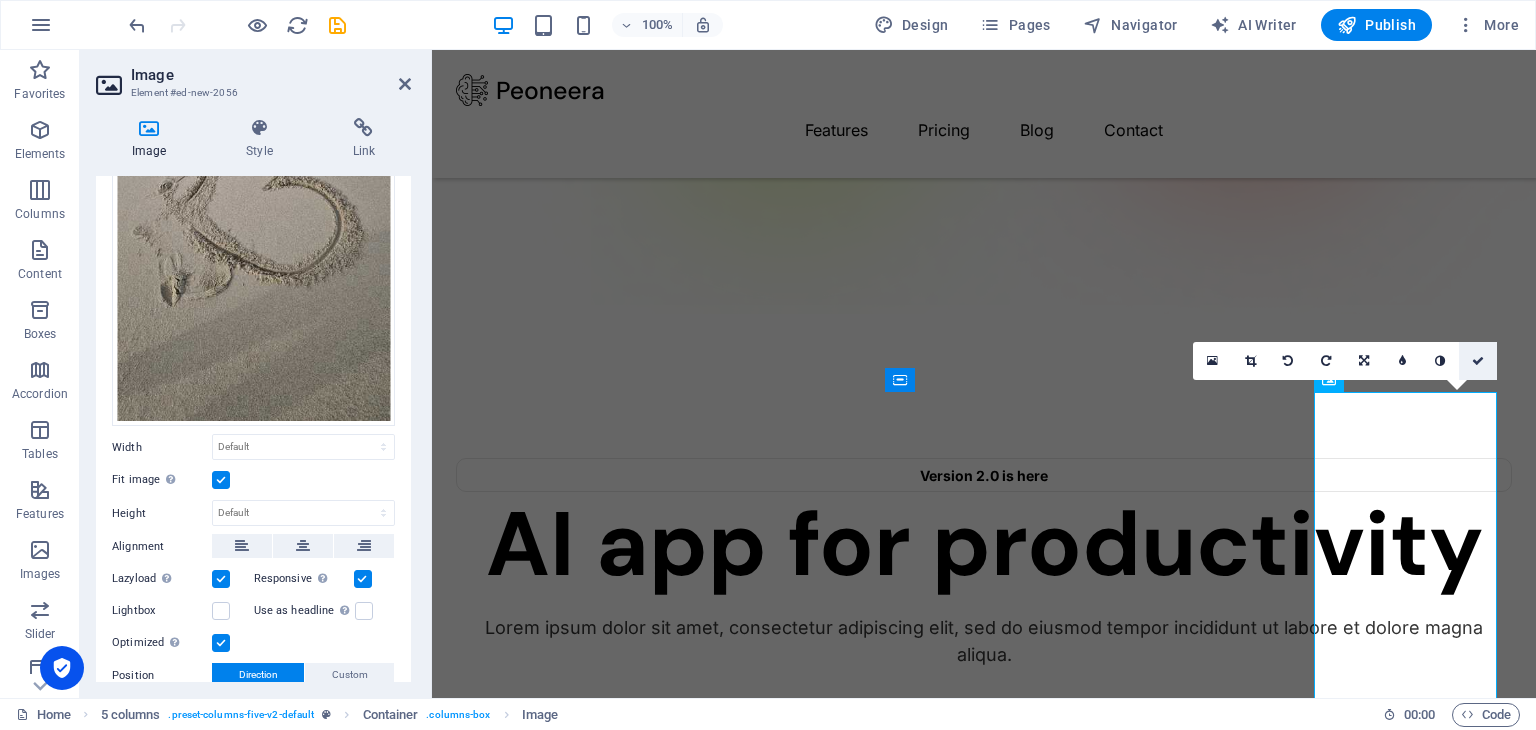 click at bounding box center [1478, 361] 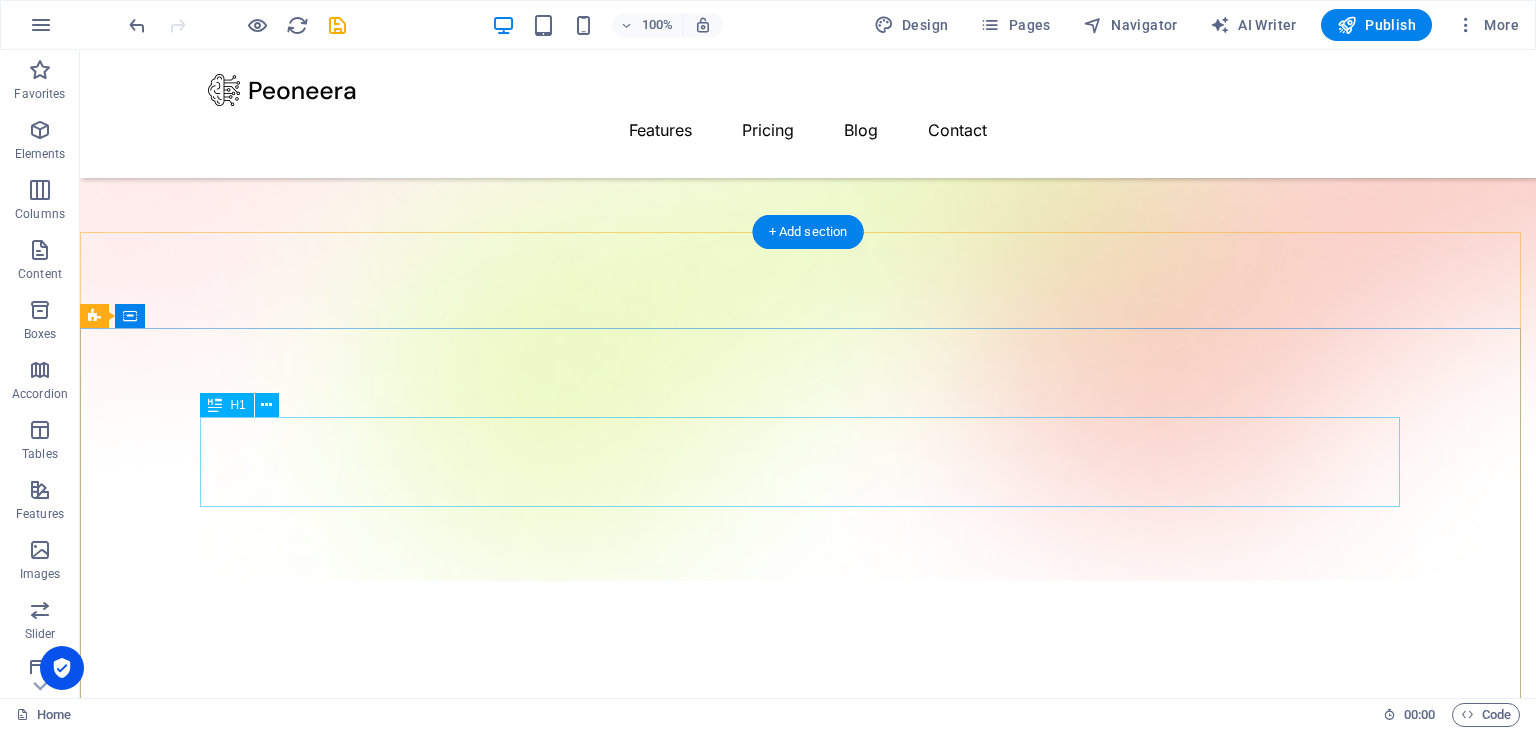 scroll, scrollTop: 108, scrollLeft: 0, axis: vertical 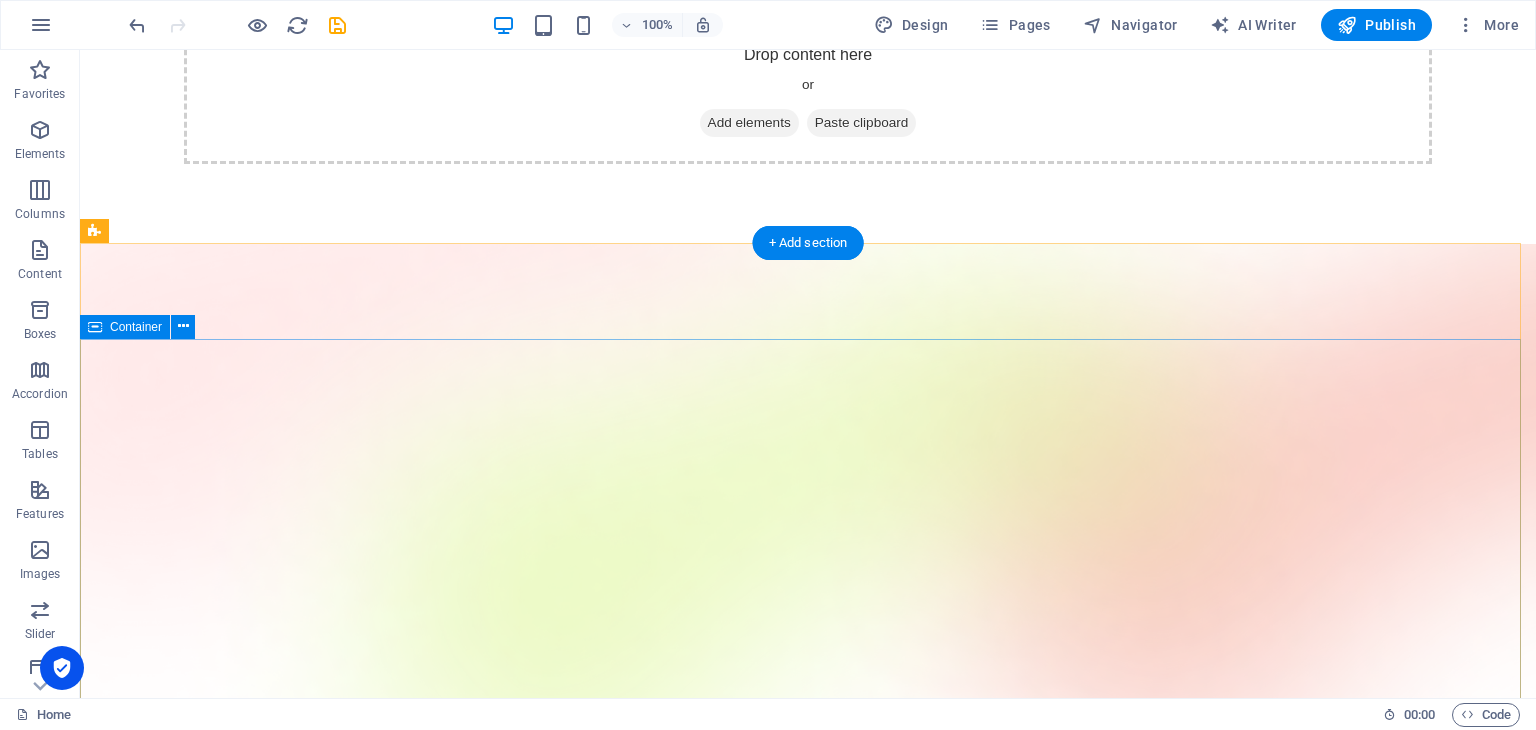 click on "Version 2.0 is here AI app for productivity Lorem ipsum dolor sit amet, consectetur adipiscing elit, sed do eiusmod tempor incididunt ut labore et dolore magna aliqua. Download App" at bounding box center [808, 1165] 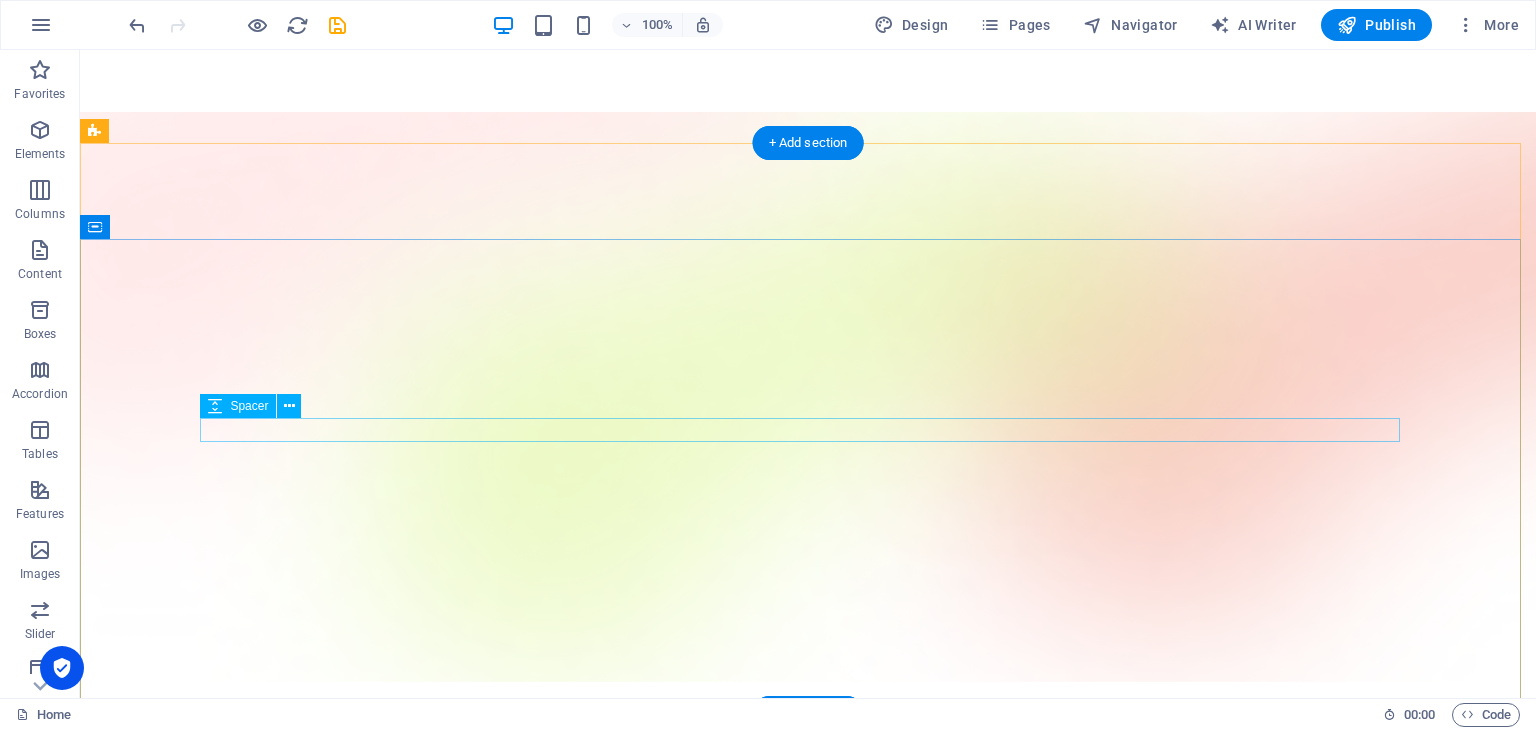 scroll, scrollTop: 208, scrollLeft: 0, axis: vertical 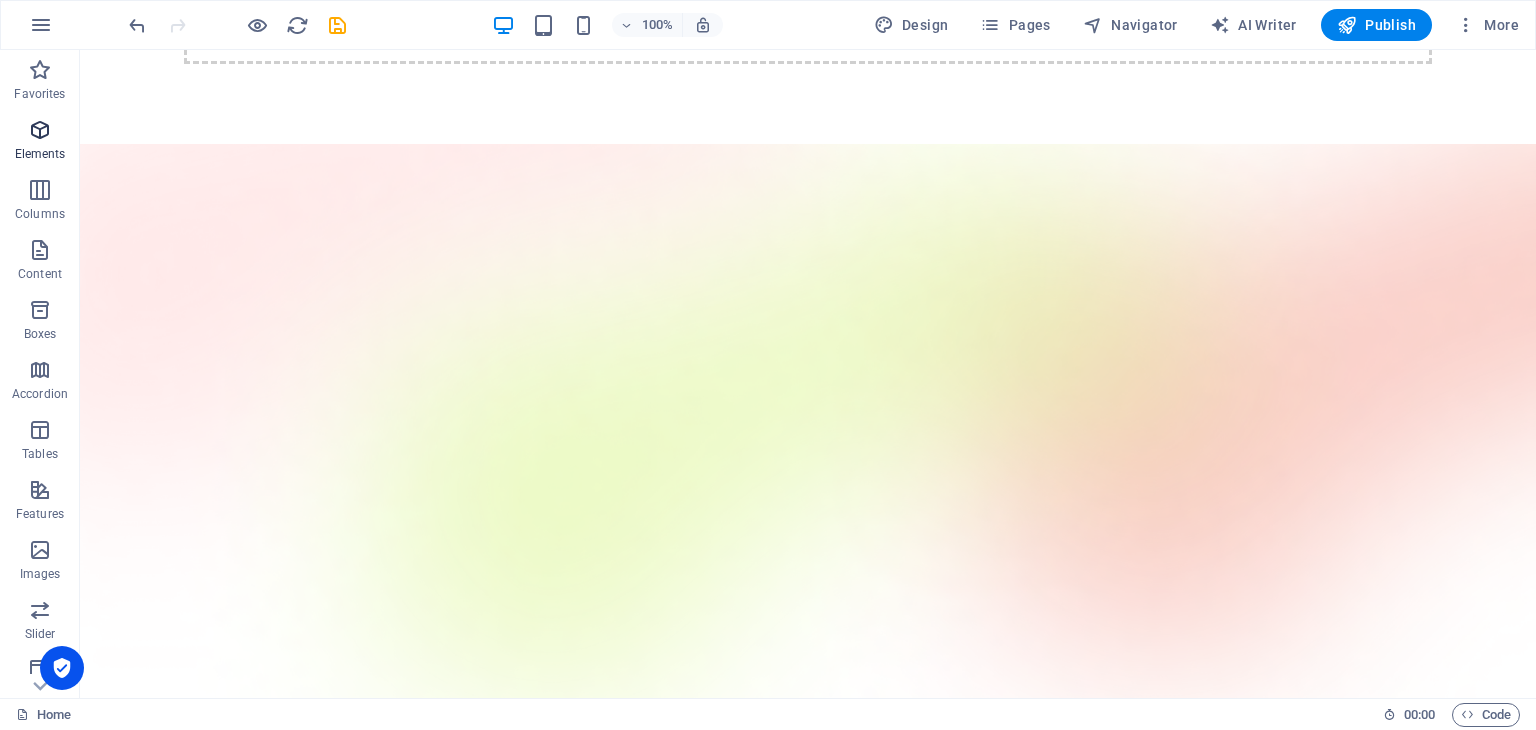 click at bounding box center (40, 130) 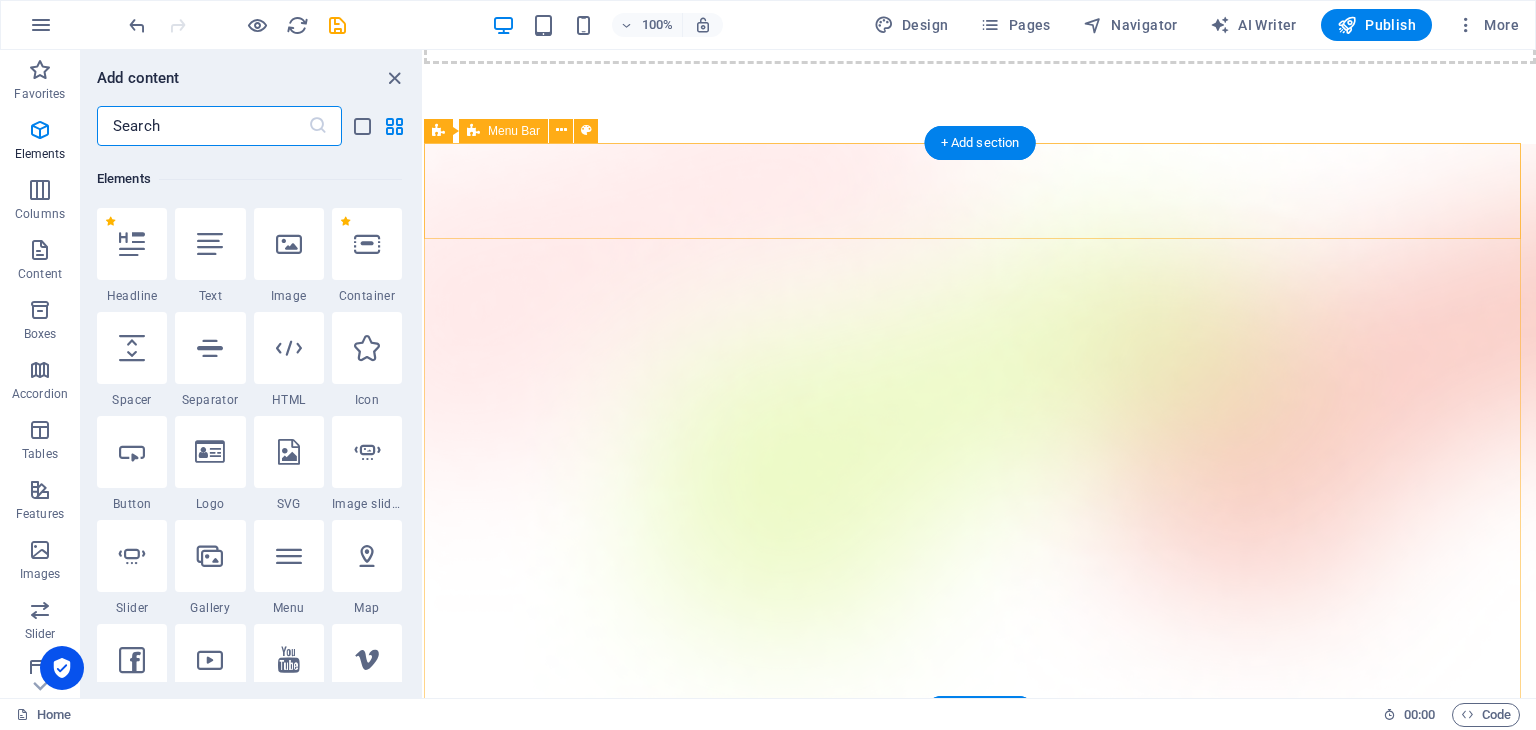 scroll, scrollTop: 212, scrollLeft: 0, axis: vertical 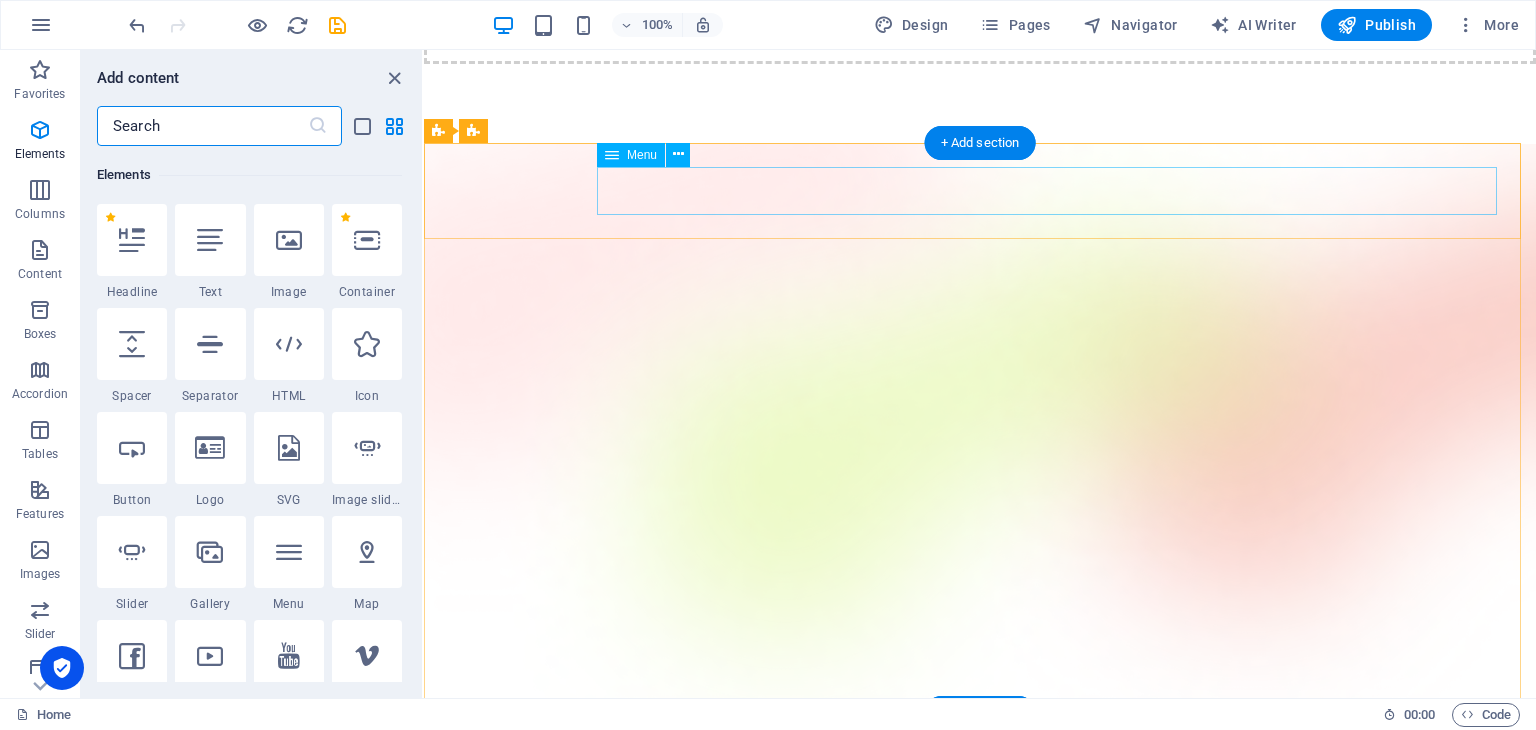 click on "Features Pricing Blog Contact" at bounding box center (980, 794) 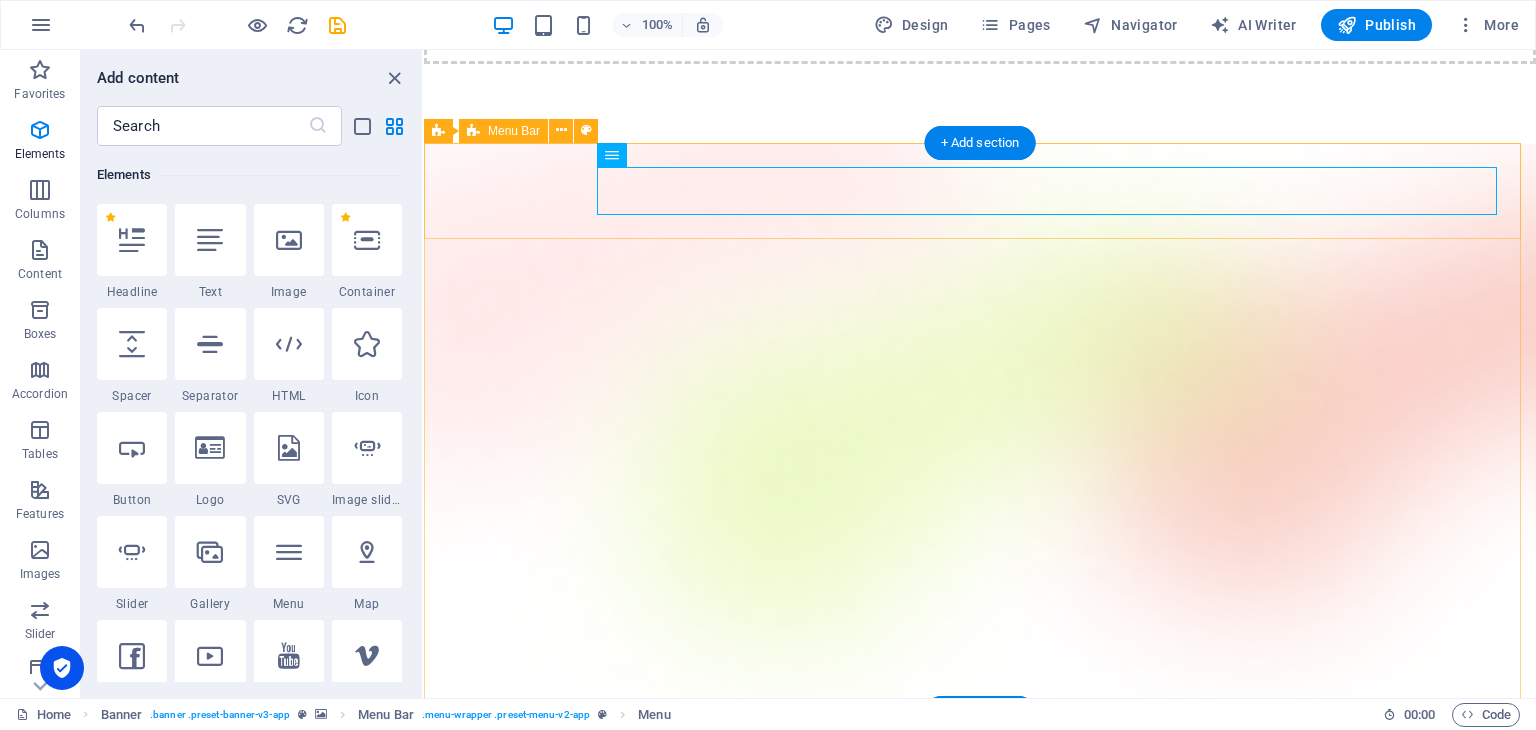 scroll, scrollTop: 608, scrollLeft: 0, axis: vertical 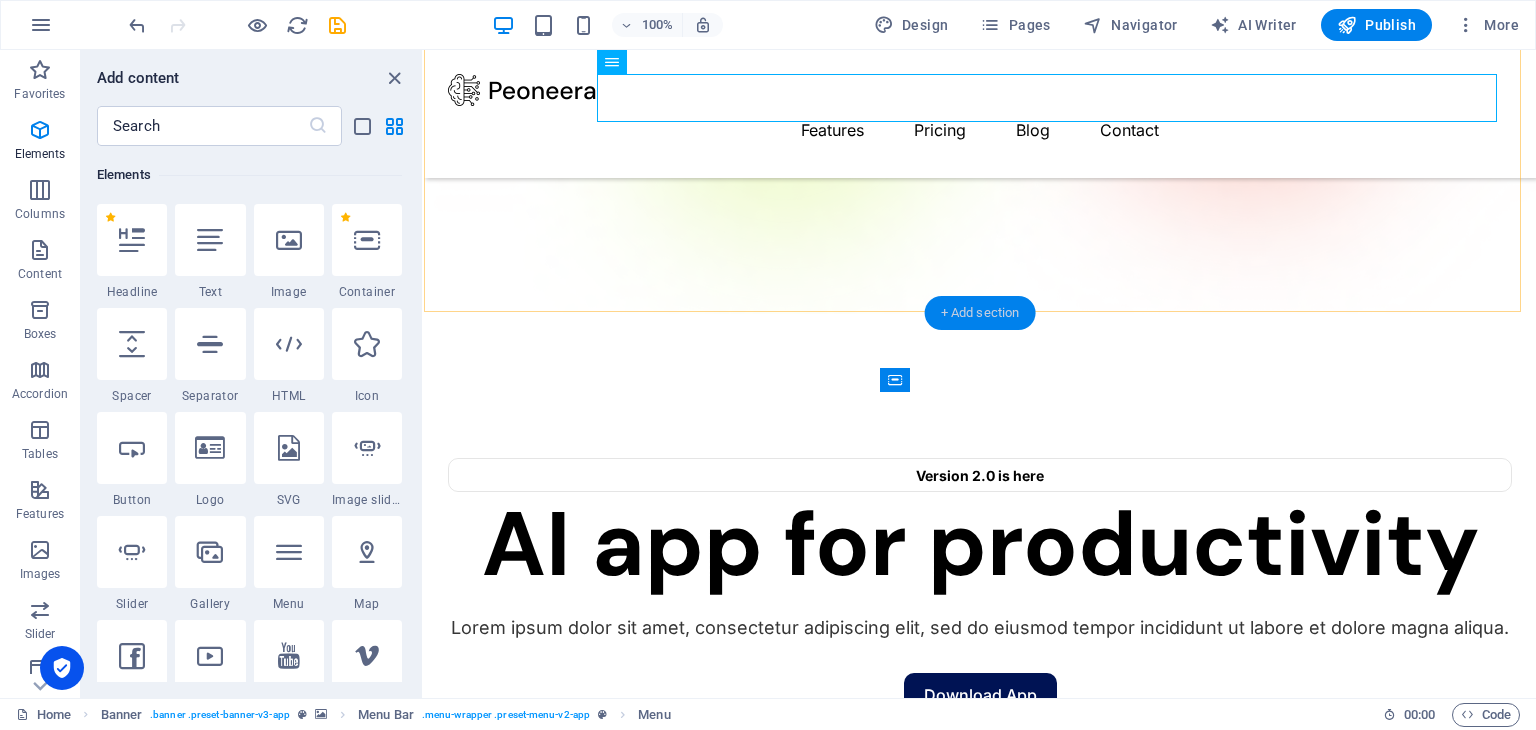 click on "+ Add section" at bounding box center (980, 313) 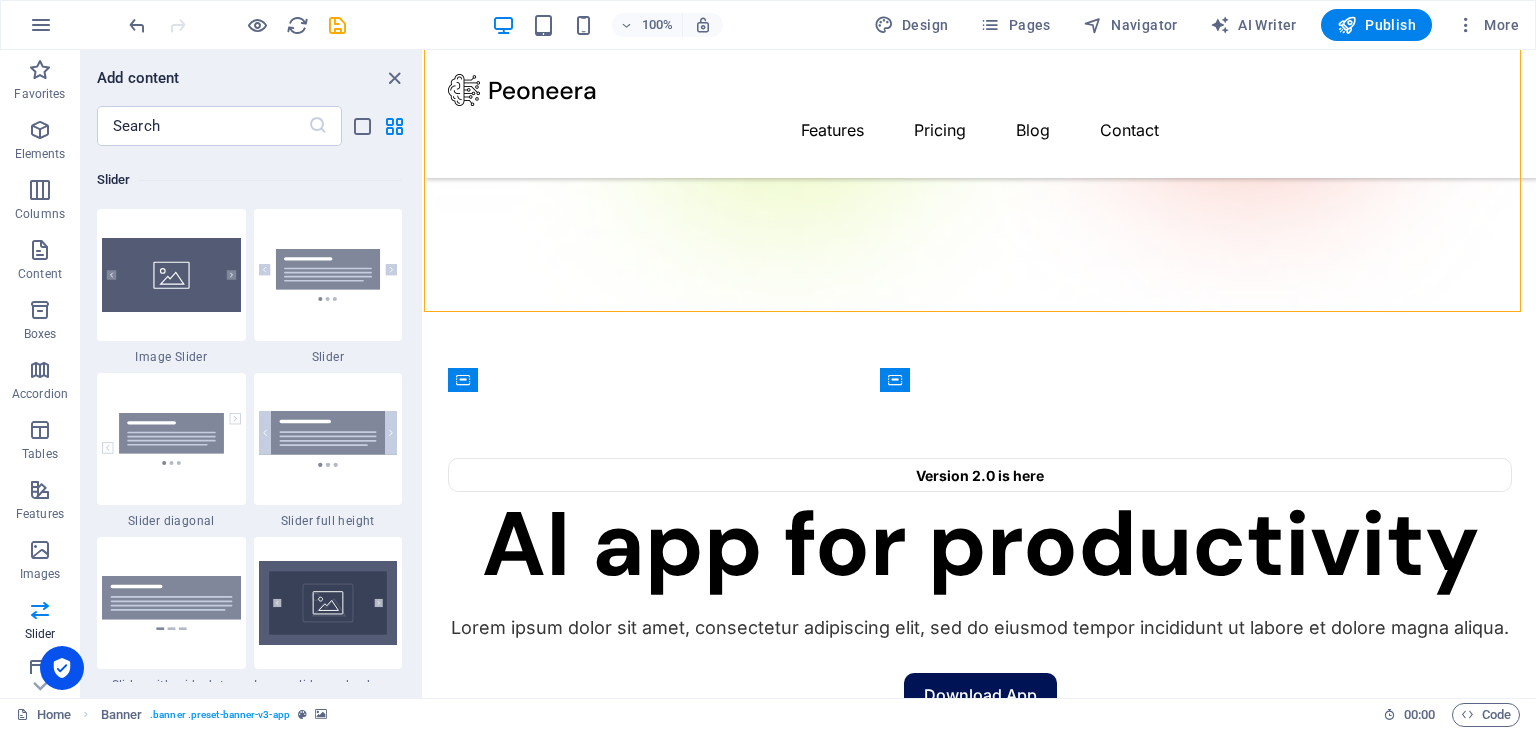 scroll, scrollTop: 11099, scrollLeft: 0, axis: vertical 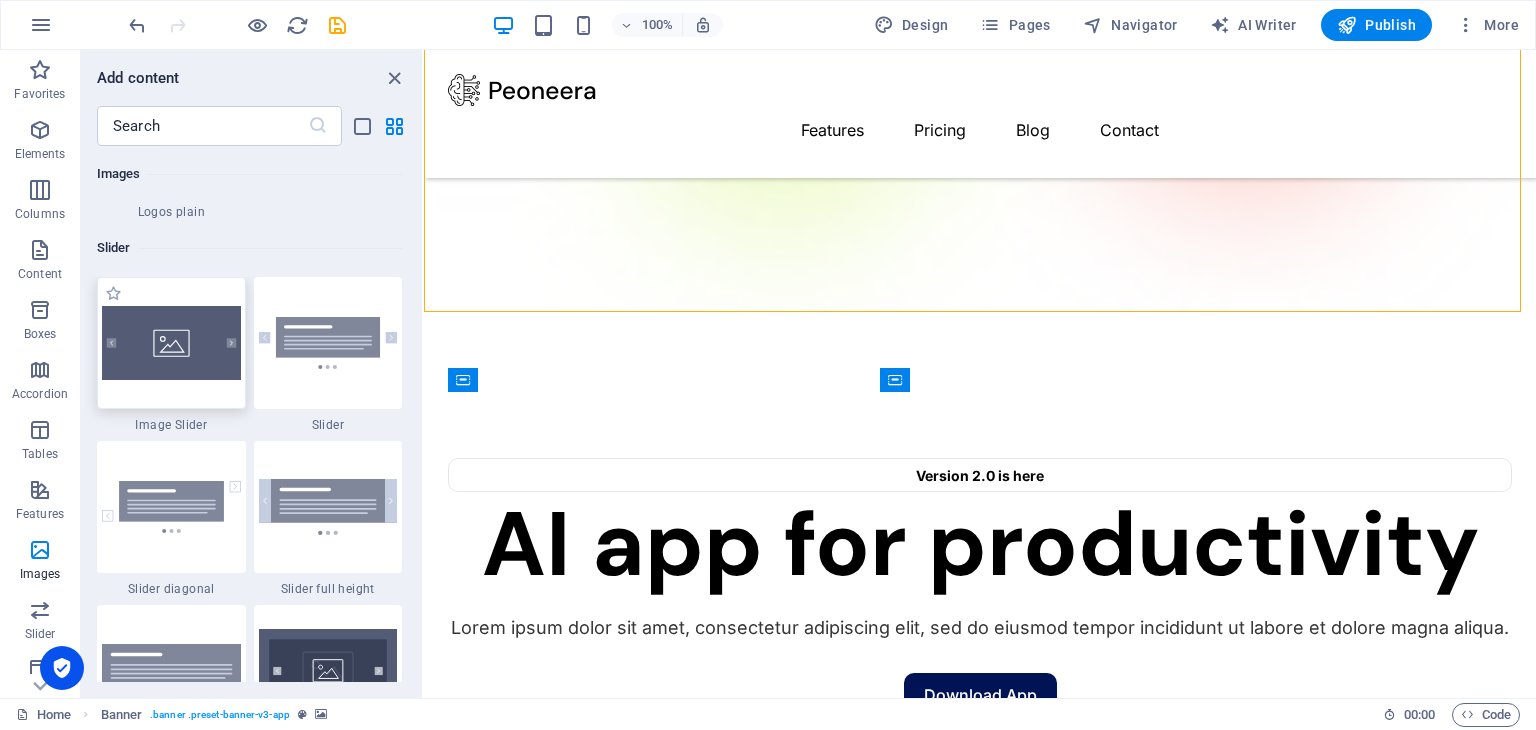 click at bounding box center [171, 343] 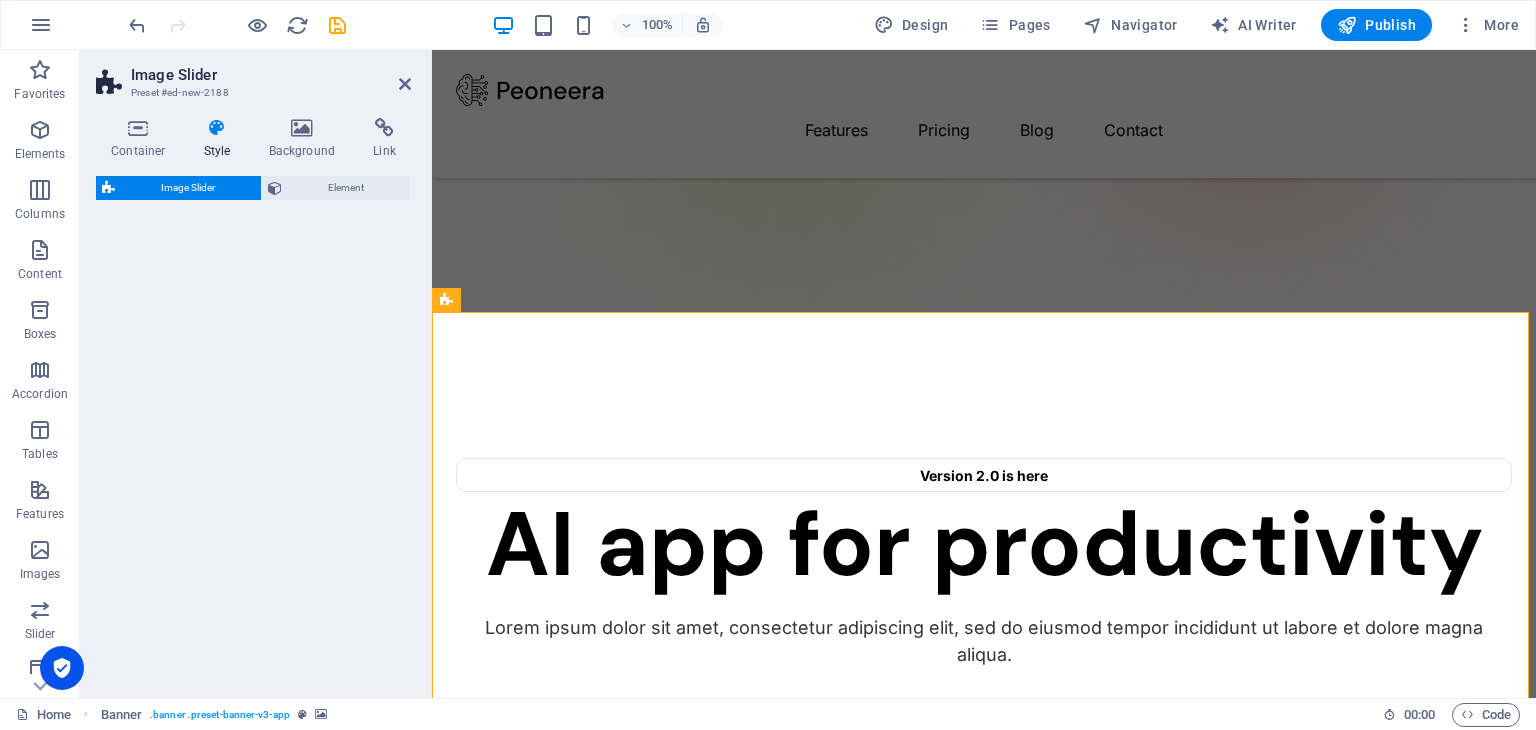 select on "rem" 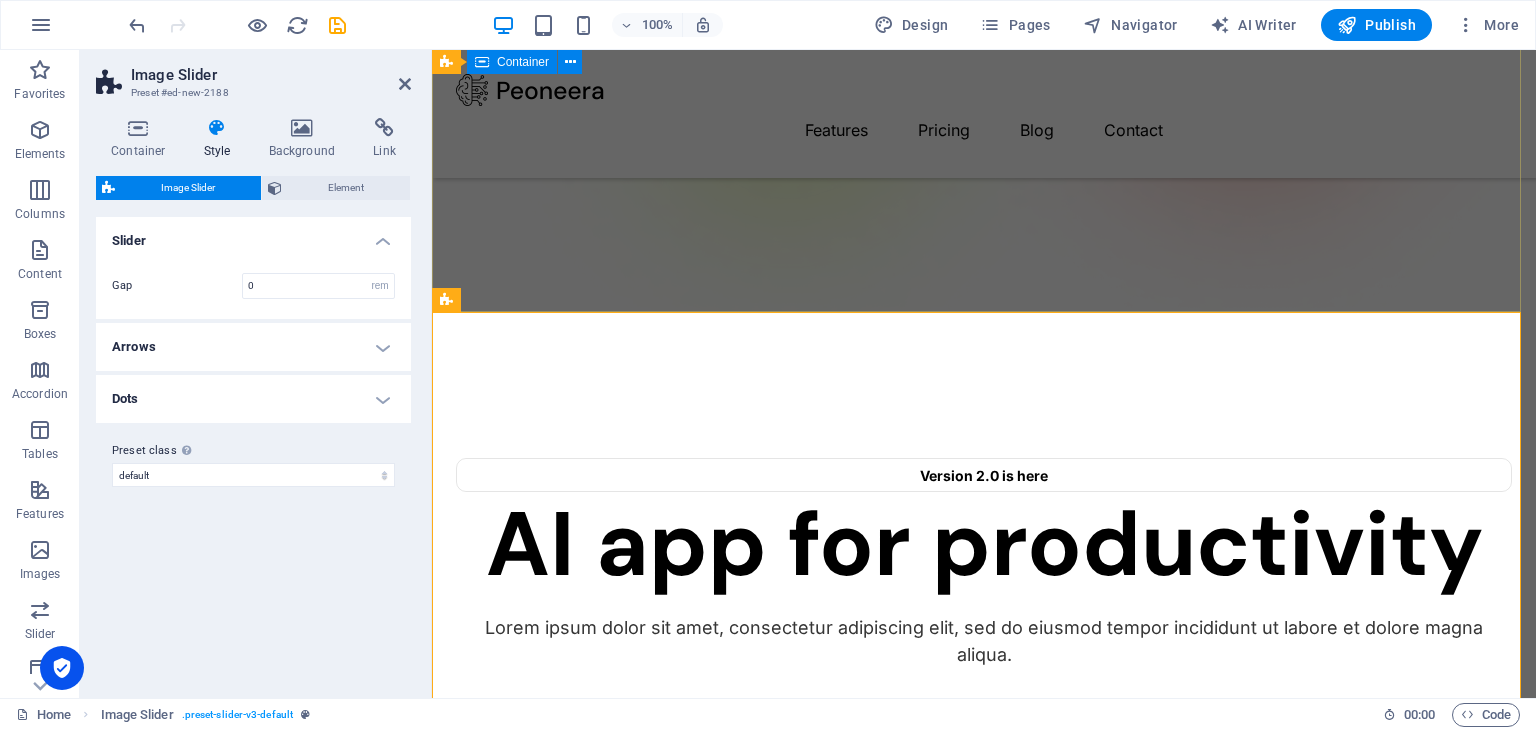 click on "Version 2.0 is here AI app for productivity Lorem ipsum dolor sit amet, consectetur adipiscing elit, sed do eiusmod tempor incididunt ut labore et dolore magna aliqua. Download App" at bounding box center (984, 599) 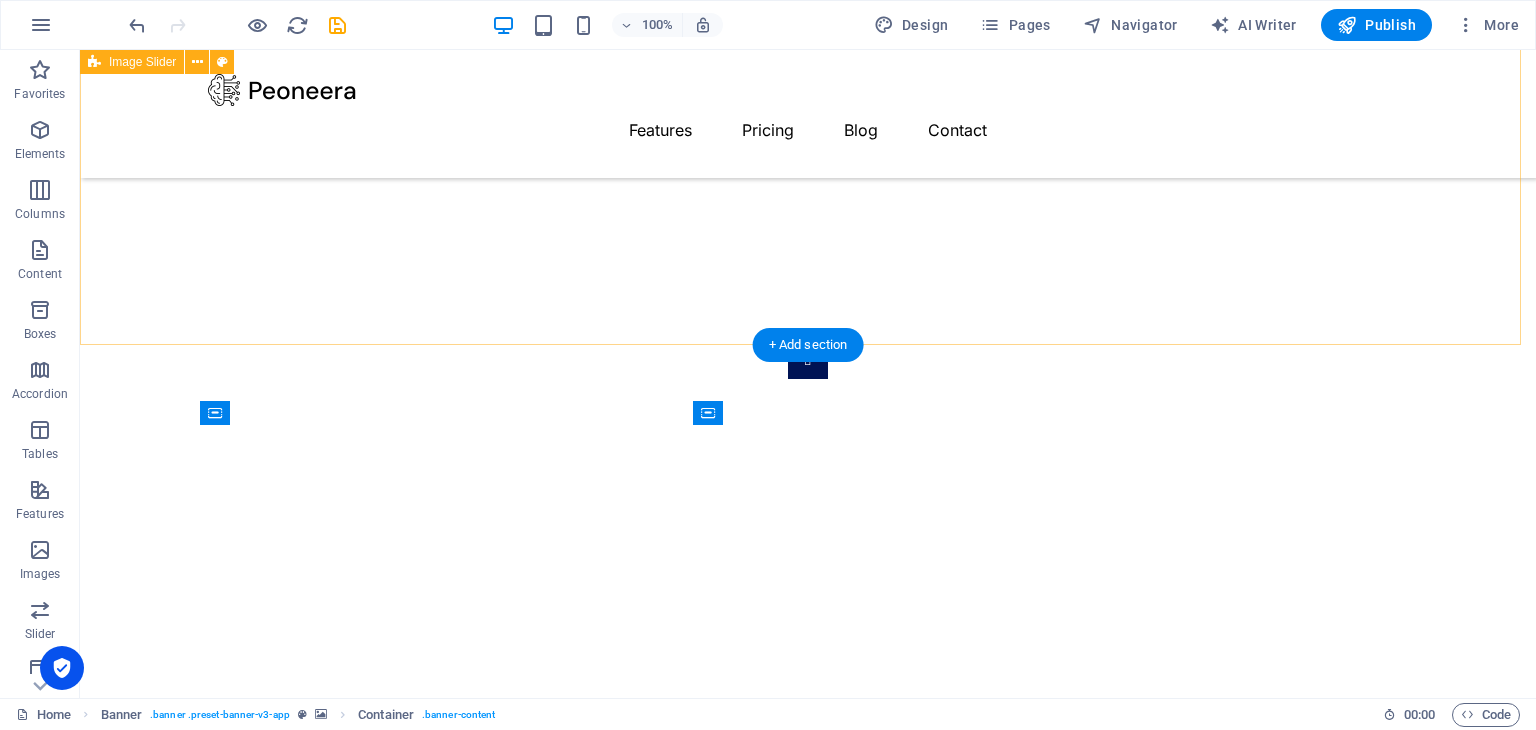 scroll, scrollTop: 1208, scrollLeft: 0, axis: vertical 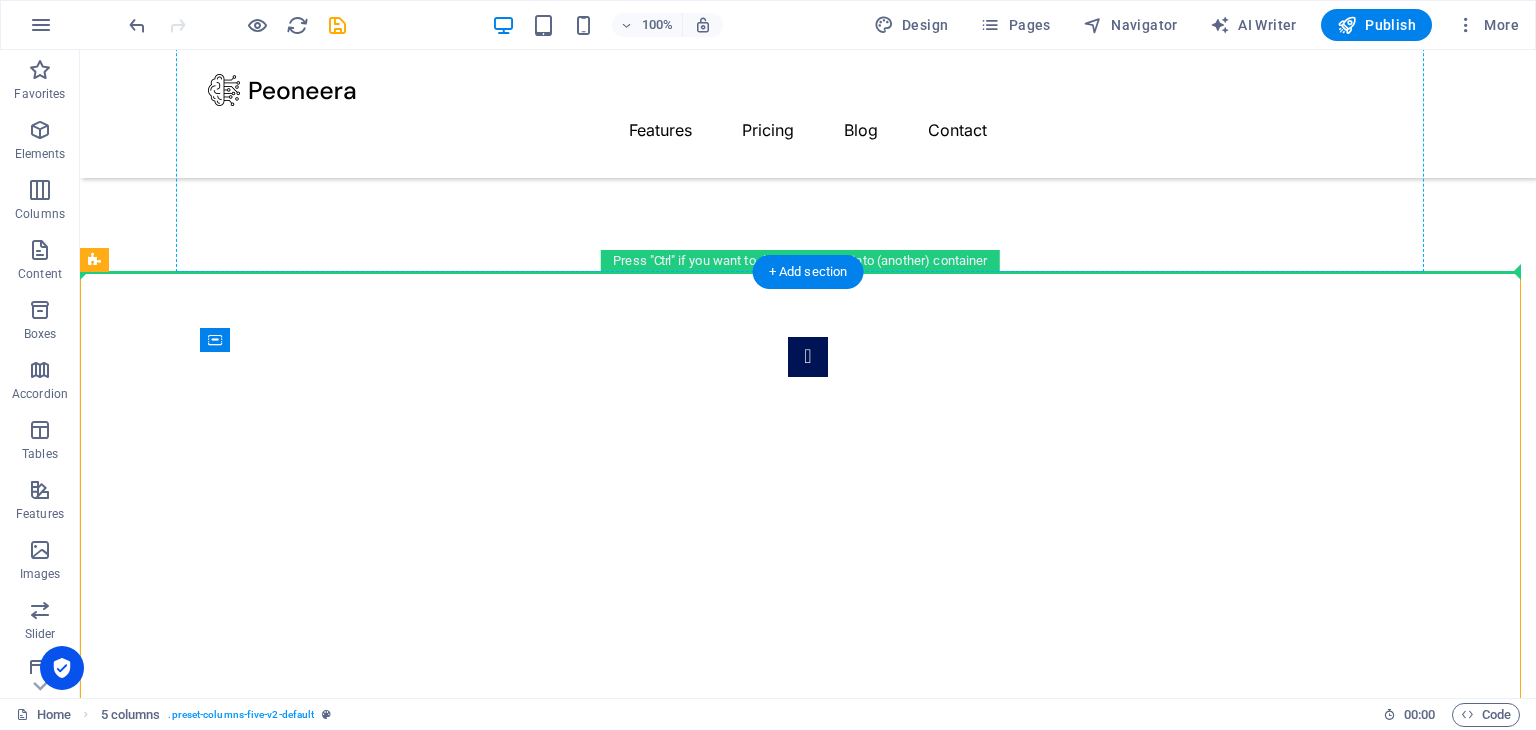 drag, startPoint x: 768, startPoint y: 301, endPoint x: 749, endPoint y: 161, distance: 141.2834 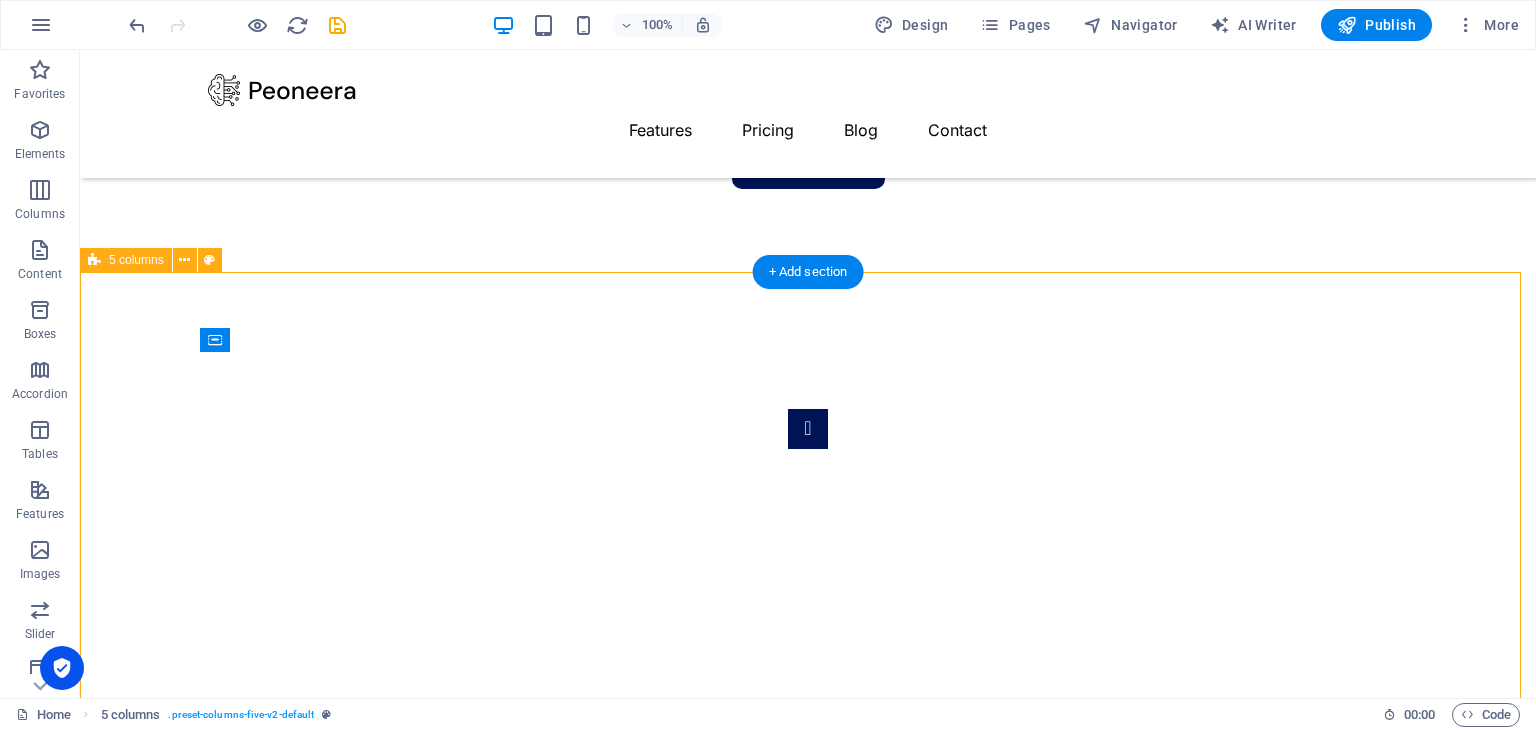 scroll, scrollTop: 1108, scrollLeft: 0, axis: vertical 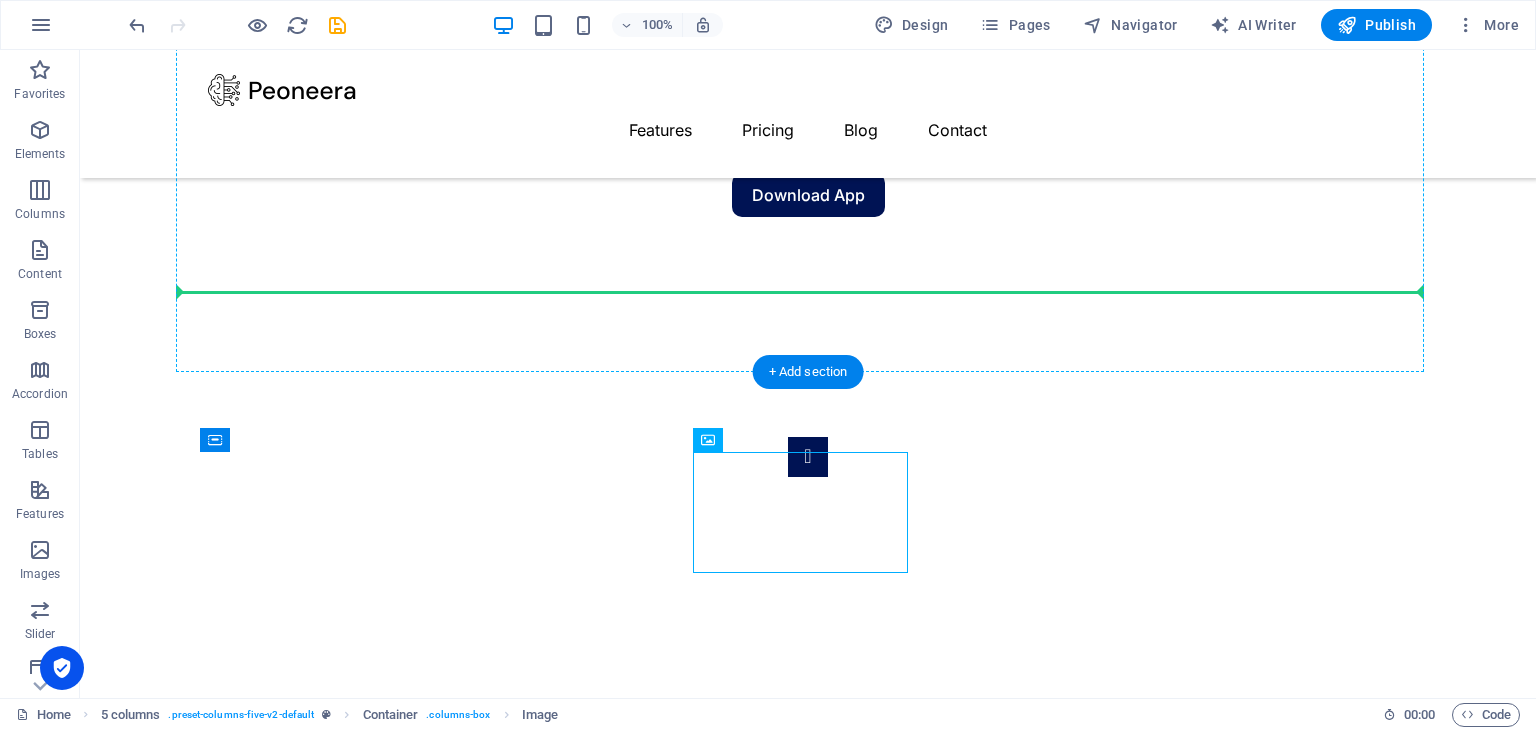 drag, startPoint x: 727, startPoint y: 479, endPoint x: 617, endPoint y: 231, distance: 271.30057 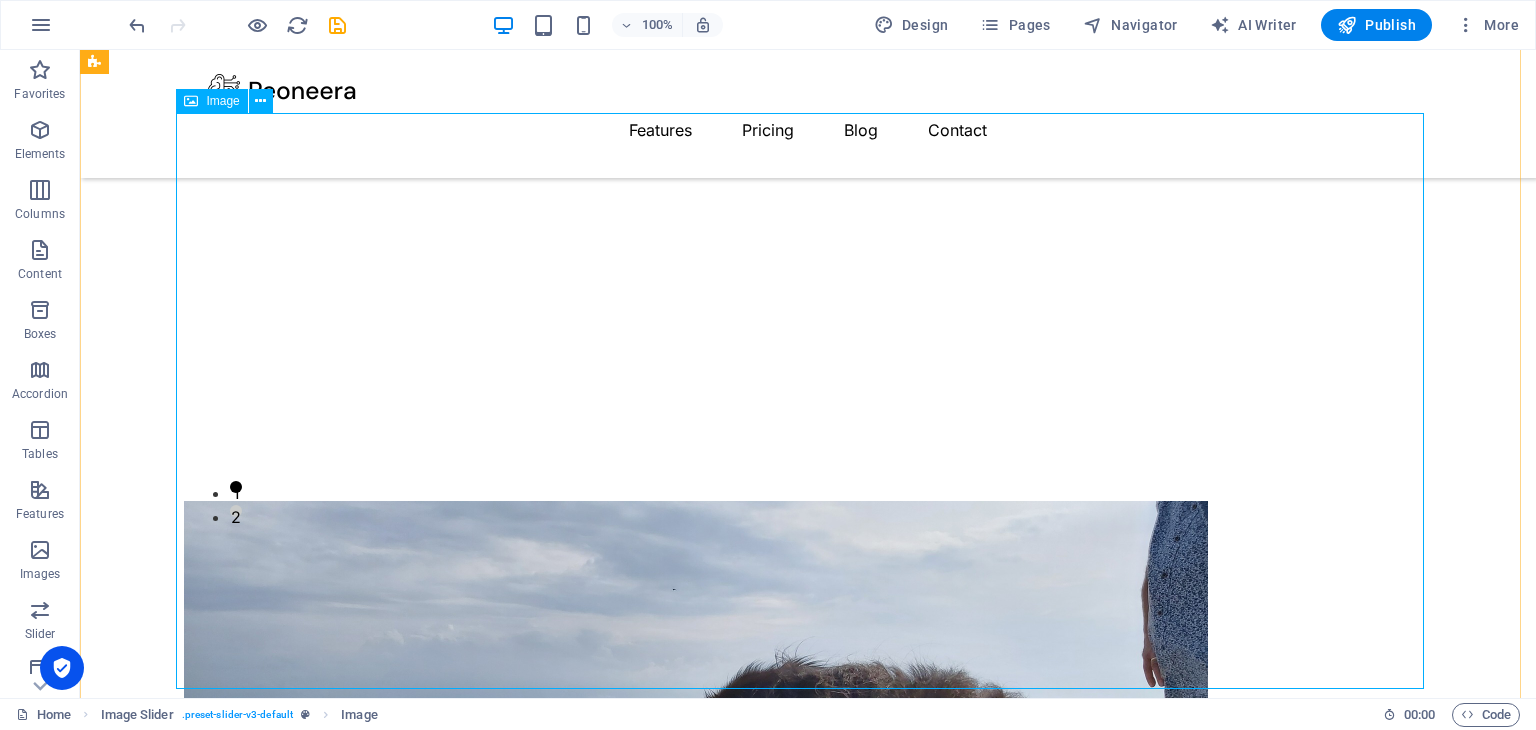 scroll, scrollTop: 1508, scrollLeft: 0, axis: vertical 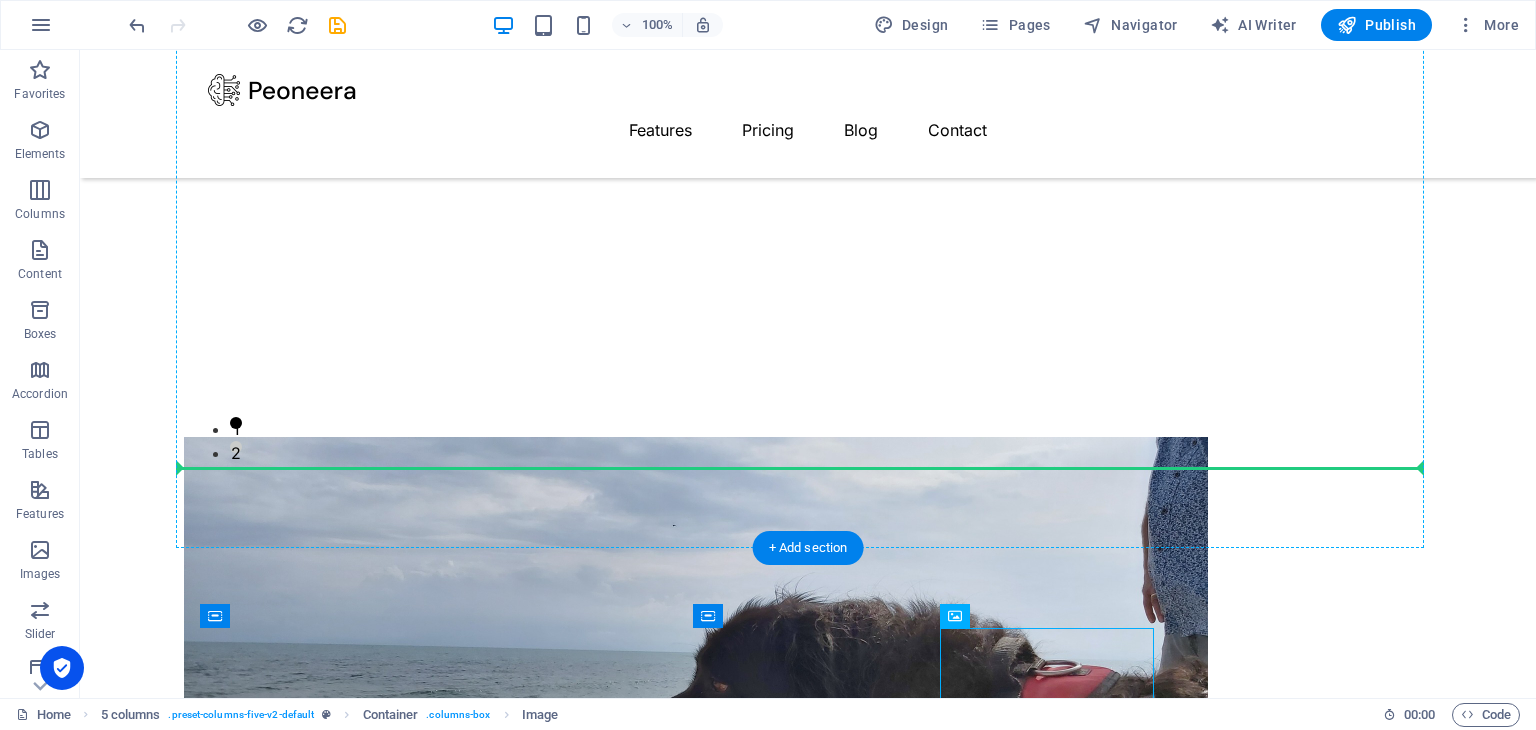 drag, startPoint x: 970, startPoint y: 656, endPoint x: 706, endPoint y: 241, distance: 491.85464 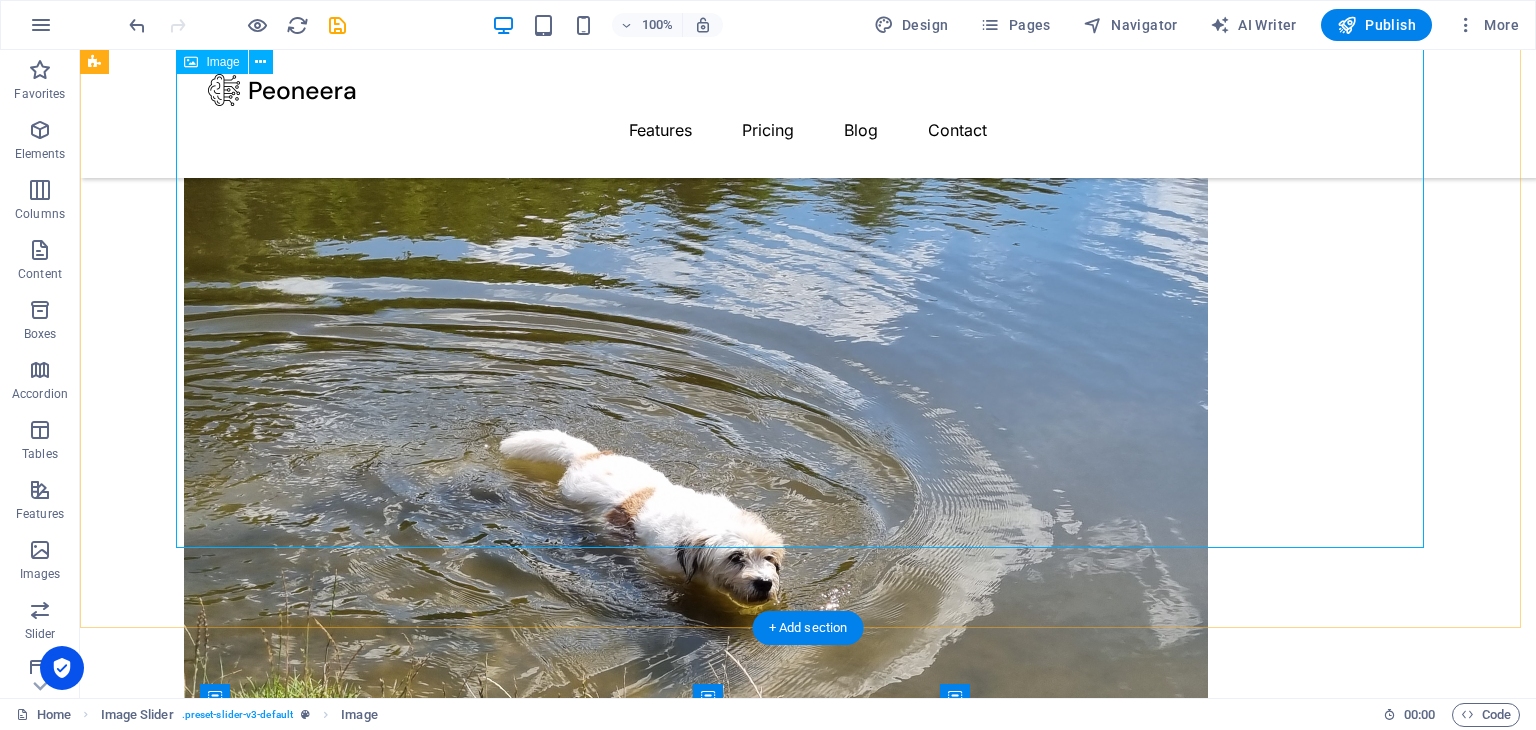 scroll, scrollTop: 2508, scrollLeft: 0, axis: vertical 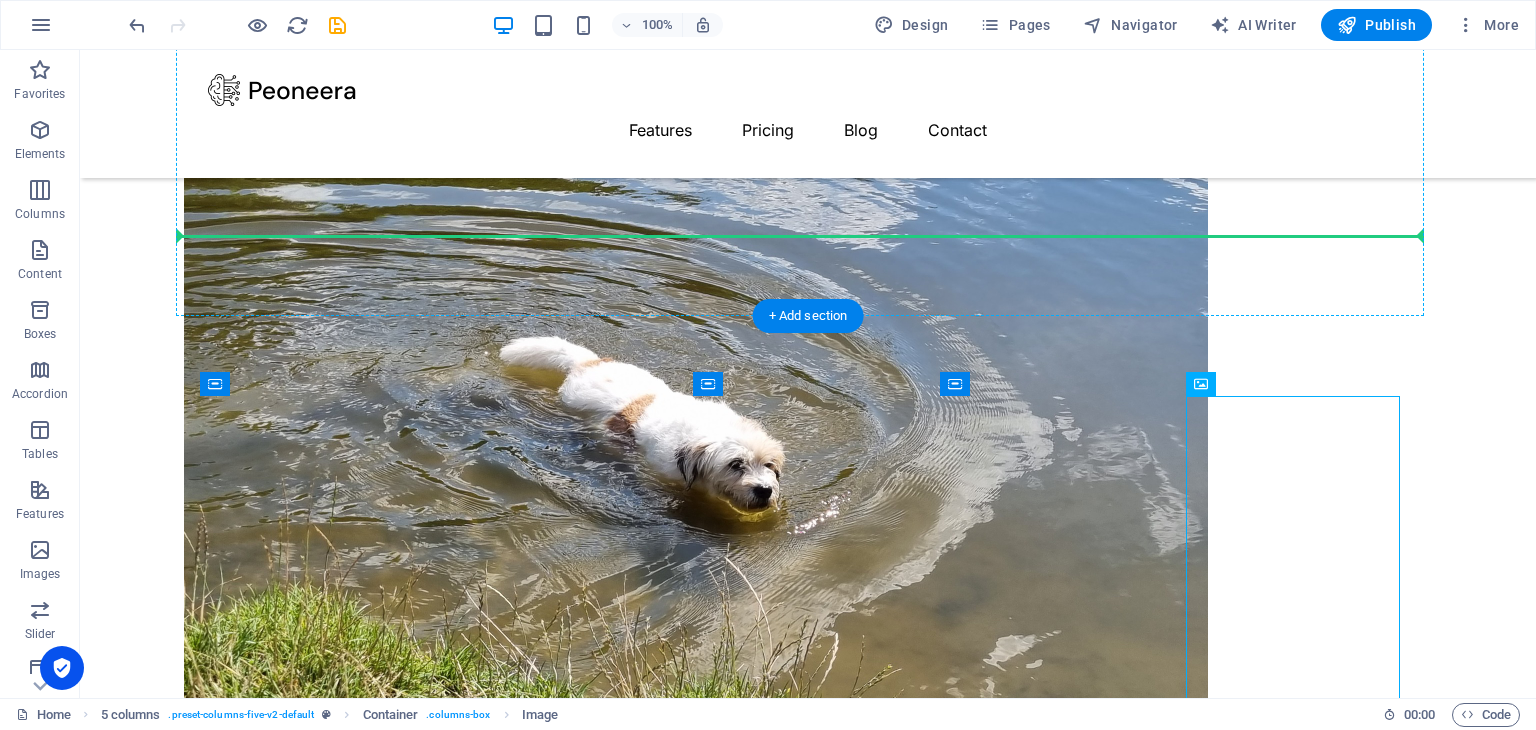 drag, startPoint x: 1228, startPoint y: 479, endPoint x: 991, endPoint y: 173, distance: 387.0465 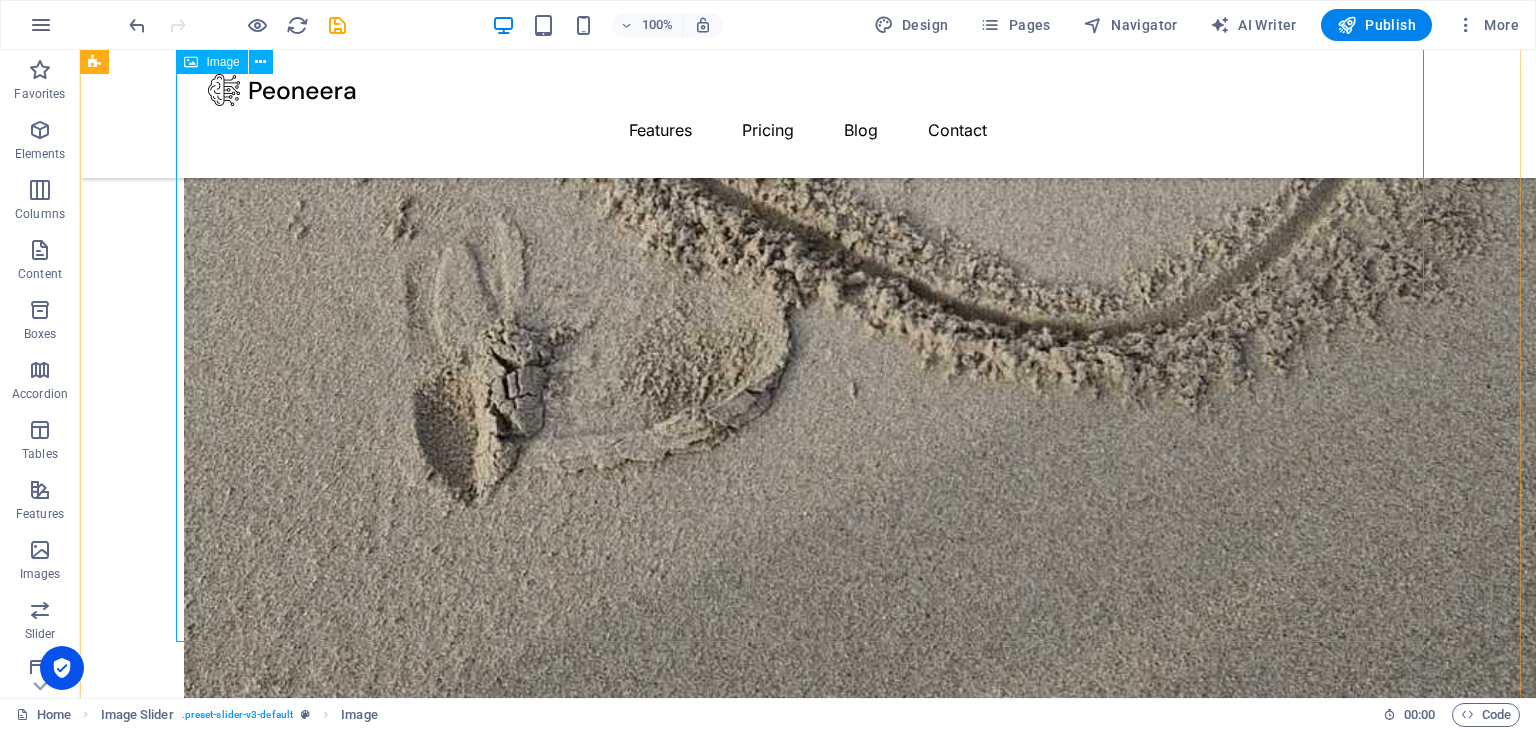 scroll, scrollTop: 4808, scrollLeft: 0, axis: vertical 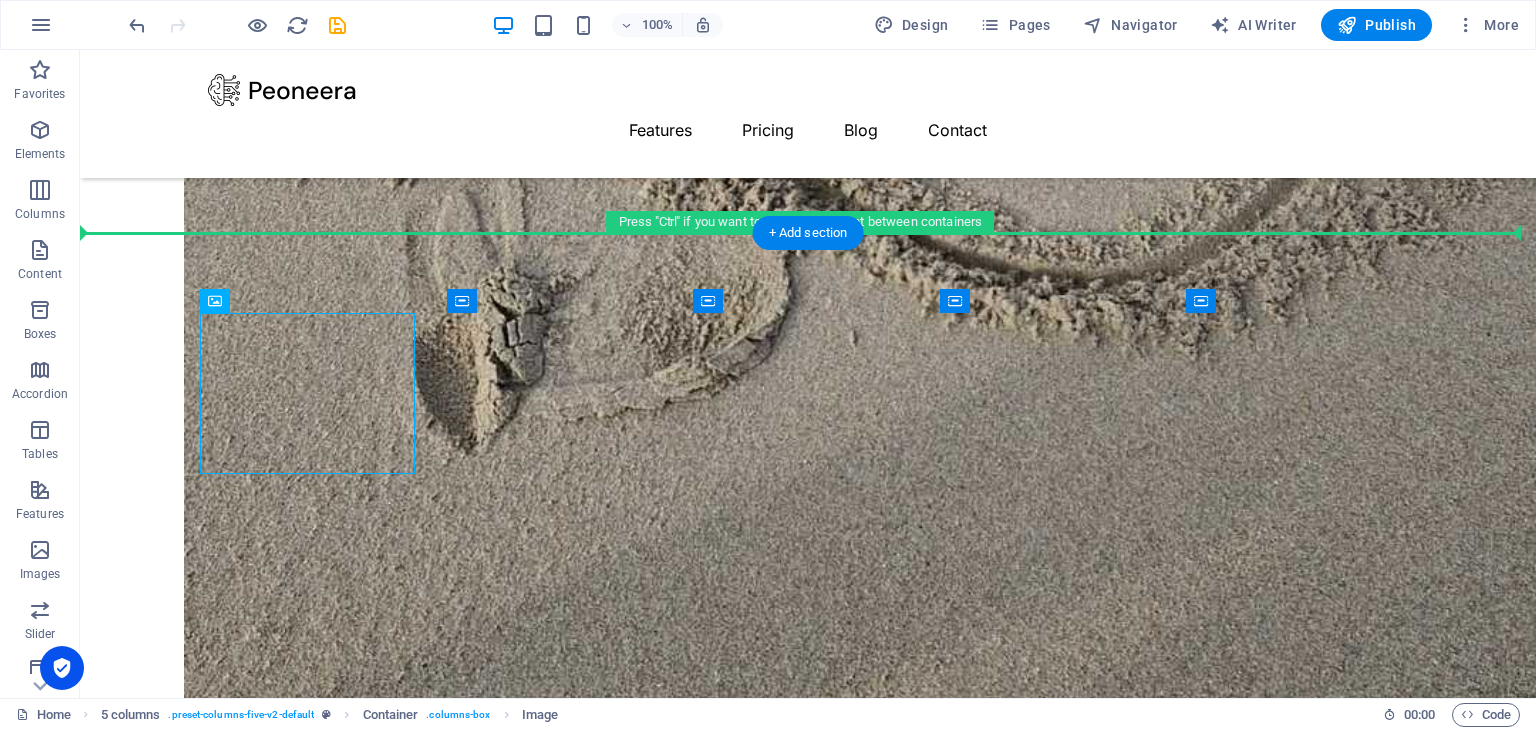 drag, startPoint x: 300, startPoint y: 416, endPoint x: 488, endPoint y: 220, distance: 271.58792 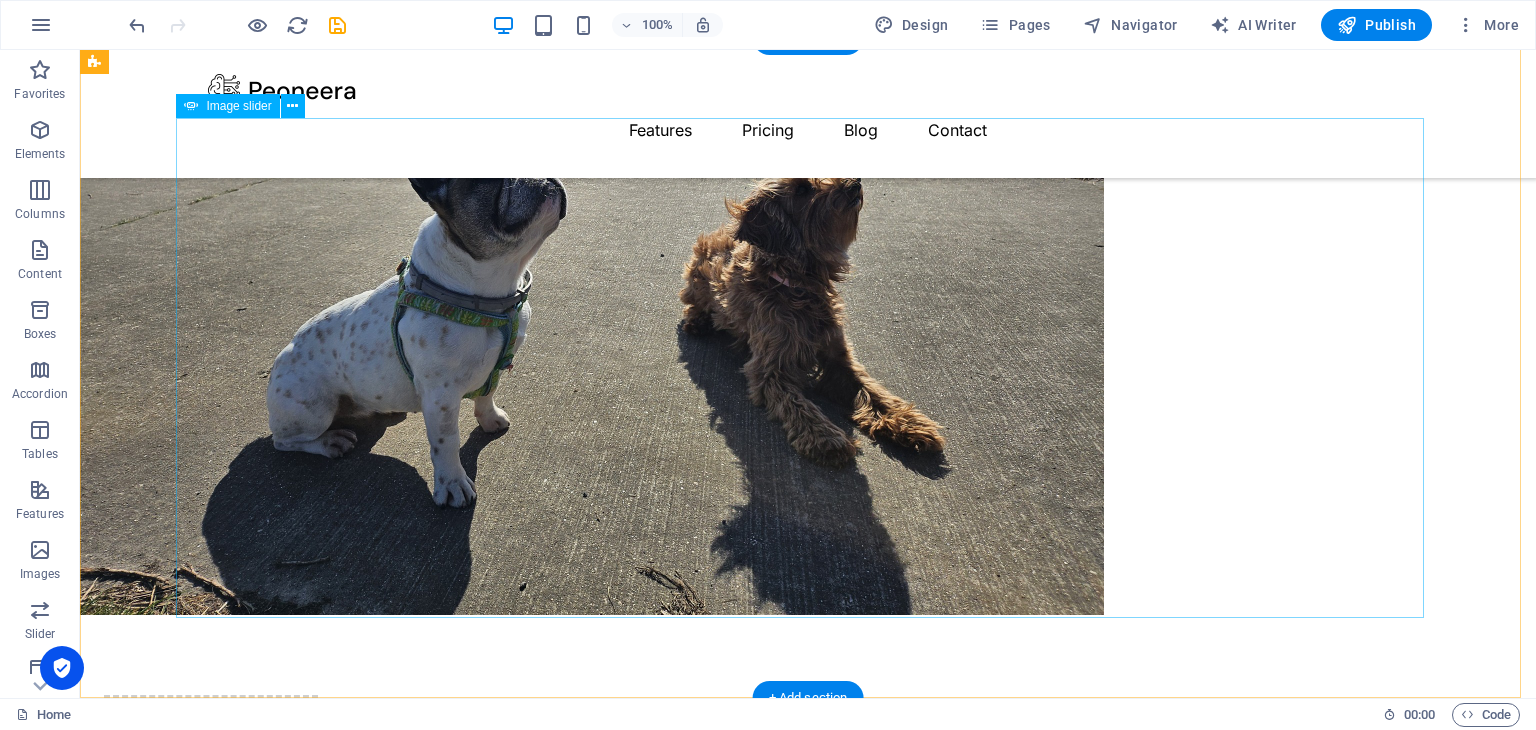 scroll, scrollTop: 5608, scrollLeft: 0, axis: vertical 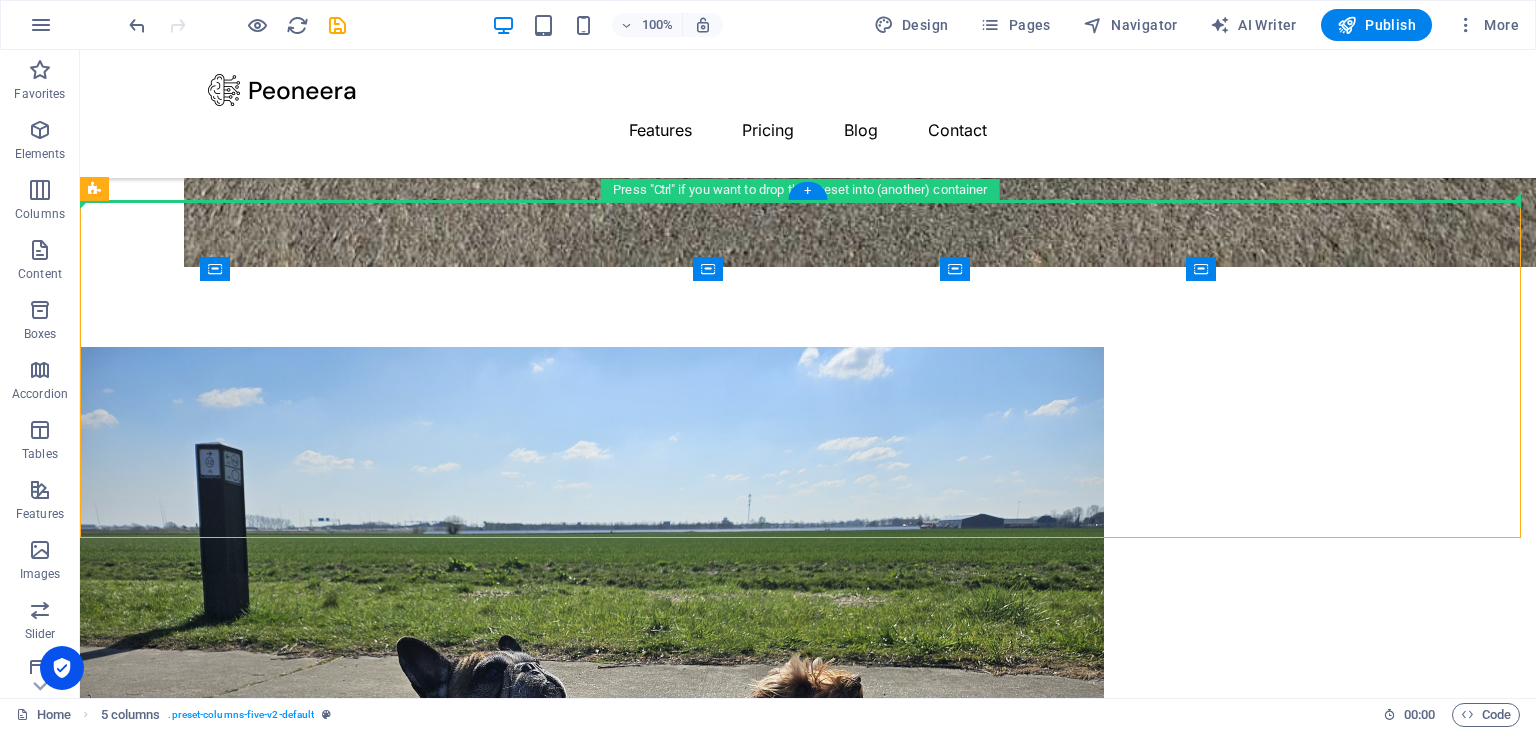 drag, startPoint x: 492, startPoint y: 418, endPoint x: 541, endPoint y: 198, distance: 225.39078 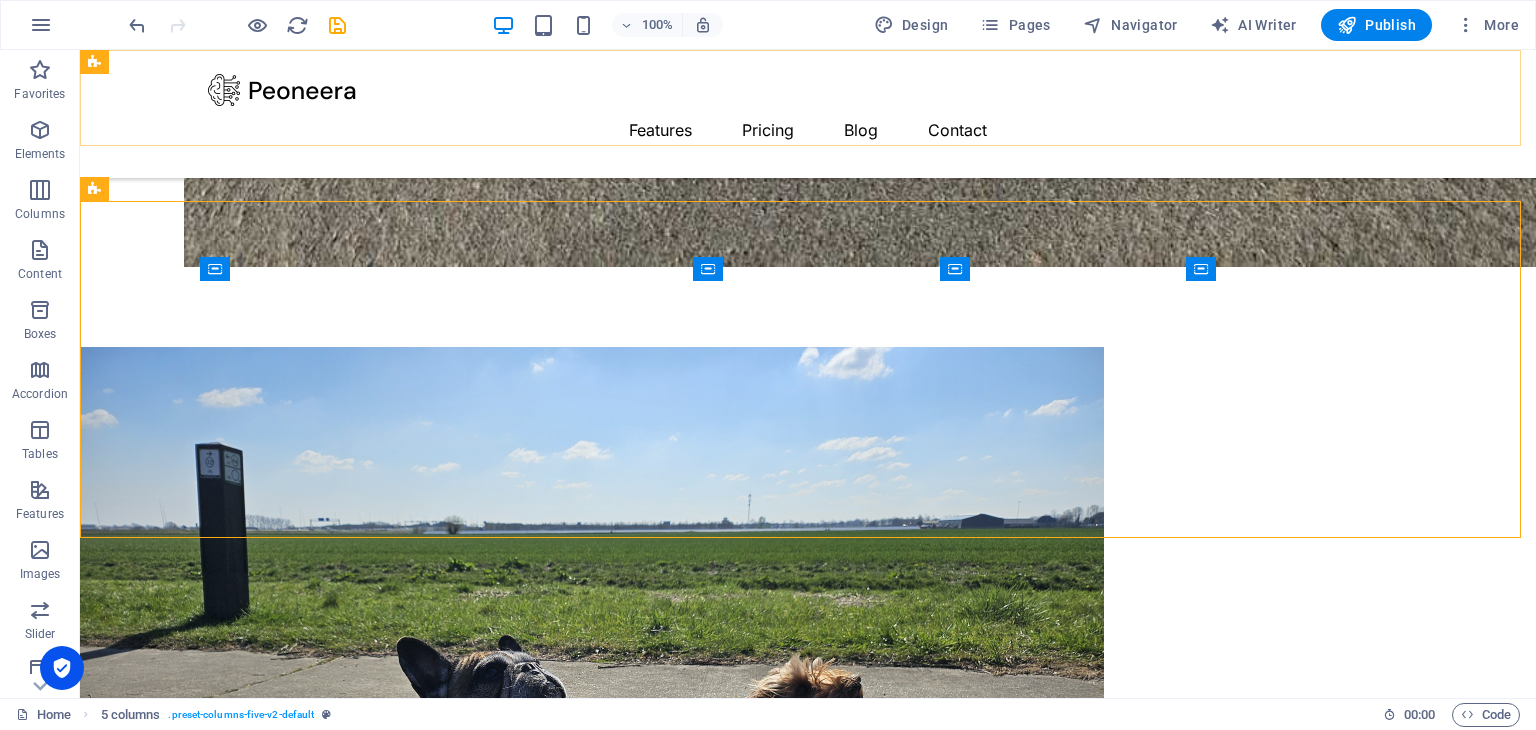 click on "Features Pricing Blog Contact" at bounding box center [808, 114] 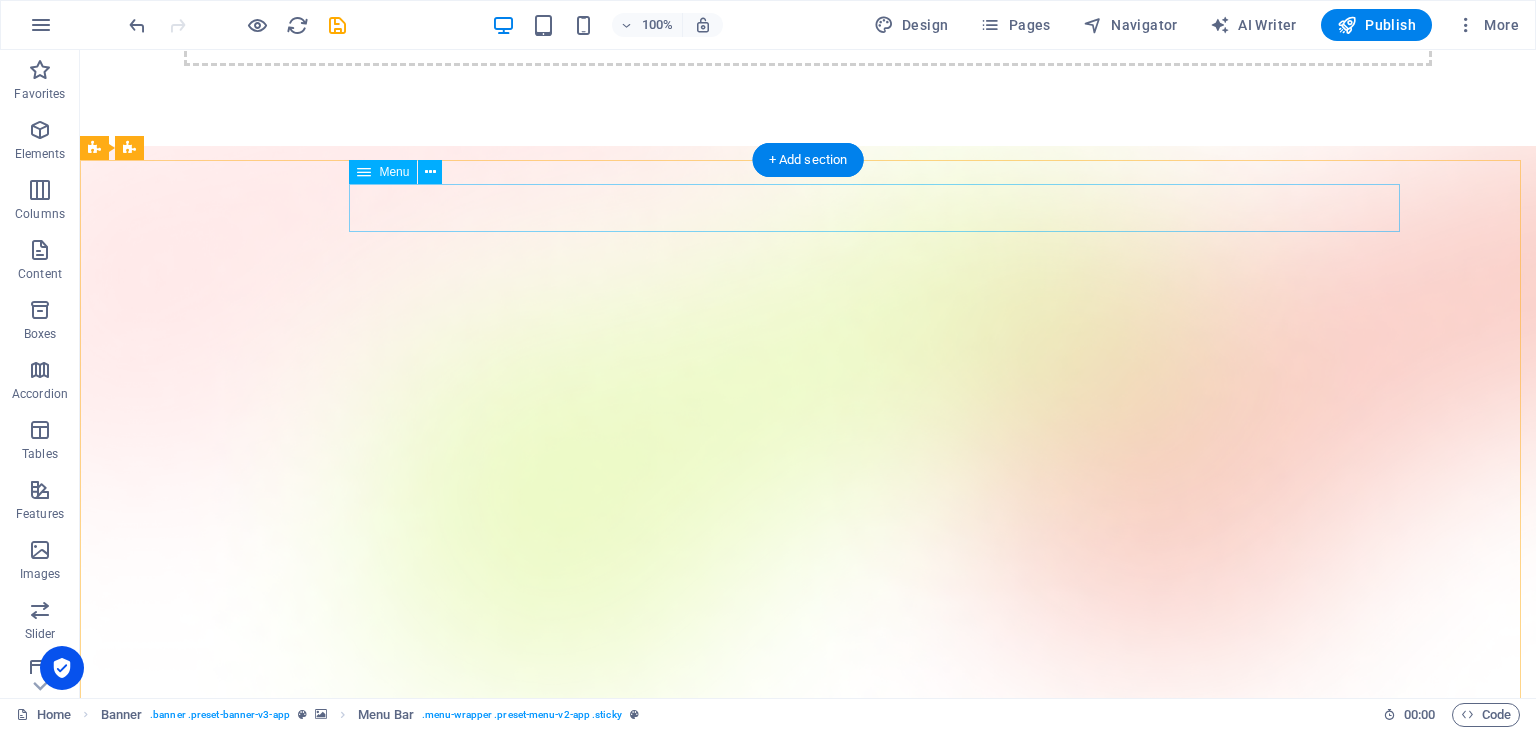 scroll, scrollTop: 0, scrollLeft: 0, axis: both 